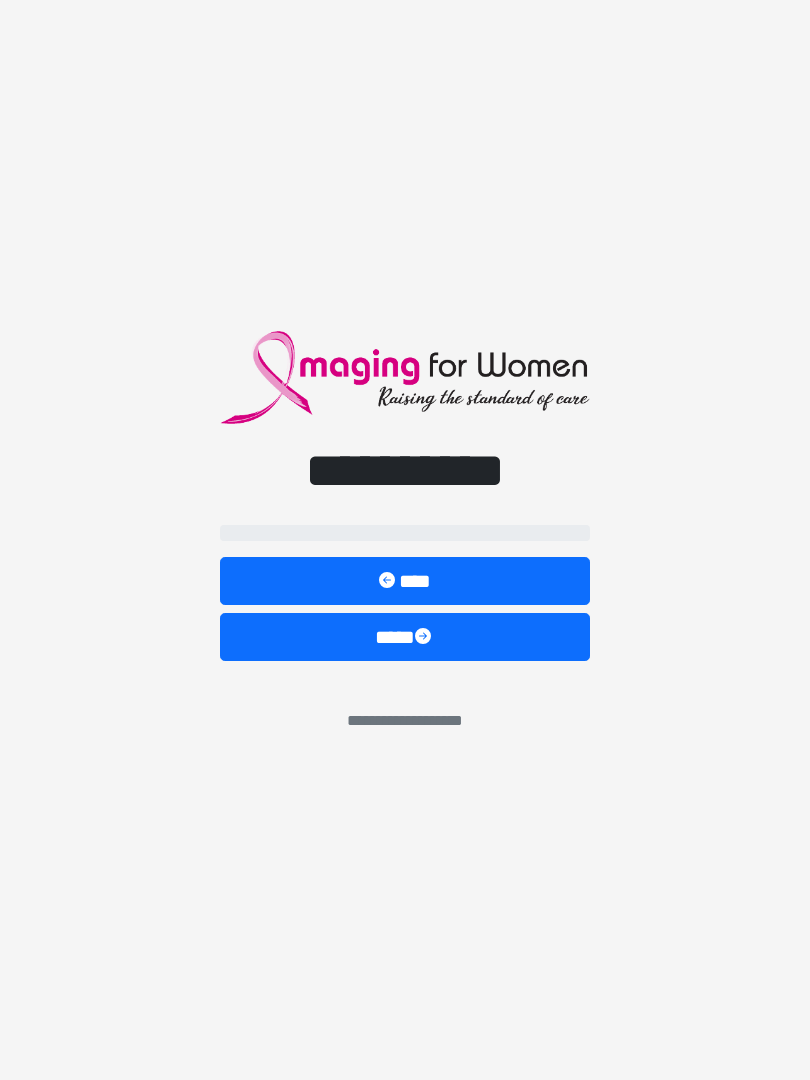 scroll, scrollTop: 0, scrollLeft: 0, axis: both 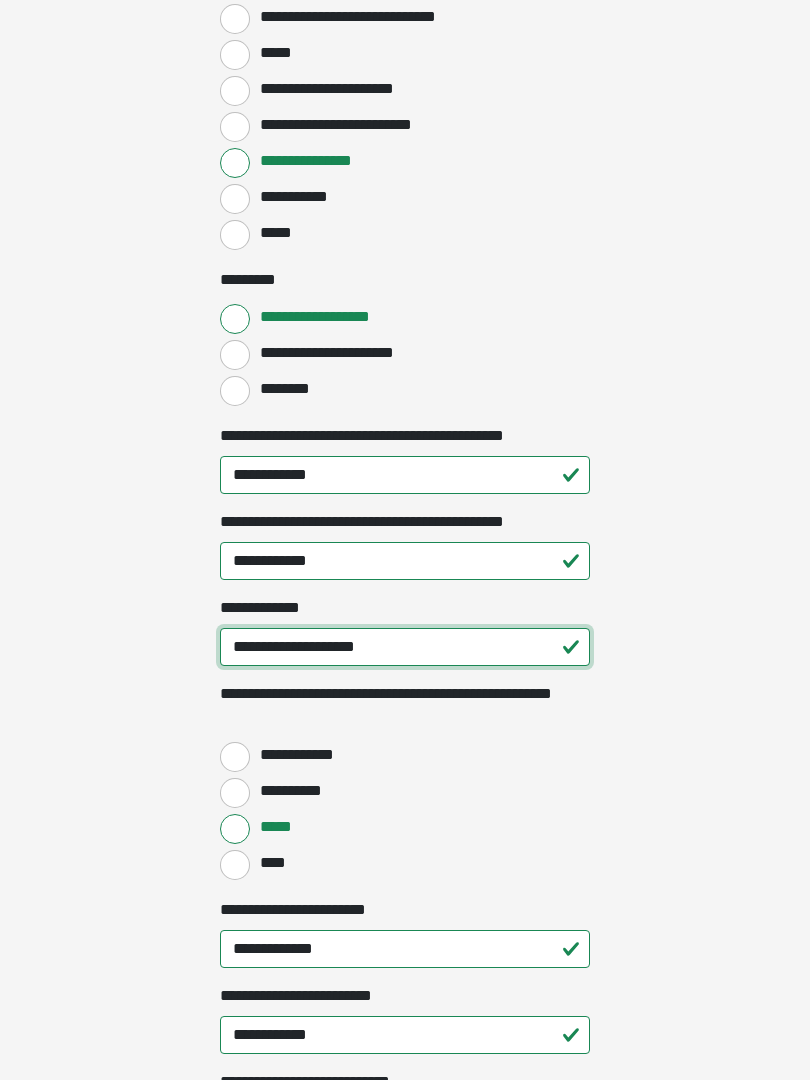 click on "**********" at bounding box center (405, 648) 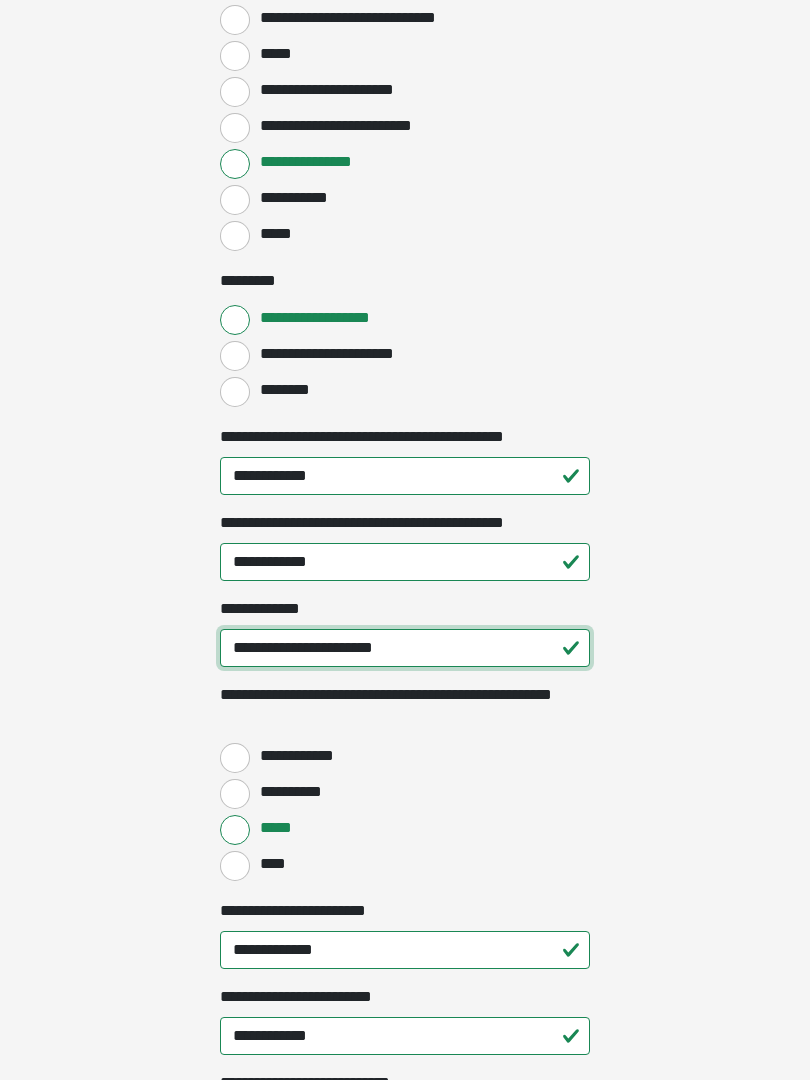 type on "**********" 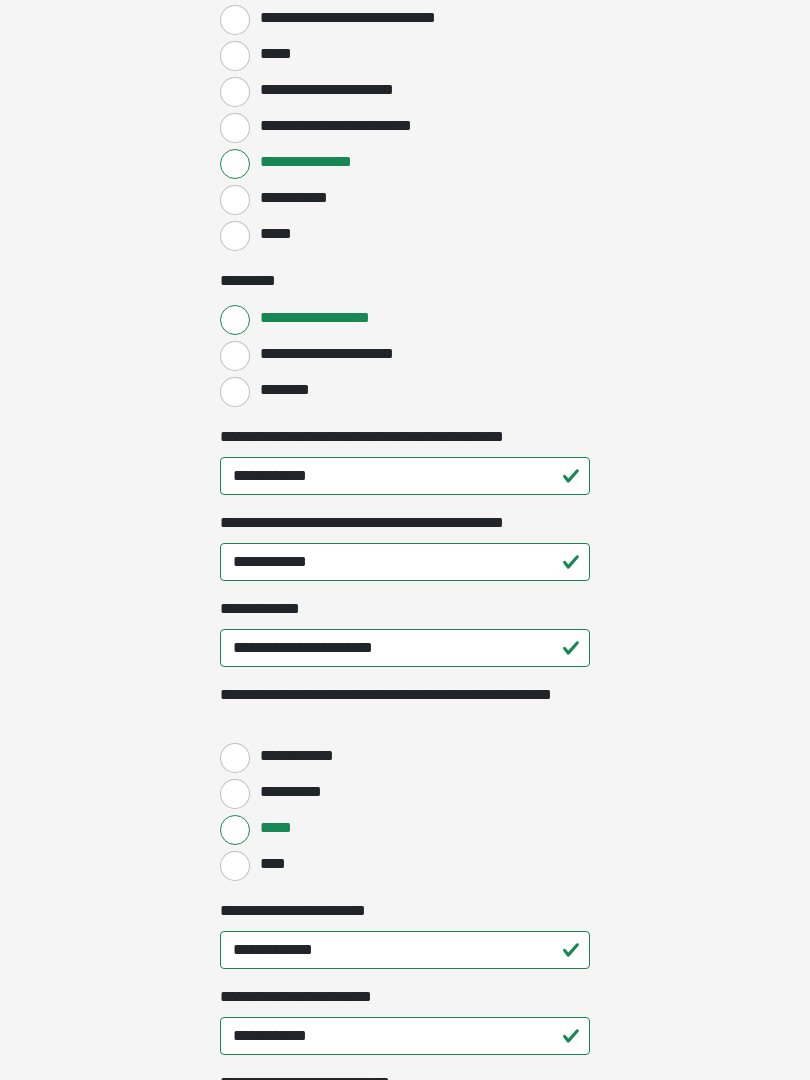 click on "**********" at bounding box center [405, -1553] 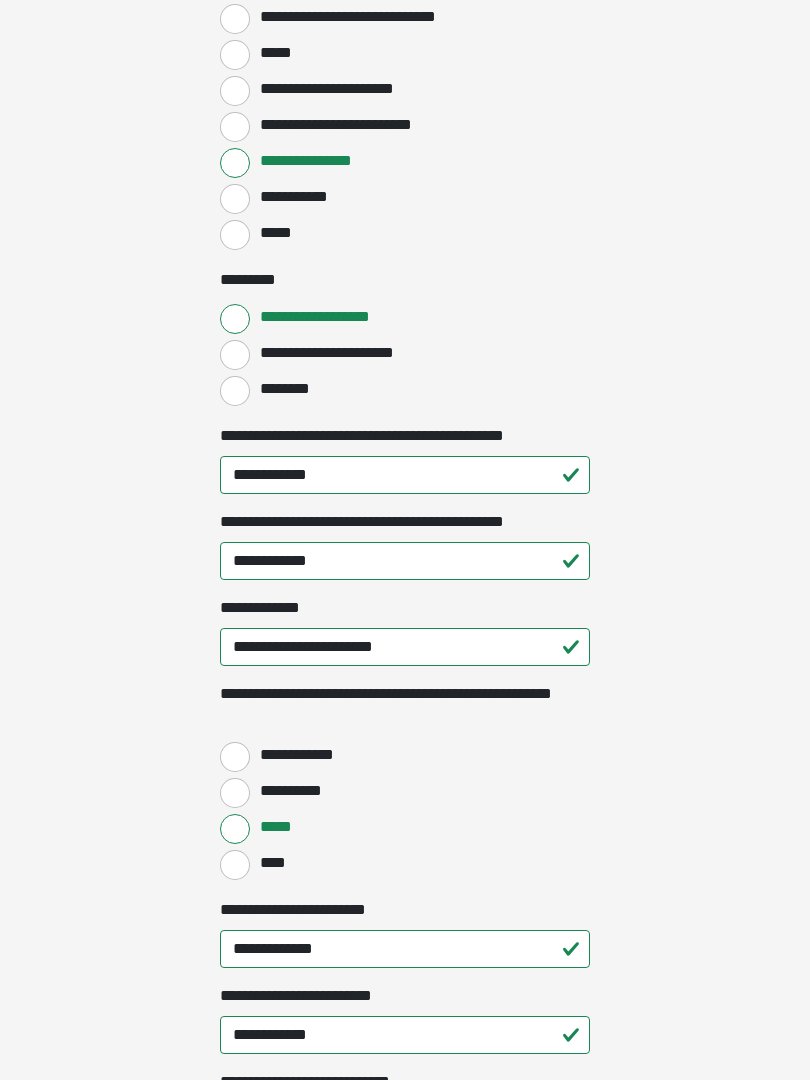 click on "**********" at bounding box center (235, 757) 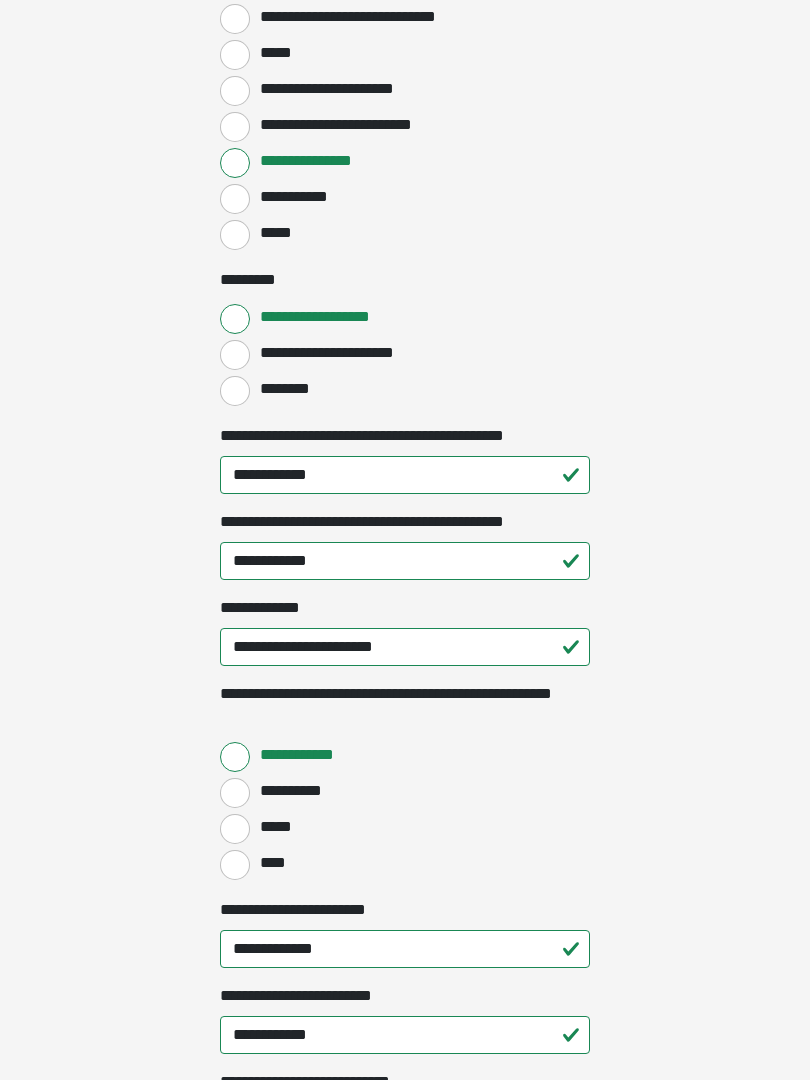 click on "*****" at bounding box center (235, 829) 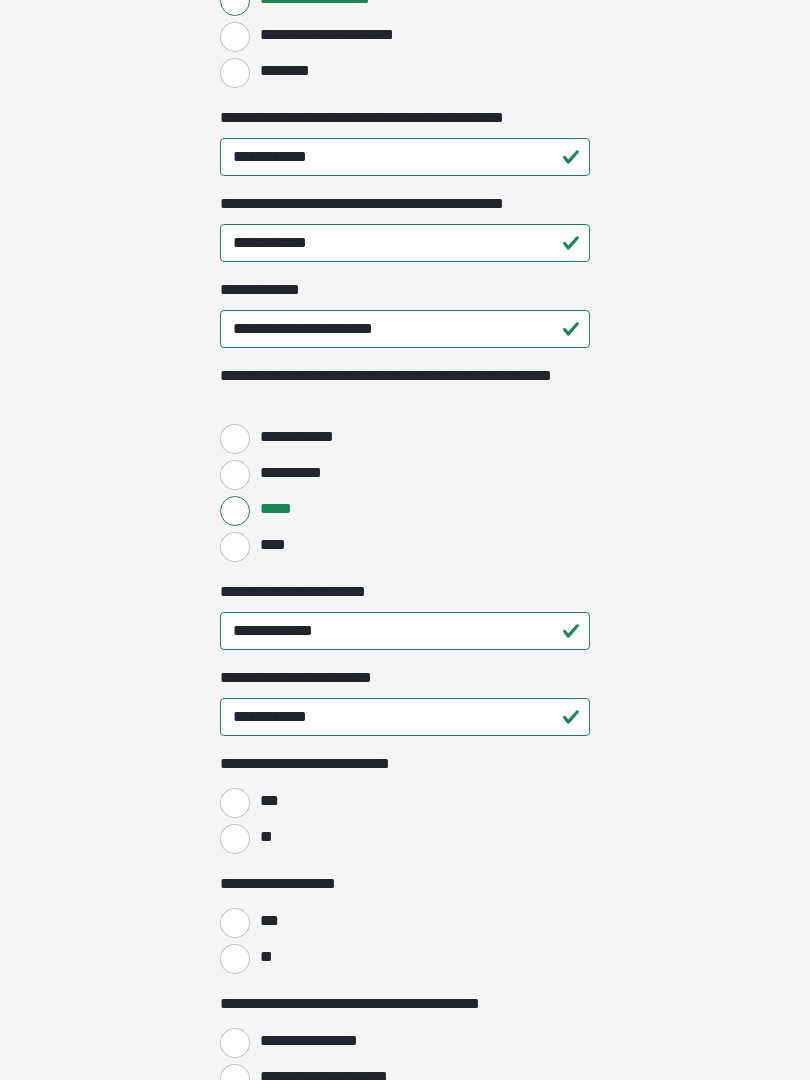 scroll, scrollTop: 2412, scrollLeft: 0, axis: vertical 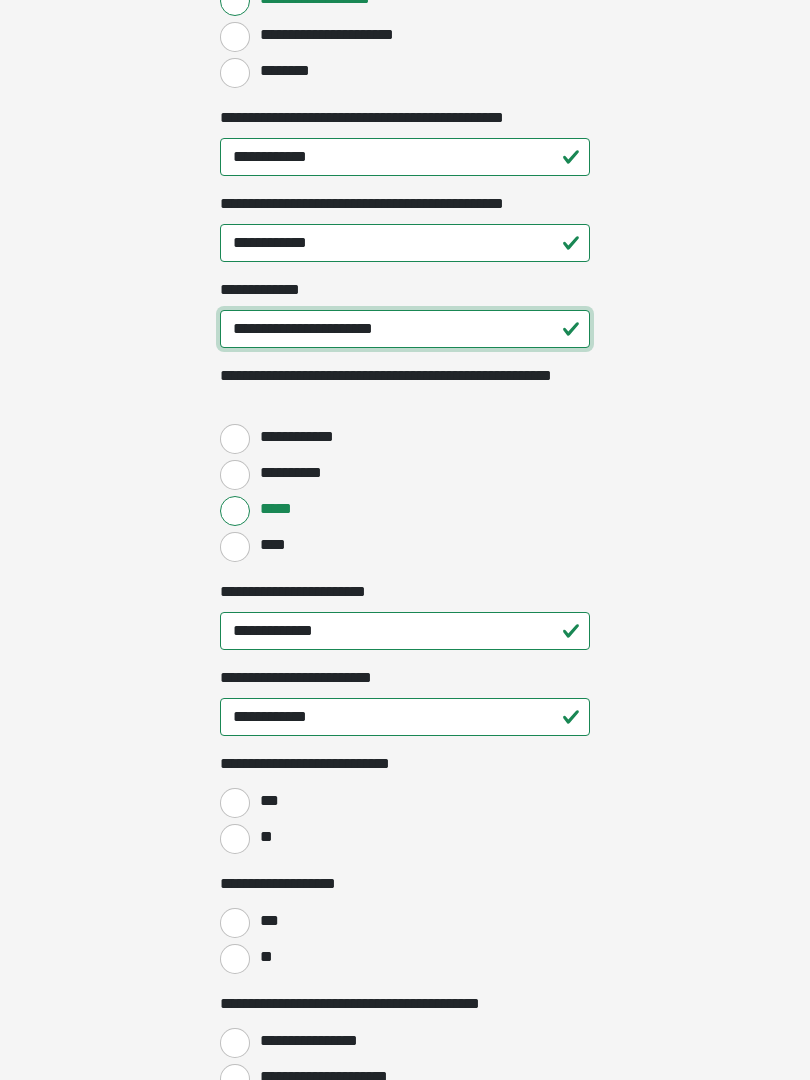 click on "**********" at bounding box center [405, 329] 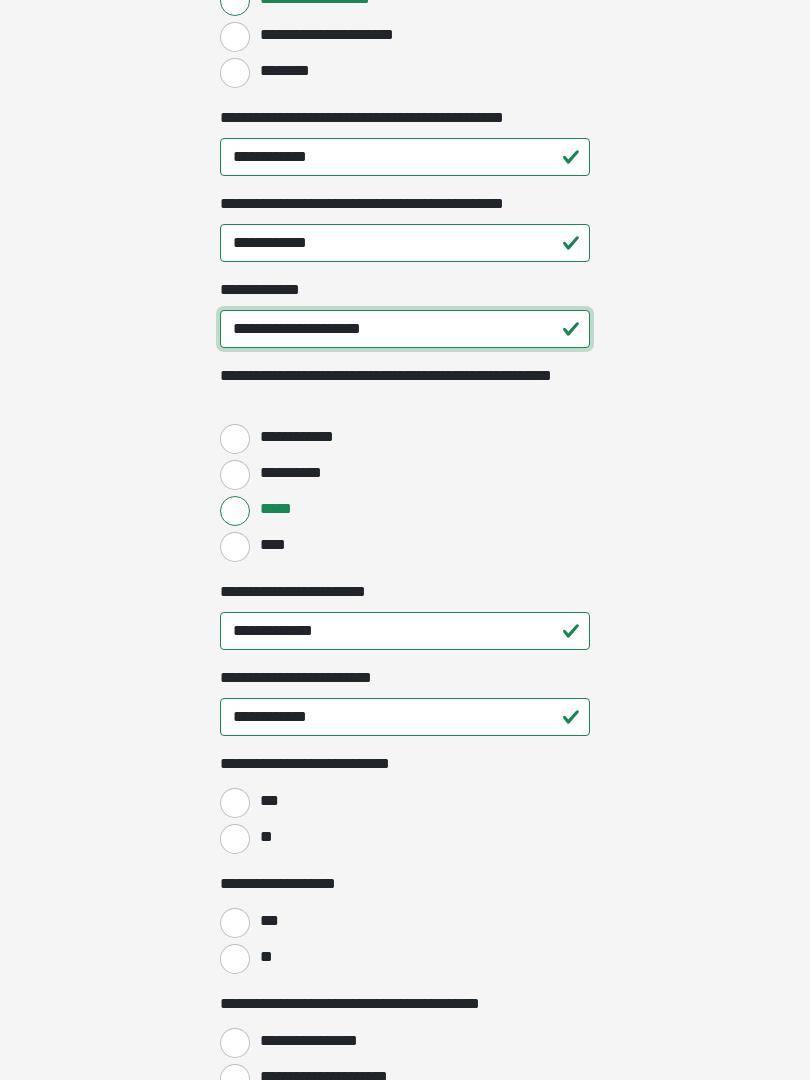 click on "**********" at bounding box center (405, 329) 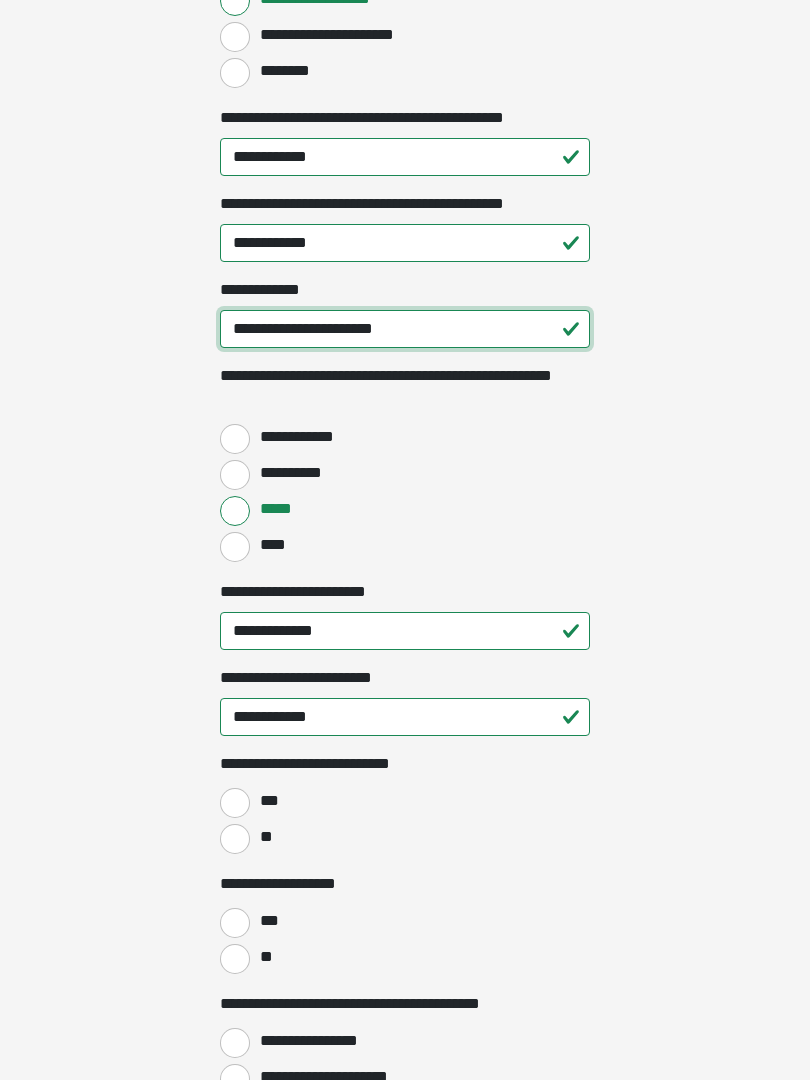 click on "**********" at bounding box center [405, 329] 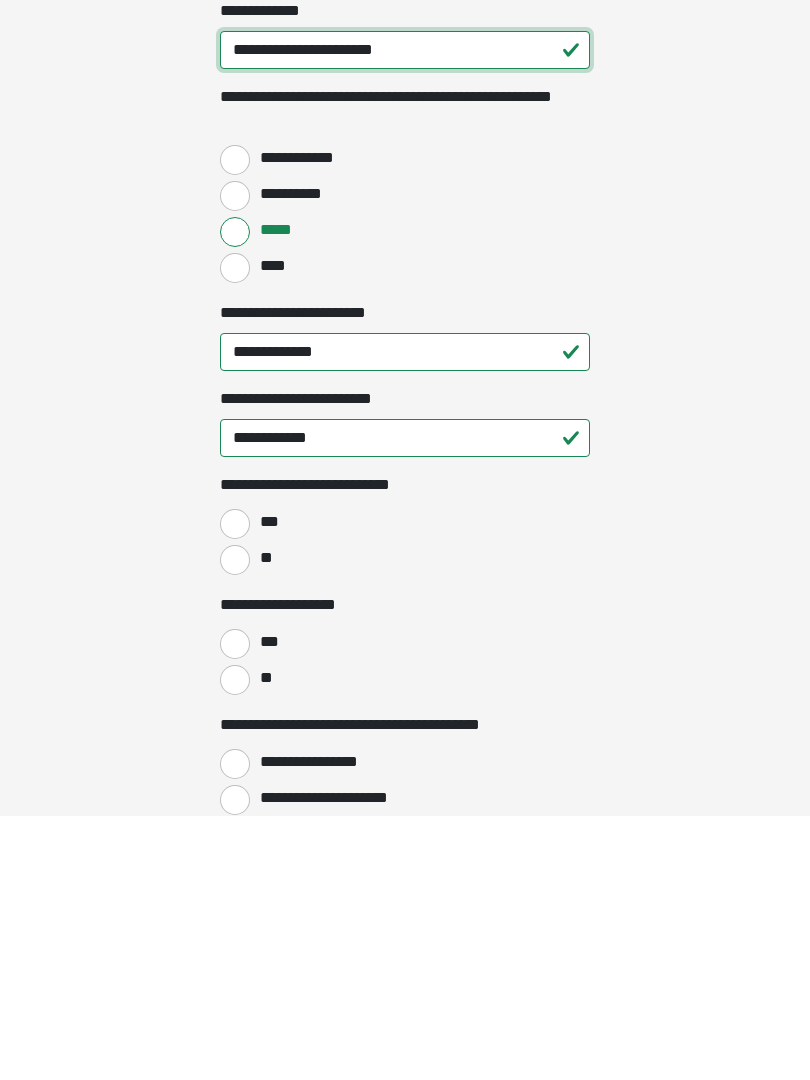scroll, scrollTop: 2428, scrollLeft: 0, axis: vertical 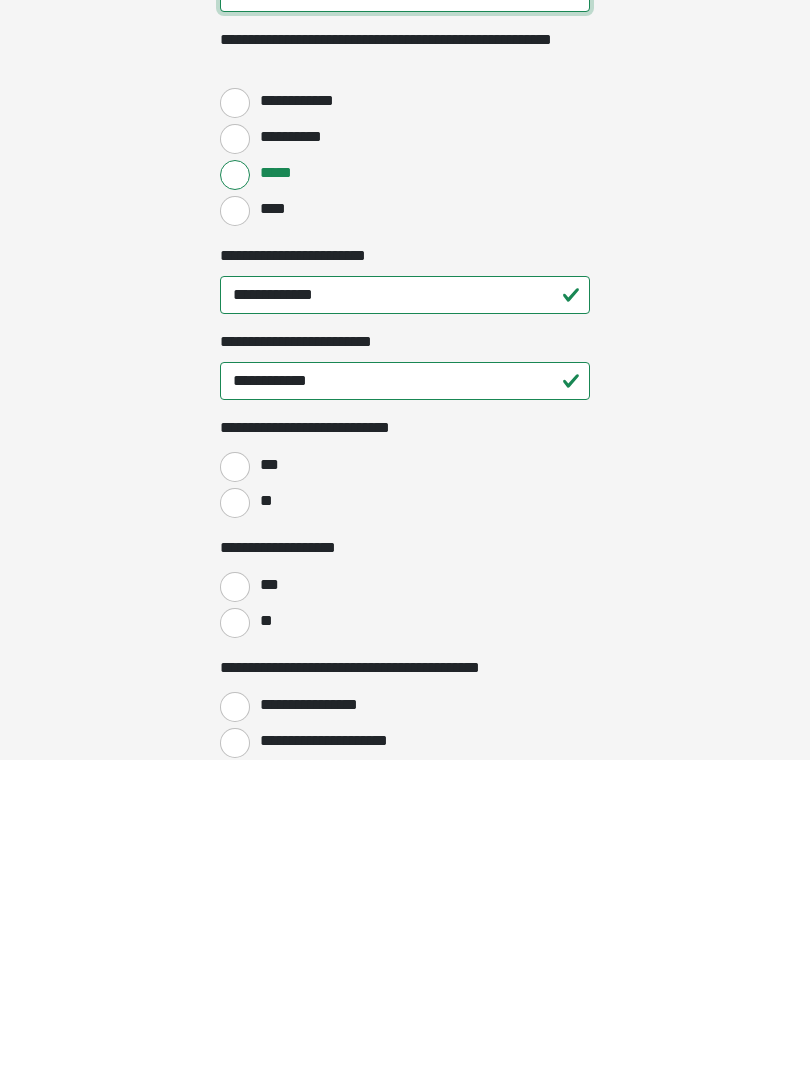 type on "**********" 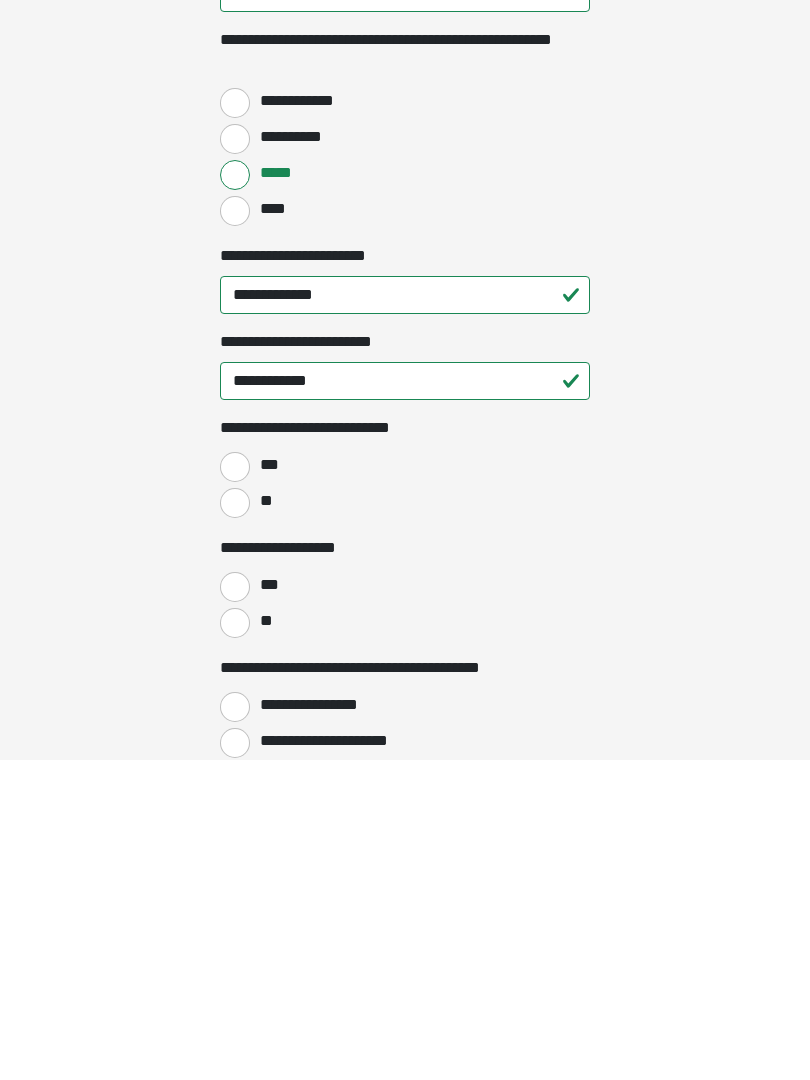 click on "**" at bounding box center [235, 823] 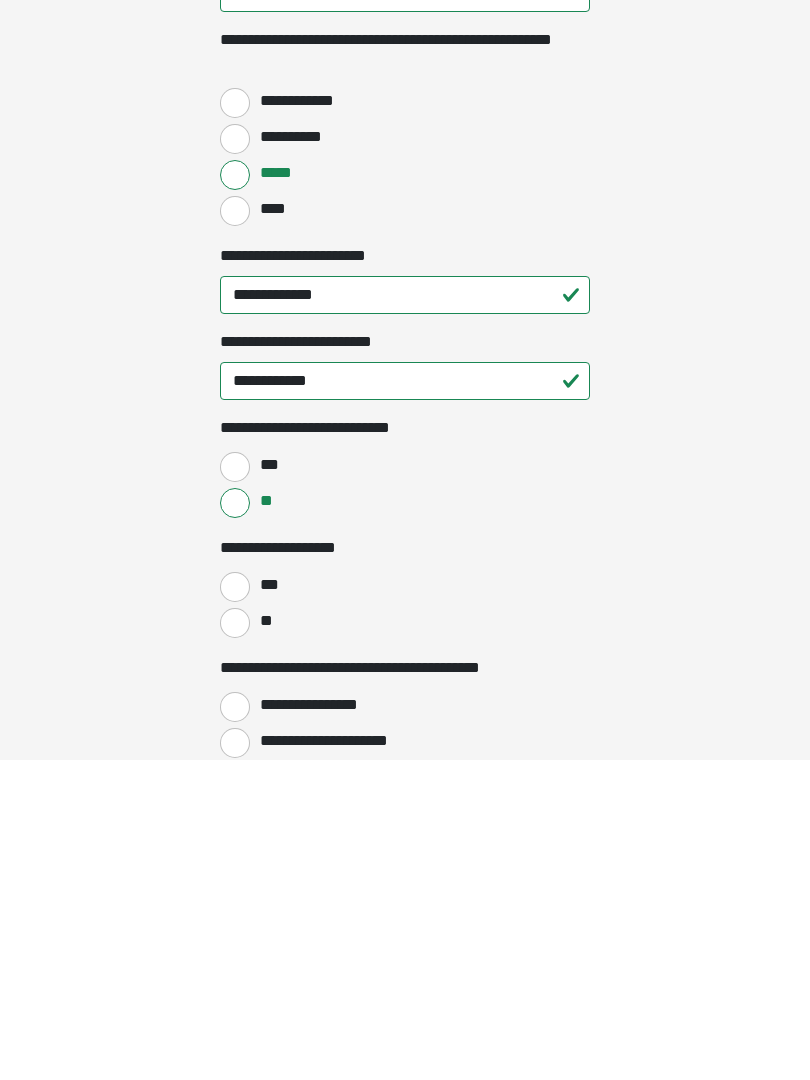 scroll, scrollTop: 2749, scrollLeft: 0, axis: vertical 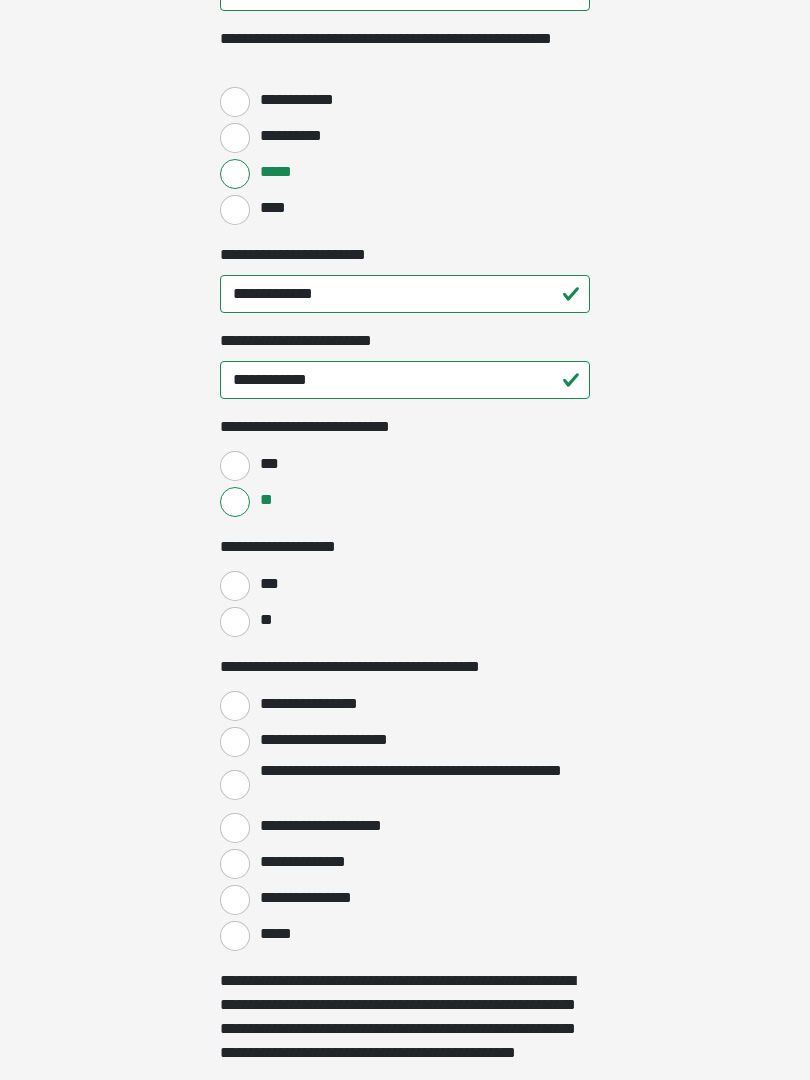click on "**" at bounding box center [235, 622] 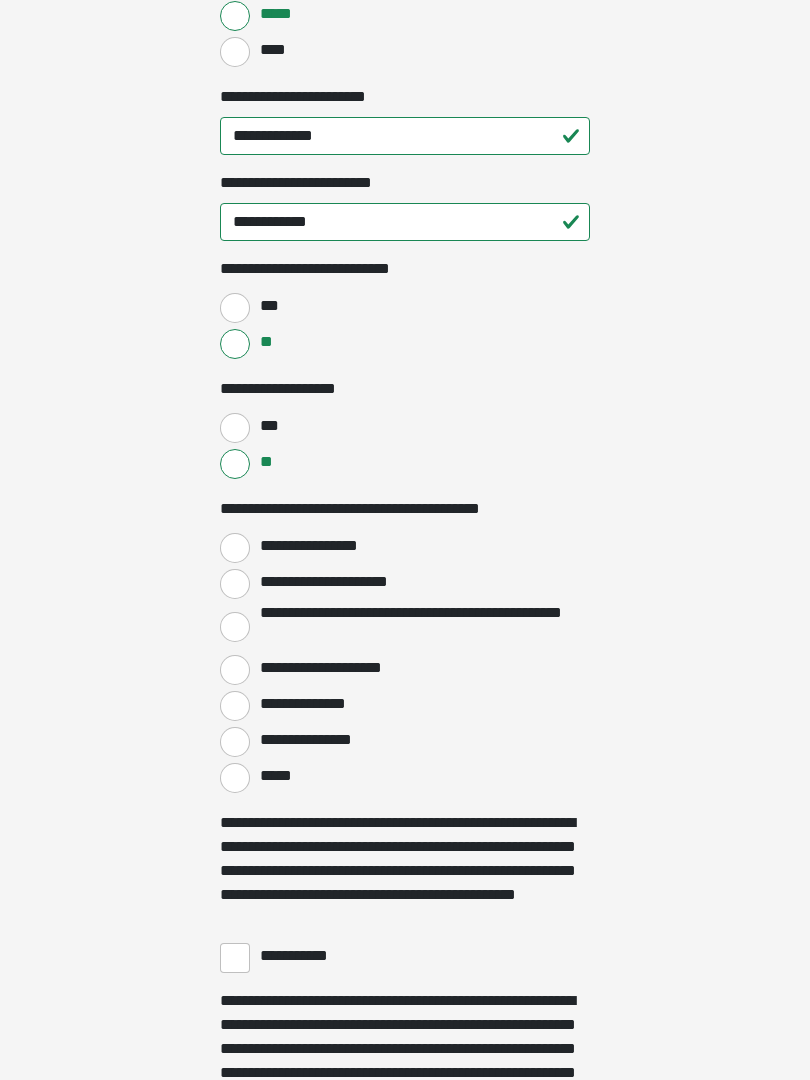 scroll, scrollTop: 2914, scrollLeft: 0, axis: vertical 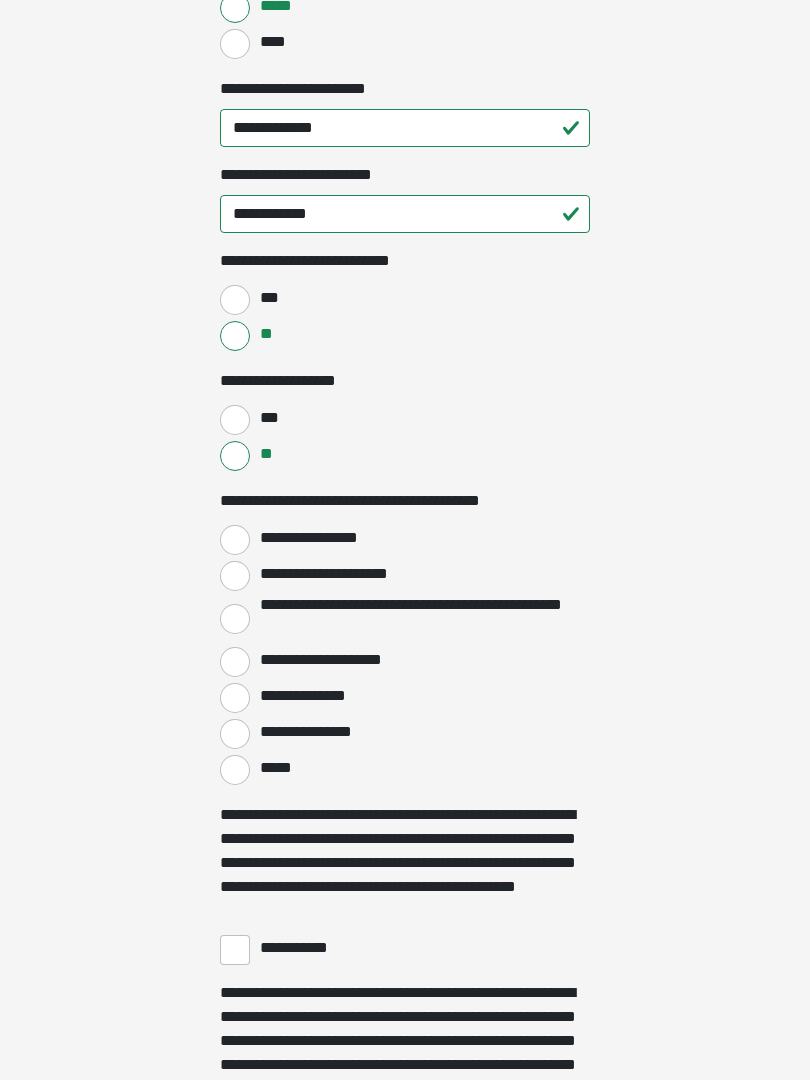 click on "**********" at bounding box center (235, 541) 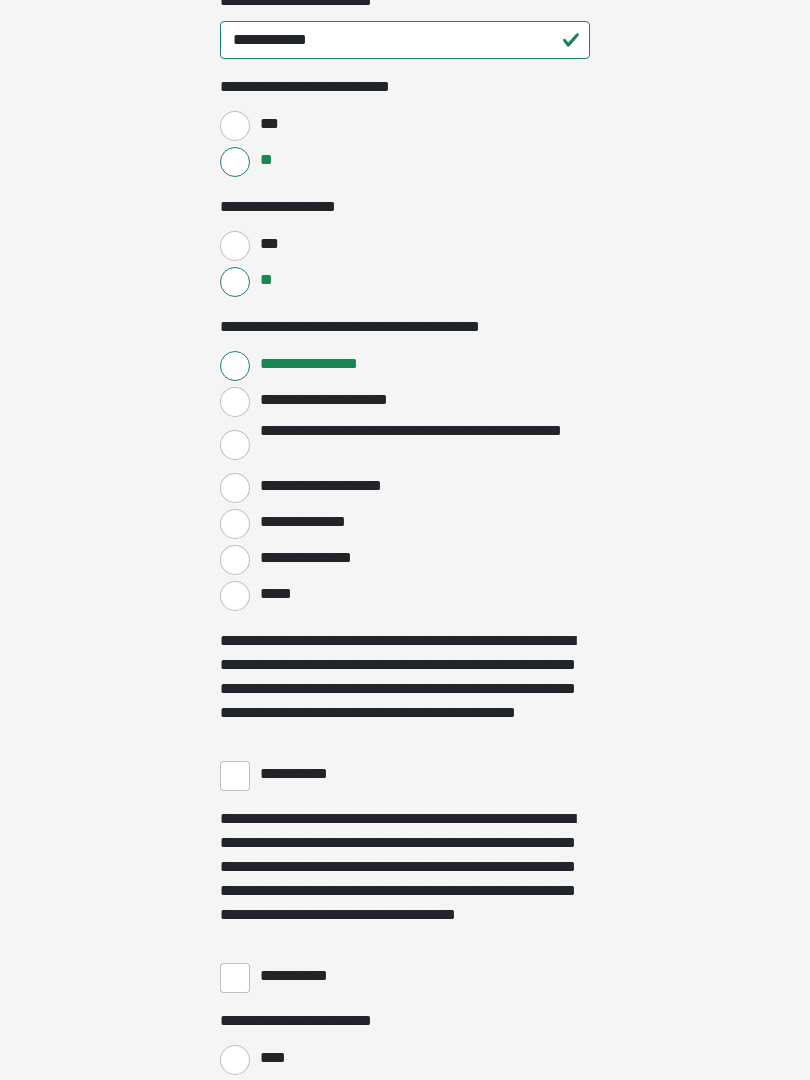 click on "**********" at bounding box center [235, 777] 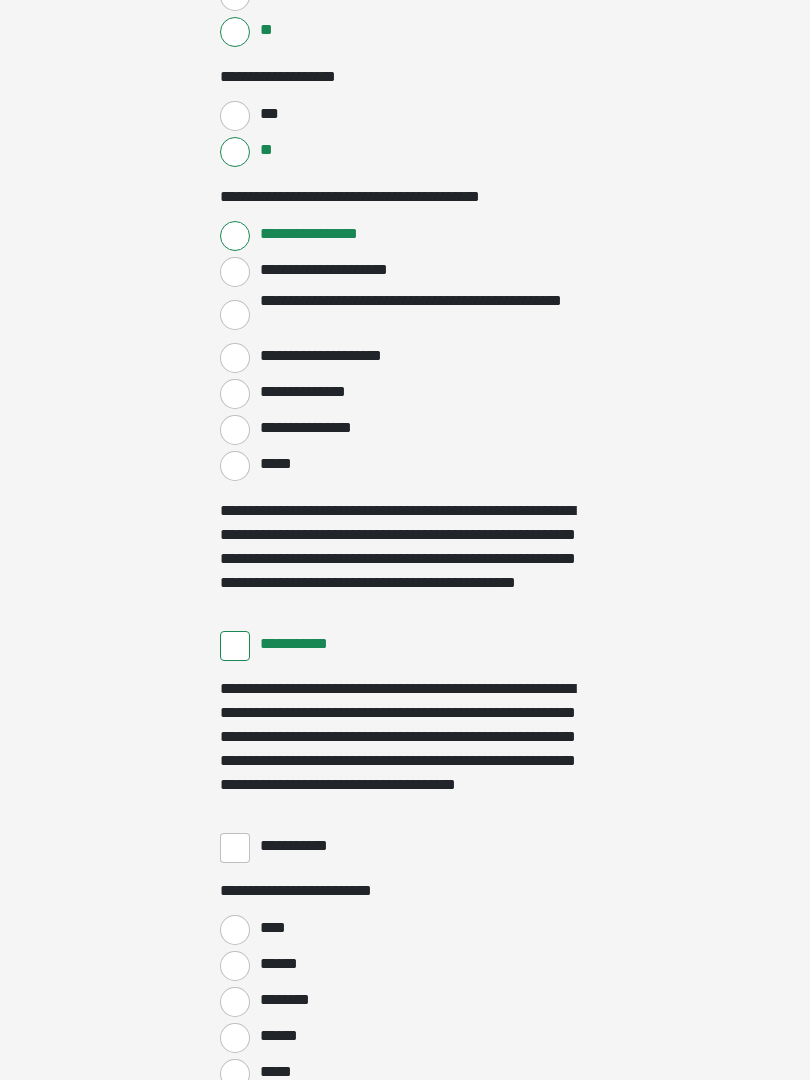scroll, scrollTop: 3235, scrollLeft: 0, axis: vertical 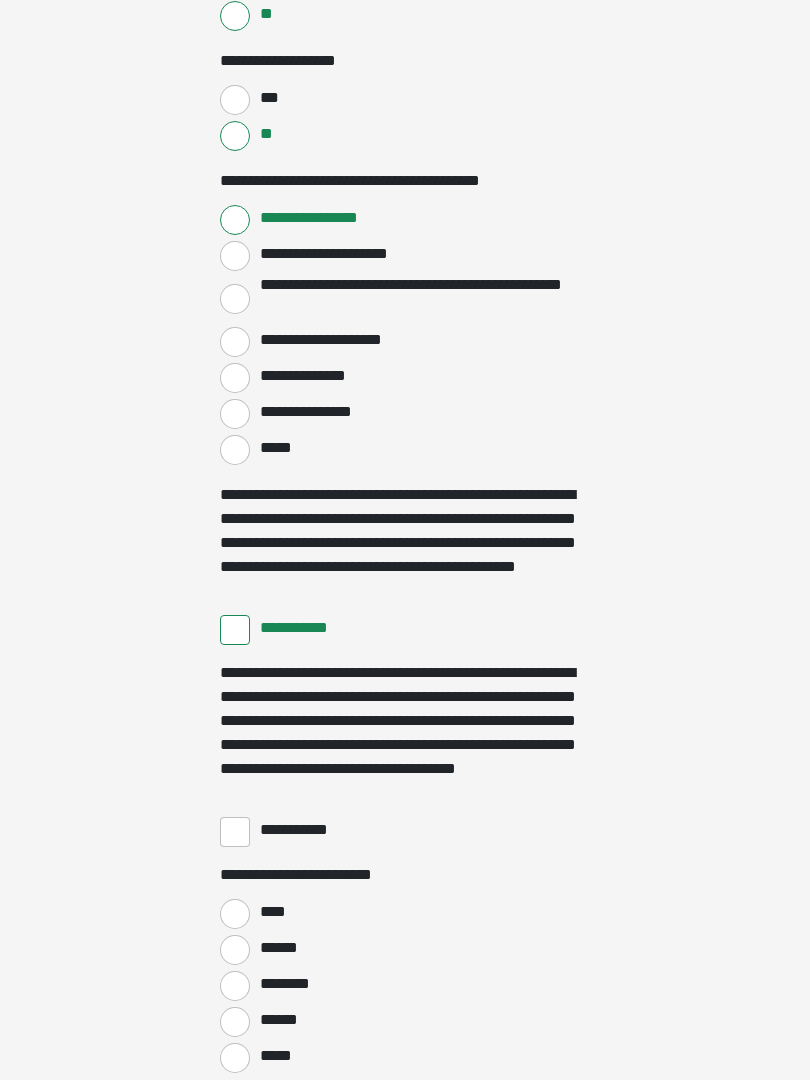 click on "**********" at bounding box center (235, 832) 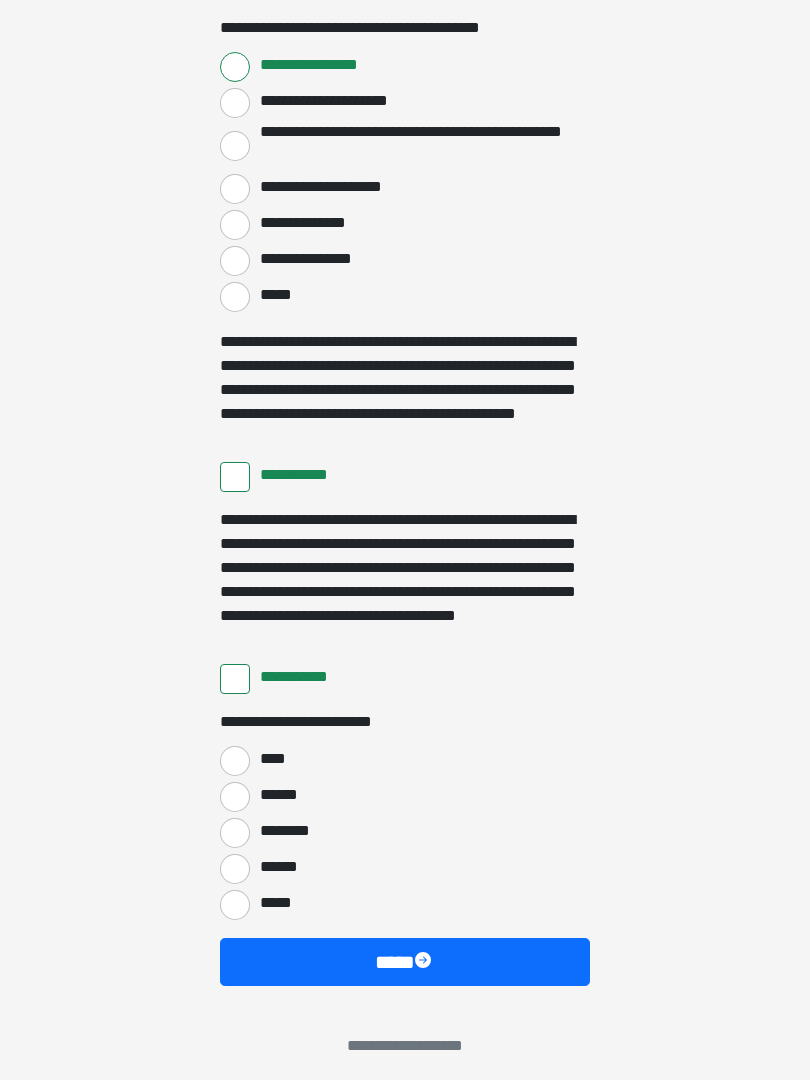 scroll, scrollTop: 3397, scrollLeft: 0, axis: vertical 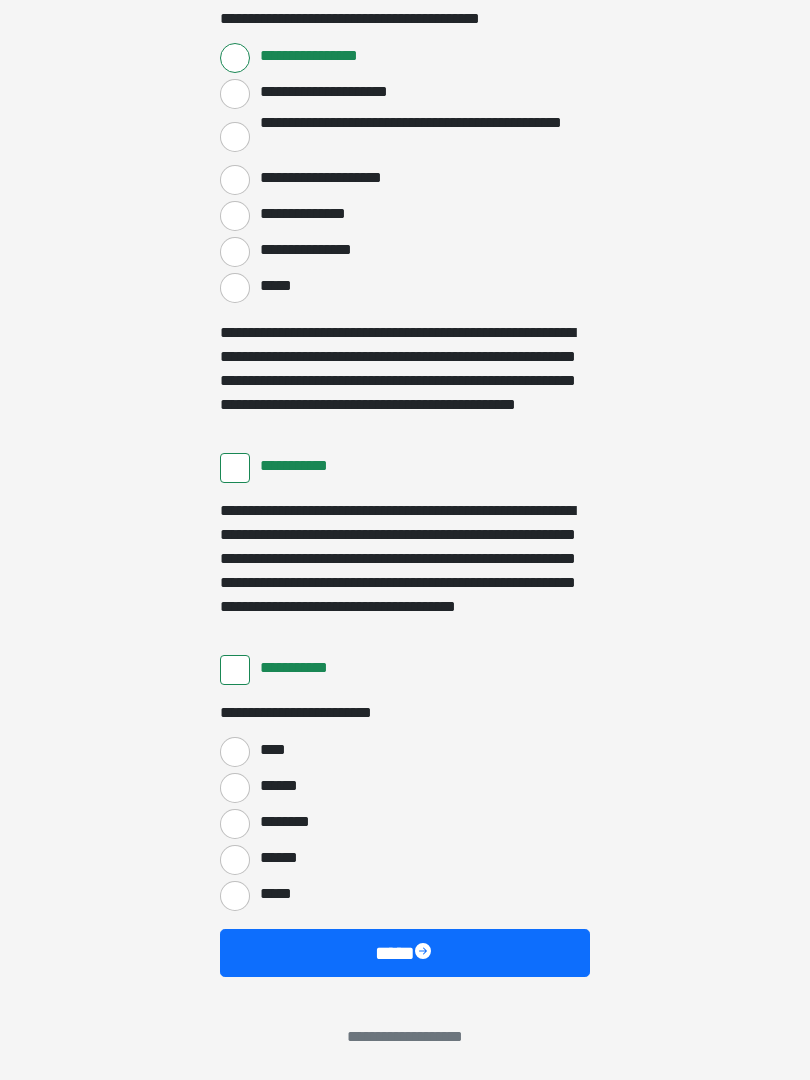 click on "****" at bounding box center (235, 752) 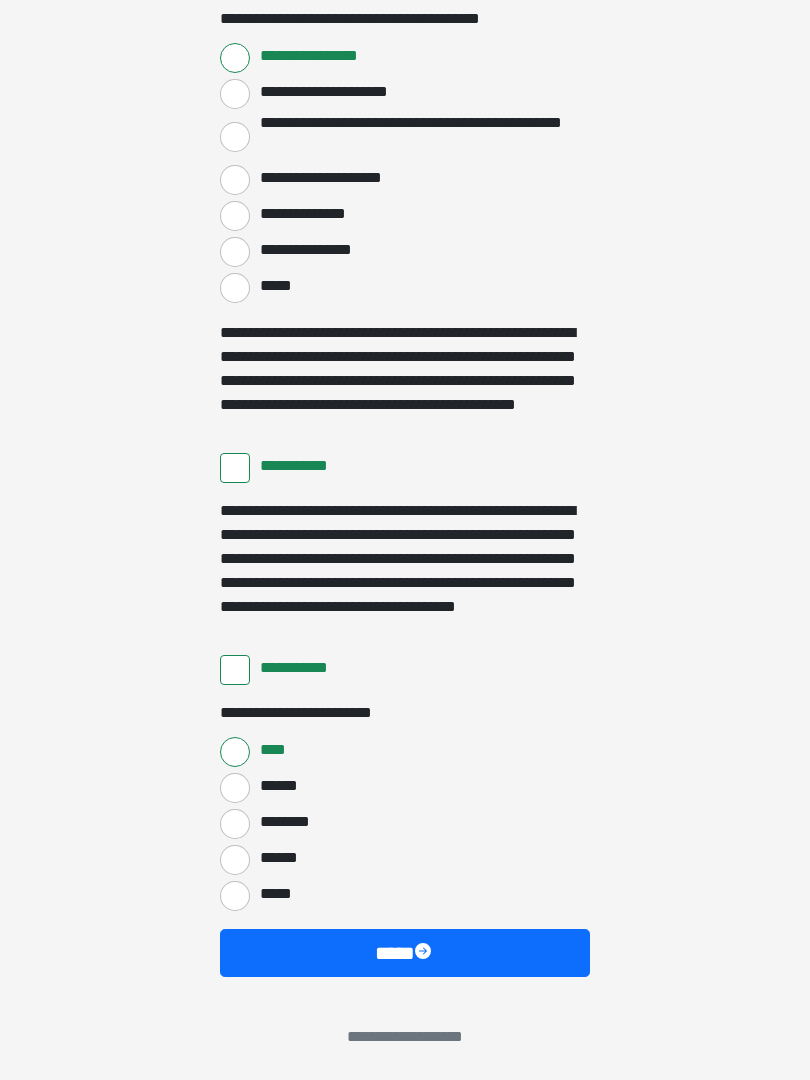 click at bounding box center [425, 953] 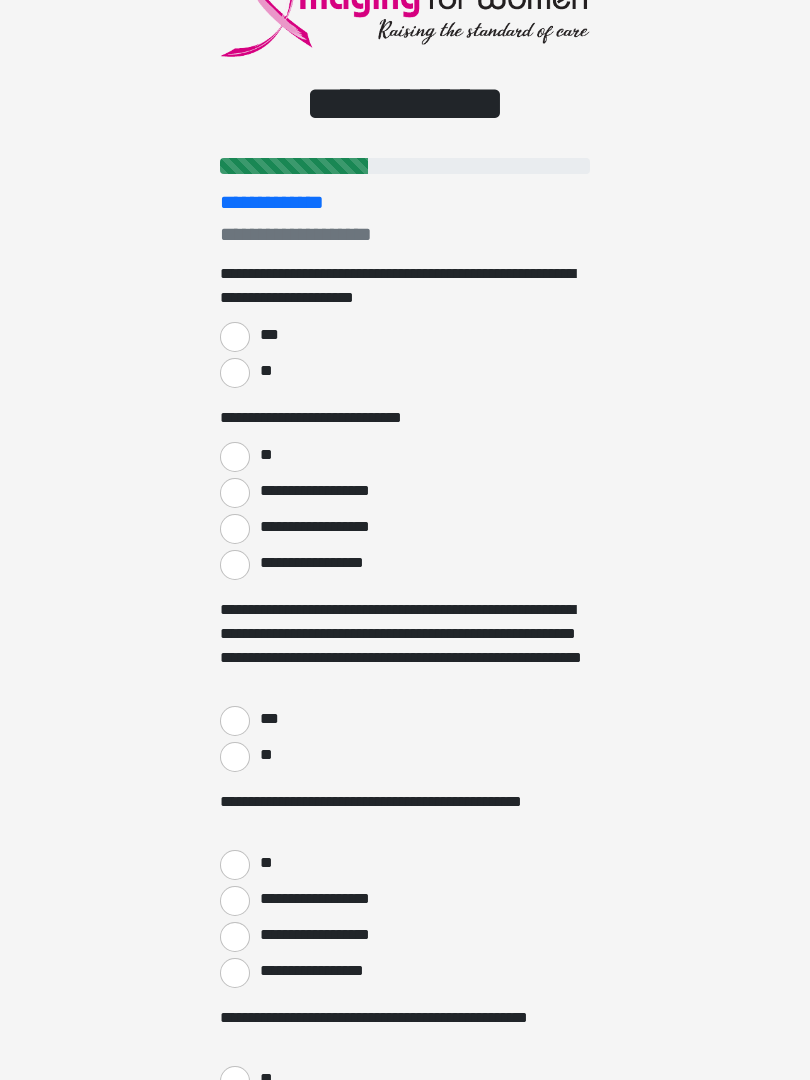 scroll, scrollTop: 0, scrollLeft: 0, axis: both 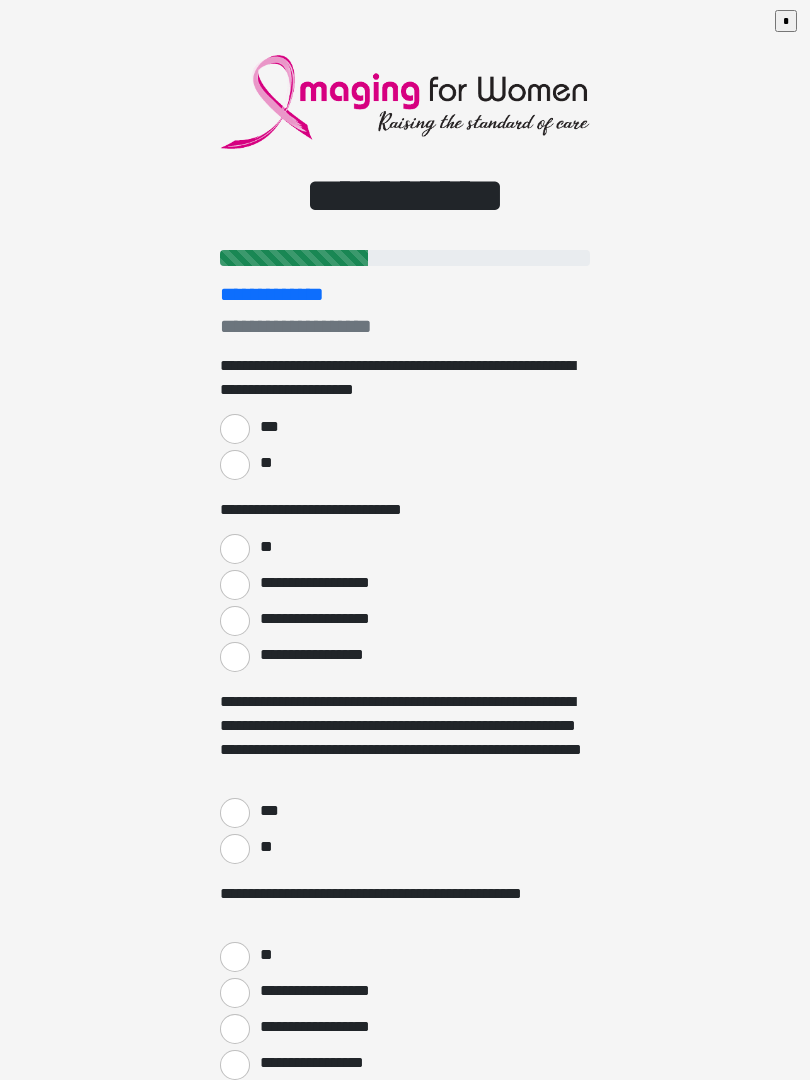 click on "***" at bounding box center [235, 429] 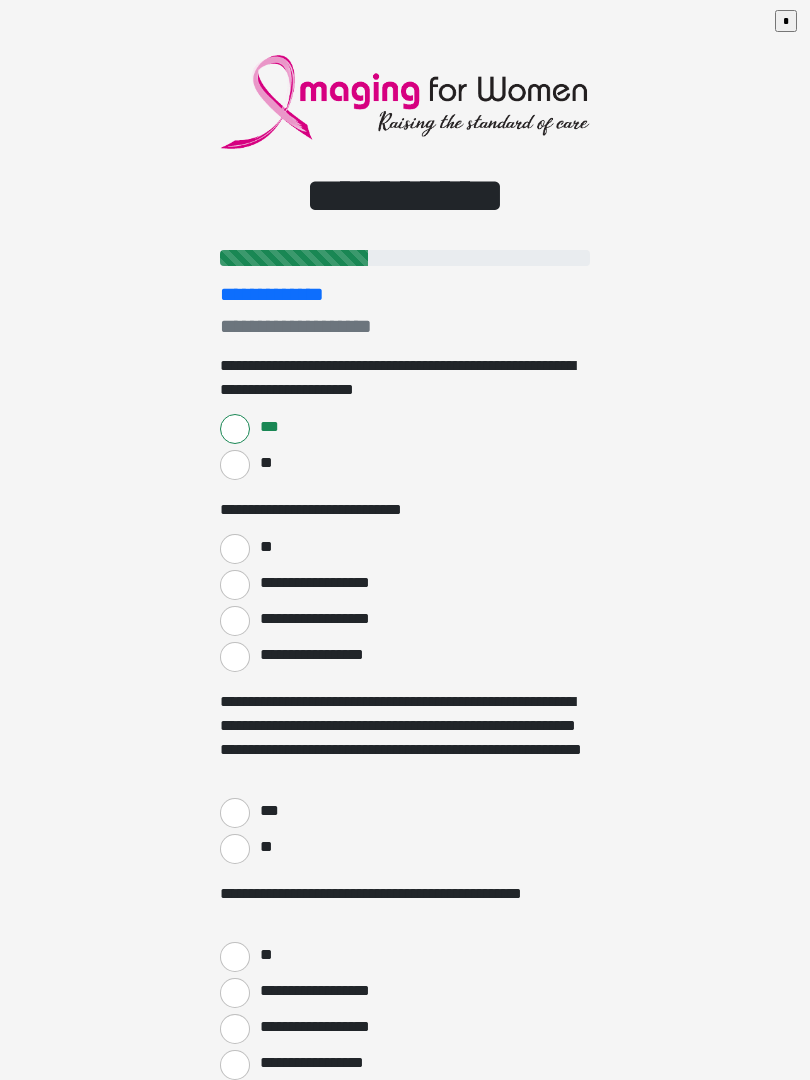 click on "**" at bounding box center [235, 549] 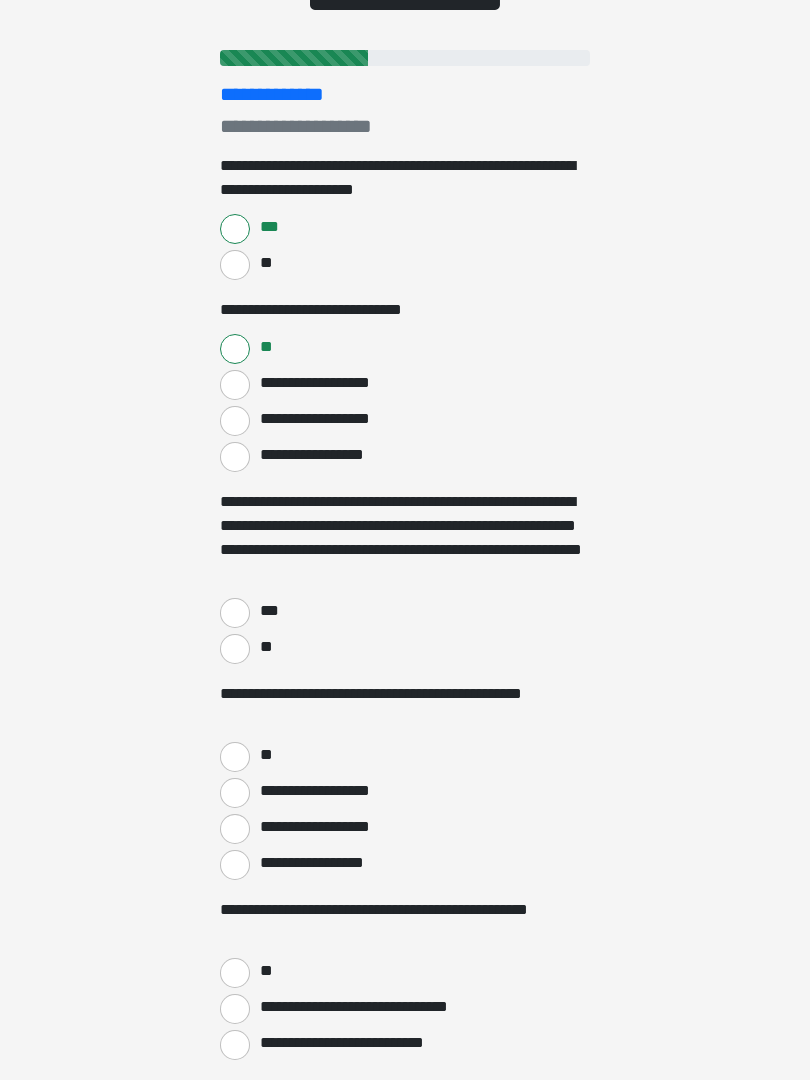 scroll, scrollTop: 213, scrollLeft: 0, axis: vertical 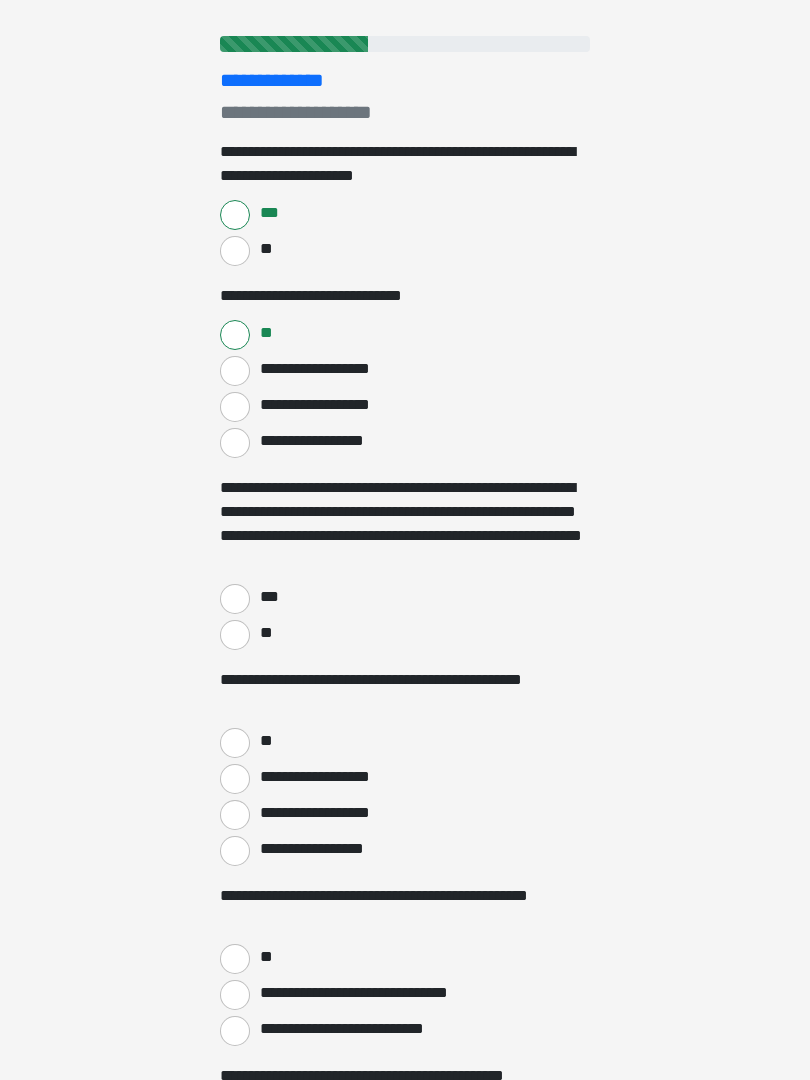 click on "***" at bounding box center (235, 600) 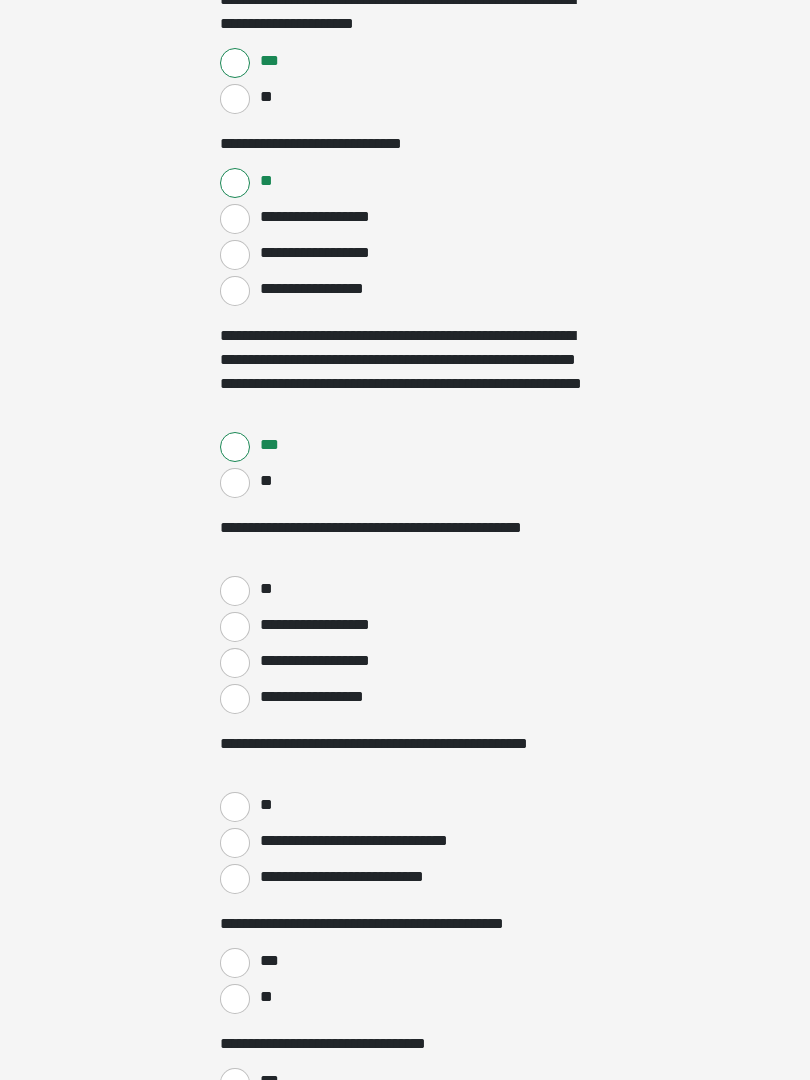 scroll, scrollTop: 367, scrollLeft: 0, axis: vertical 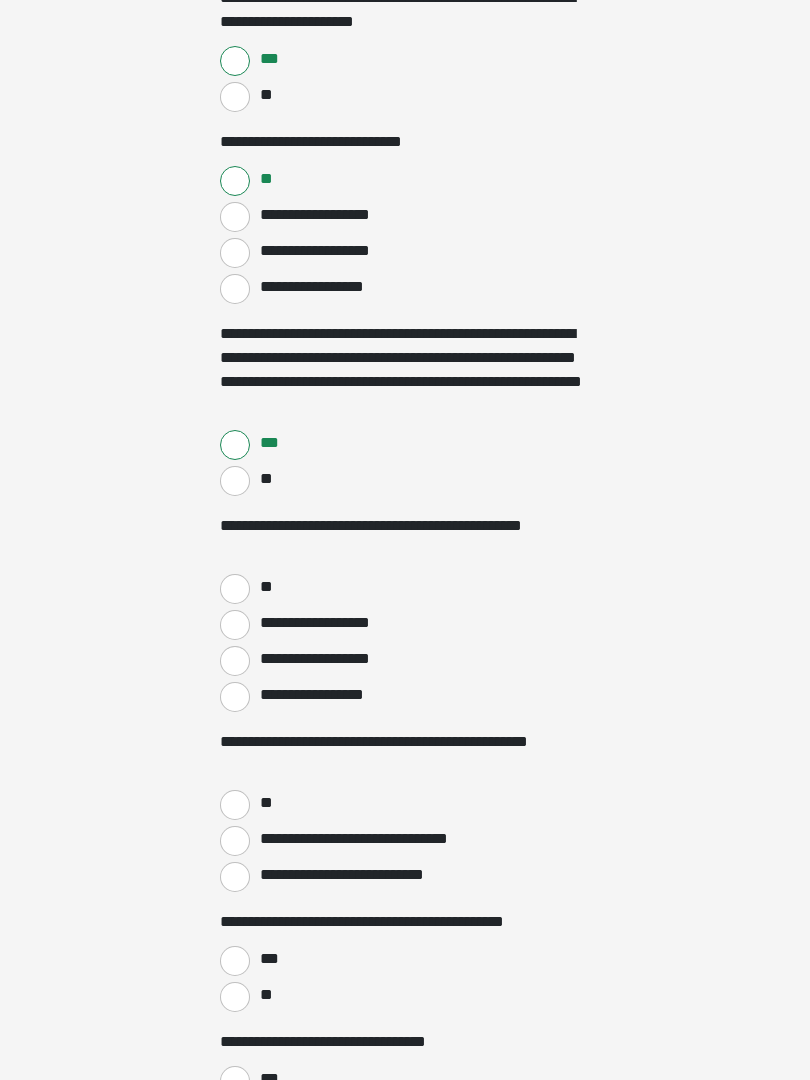 click on "**" at bounding box center (235, 590) 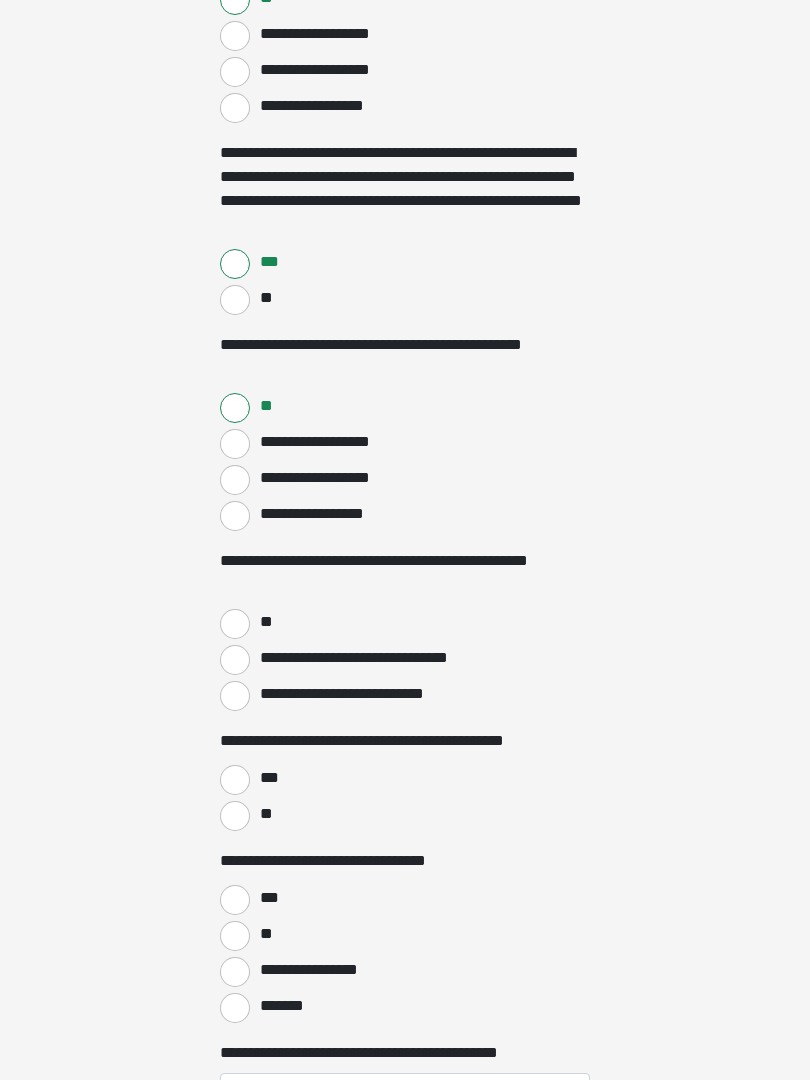 scroll, scrollTop: 549, scrollLeft: 0, axis: vertical 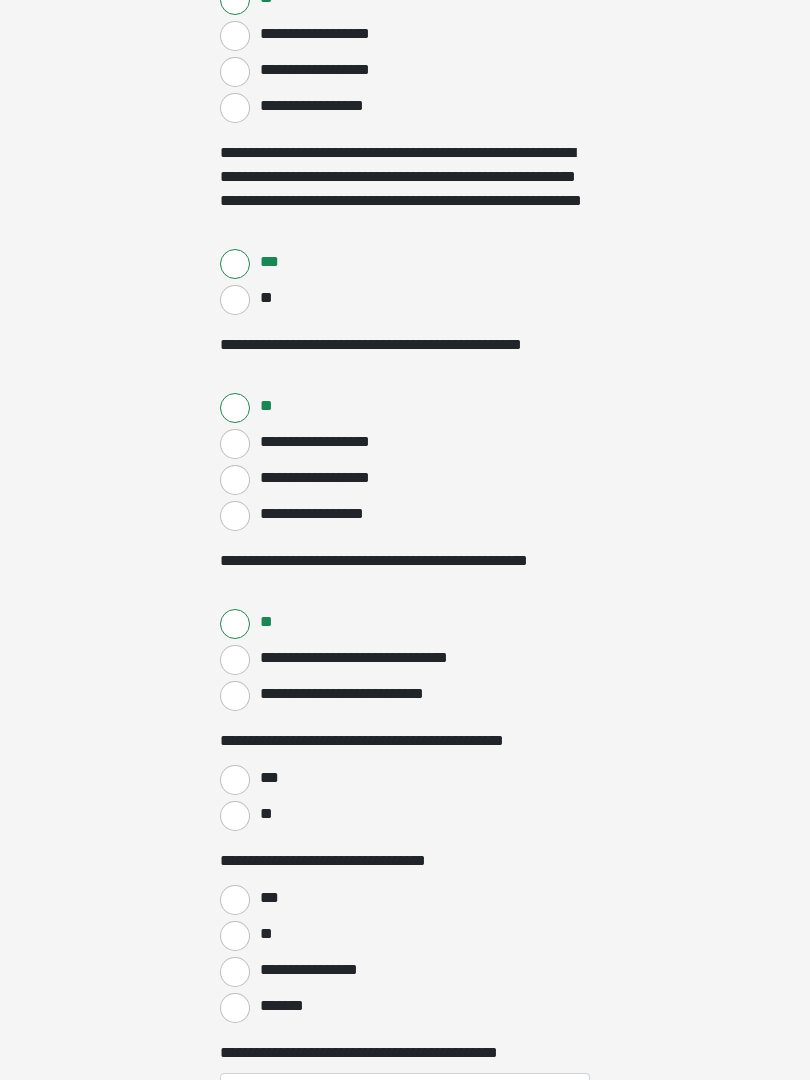 click on "***" at bounding box center [235, 780] 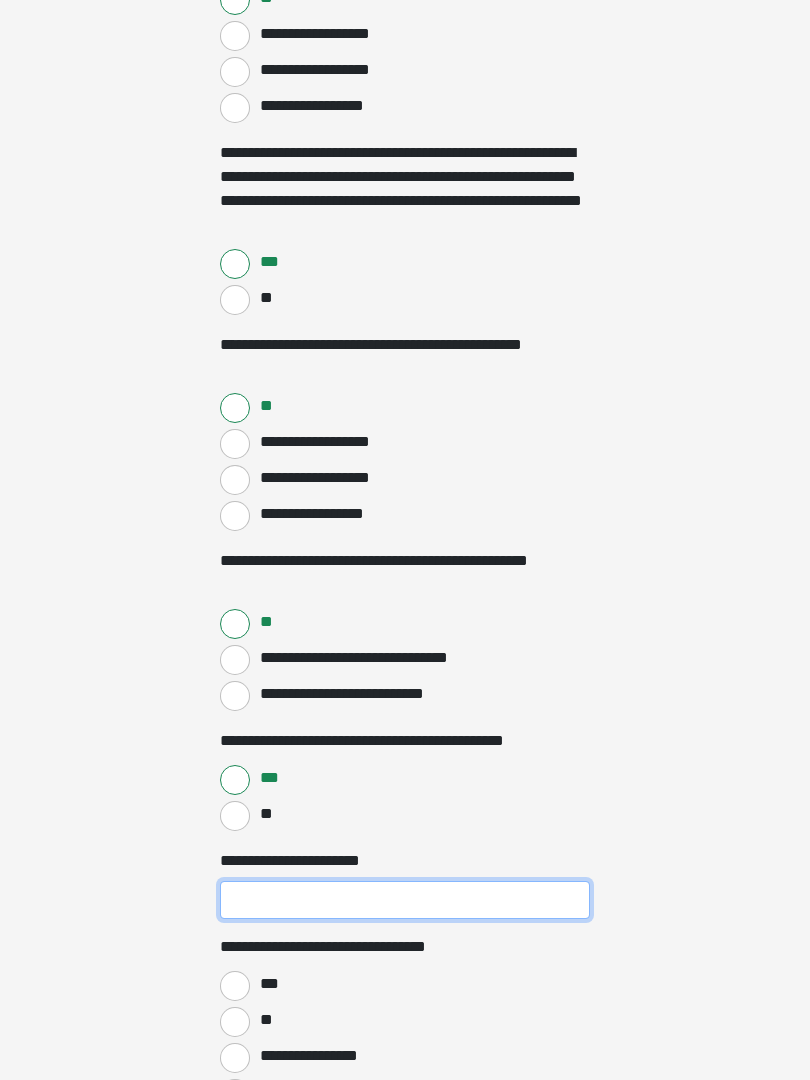 click on "**********" at bounding box center [405, 900] 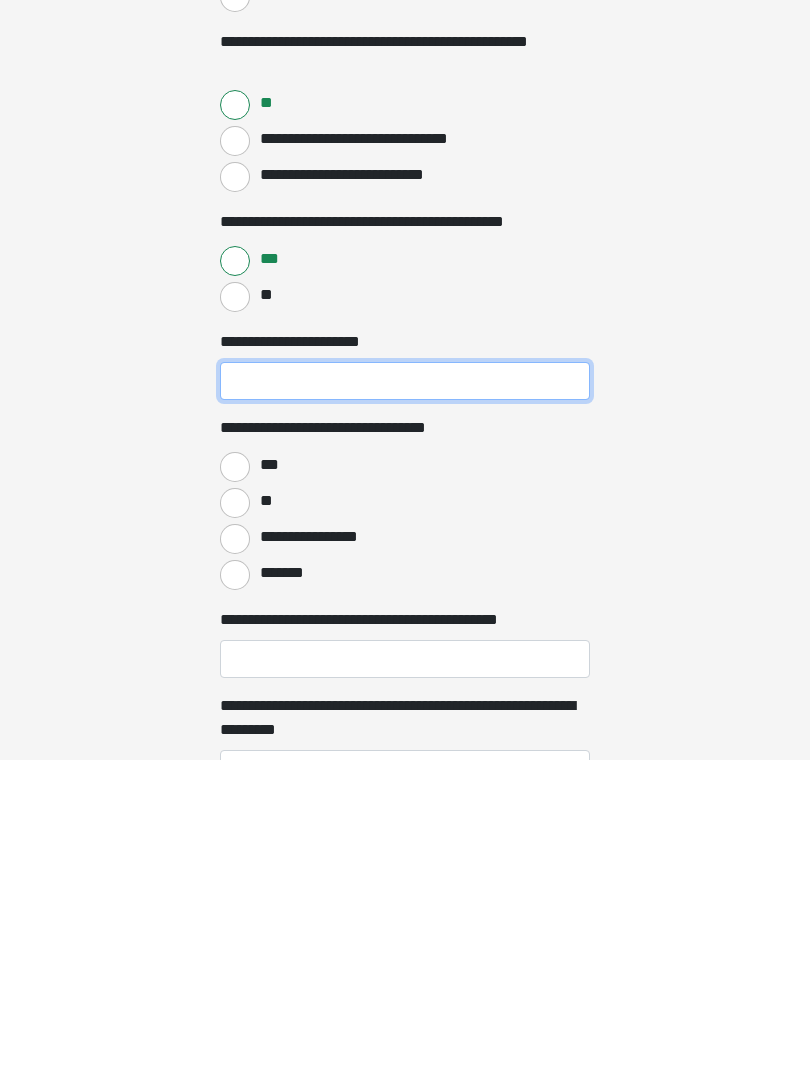 type on "*" 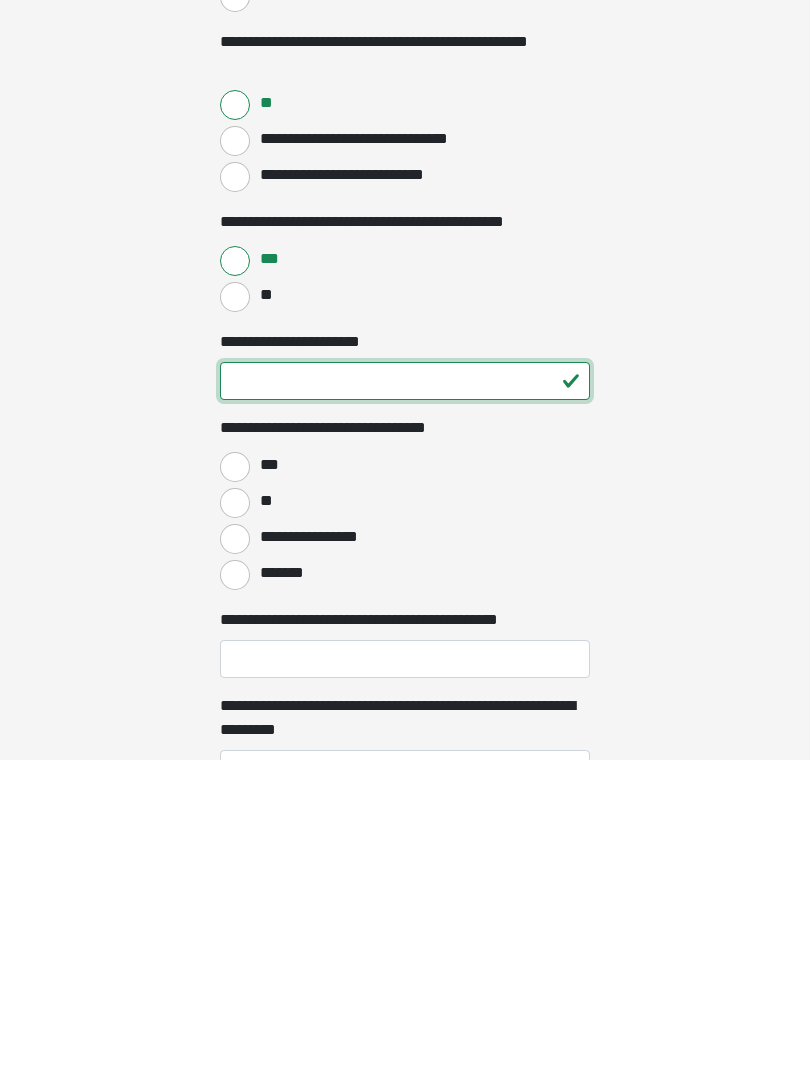 type on "**" 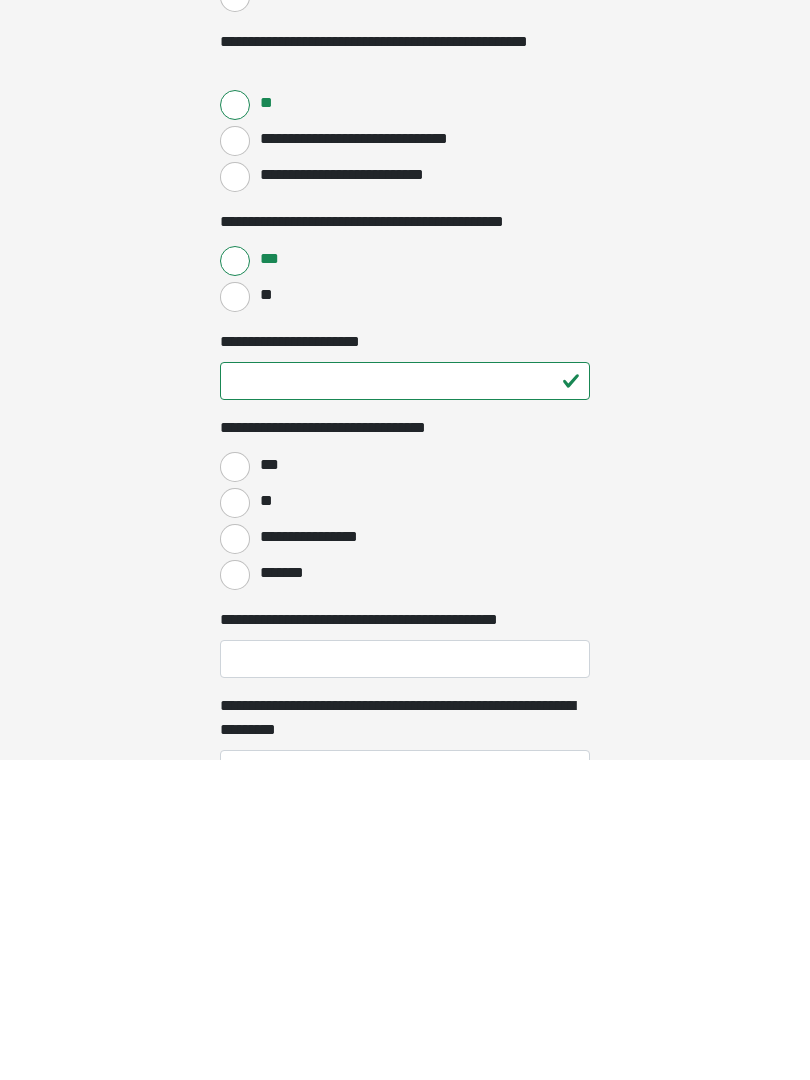 click on "***" at bounding box center [235, 787] 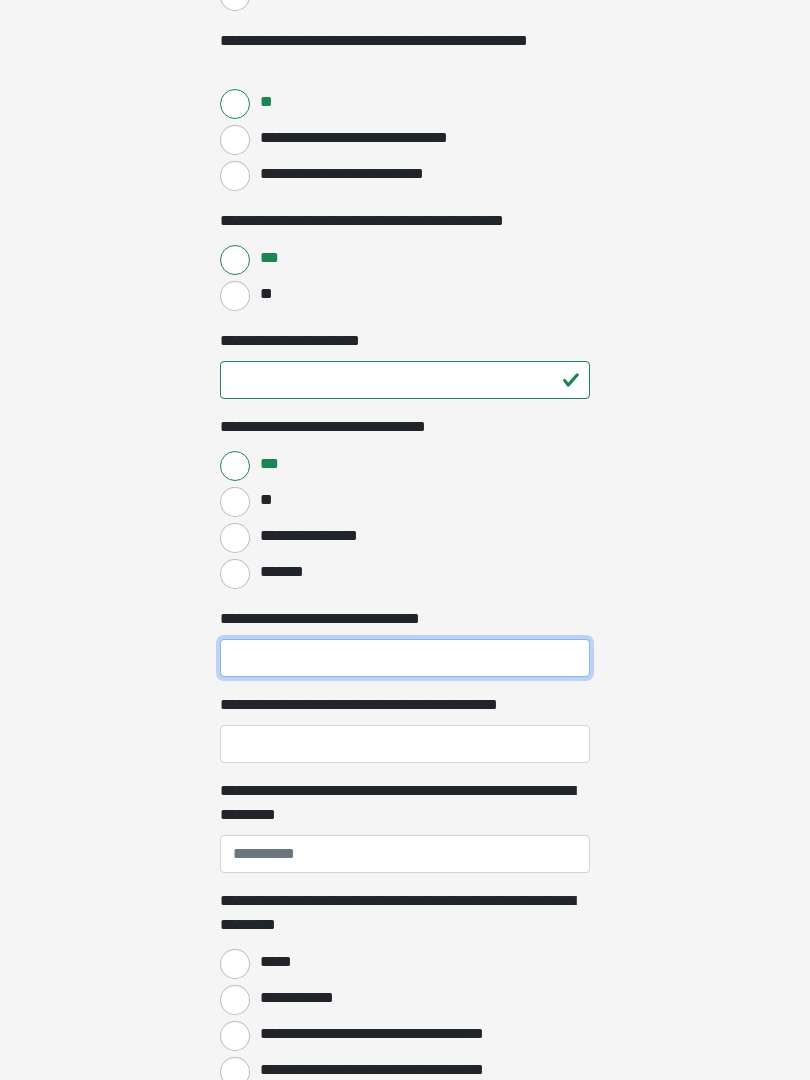 click on "**********" at bounding box center [405, 658] 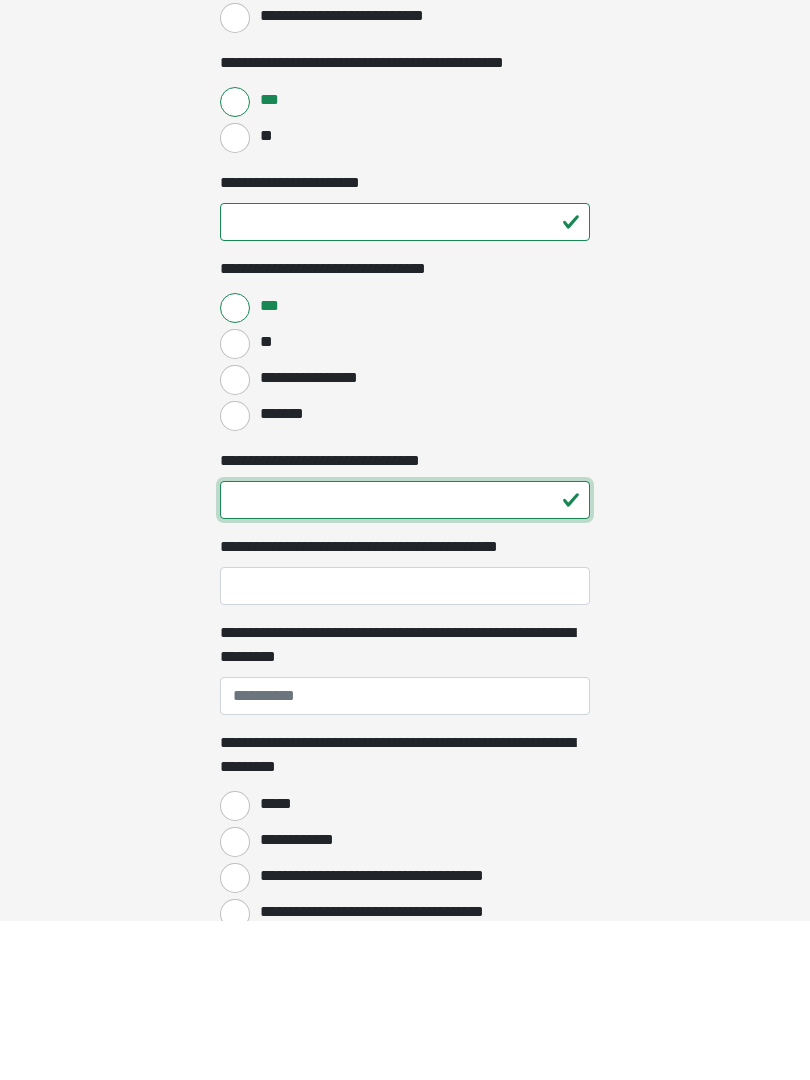 type on "**" 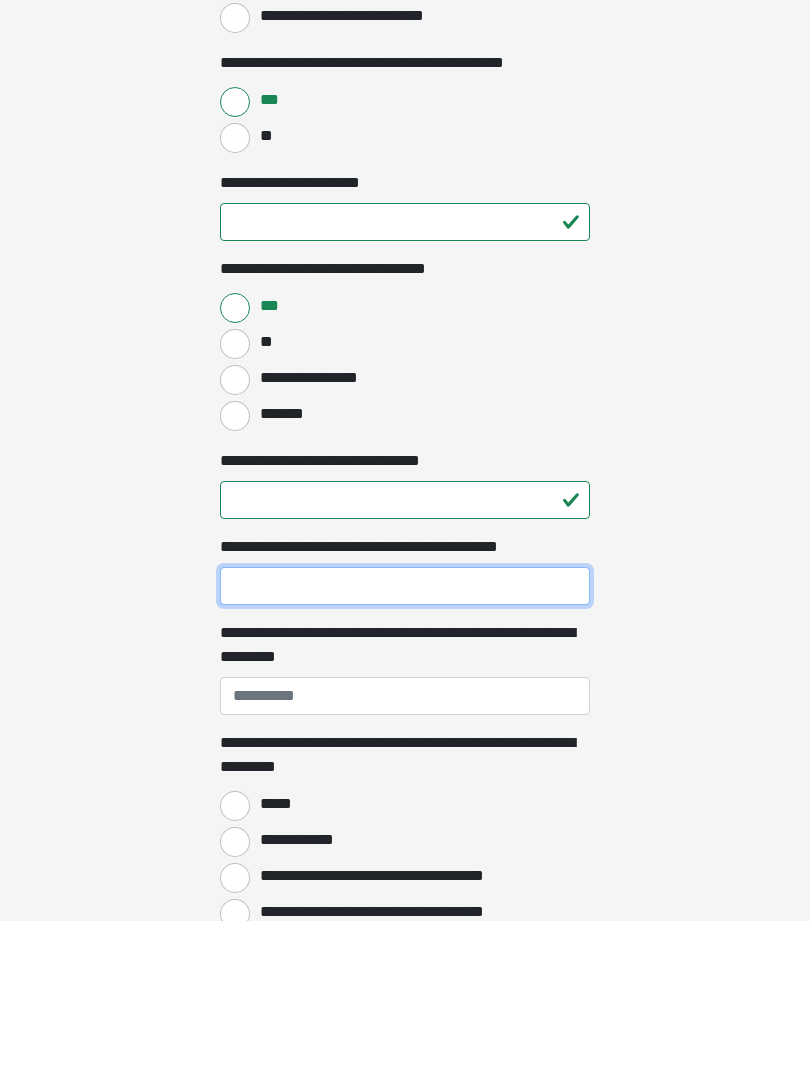 click on "**********" at bounding box center [405, 745] 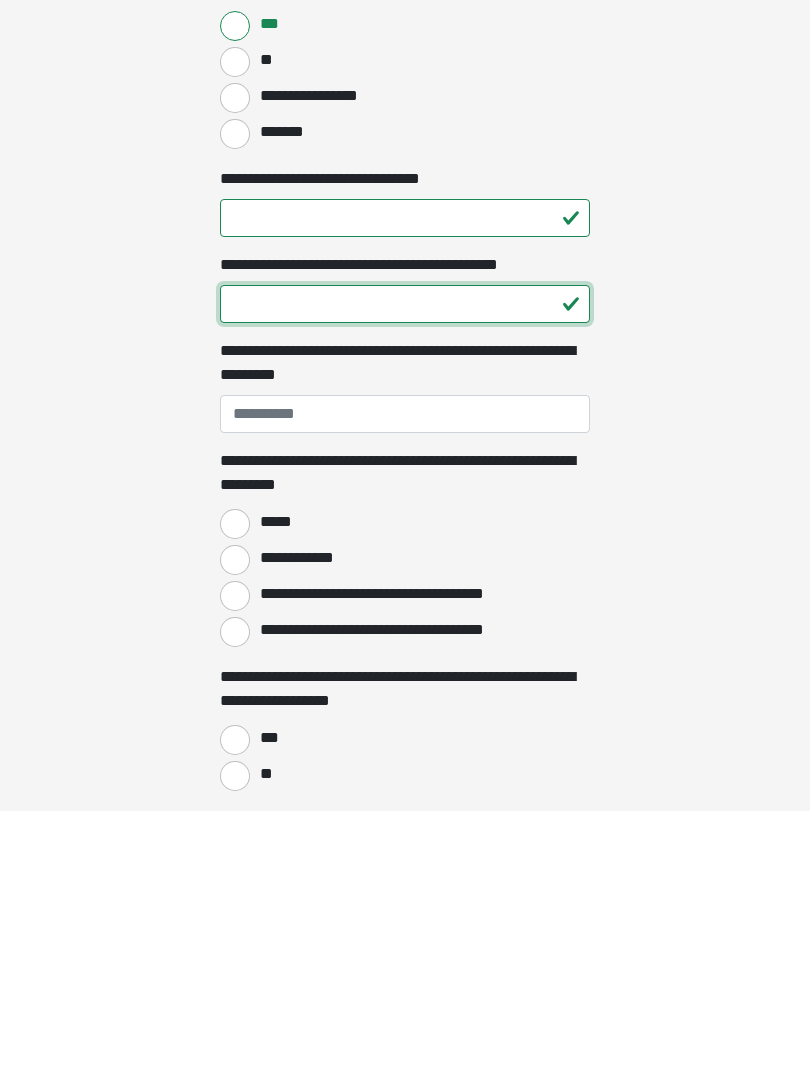 scroll, scrollTop: 1251, scrollLeft: 0, axis: vertical 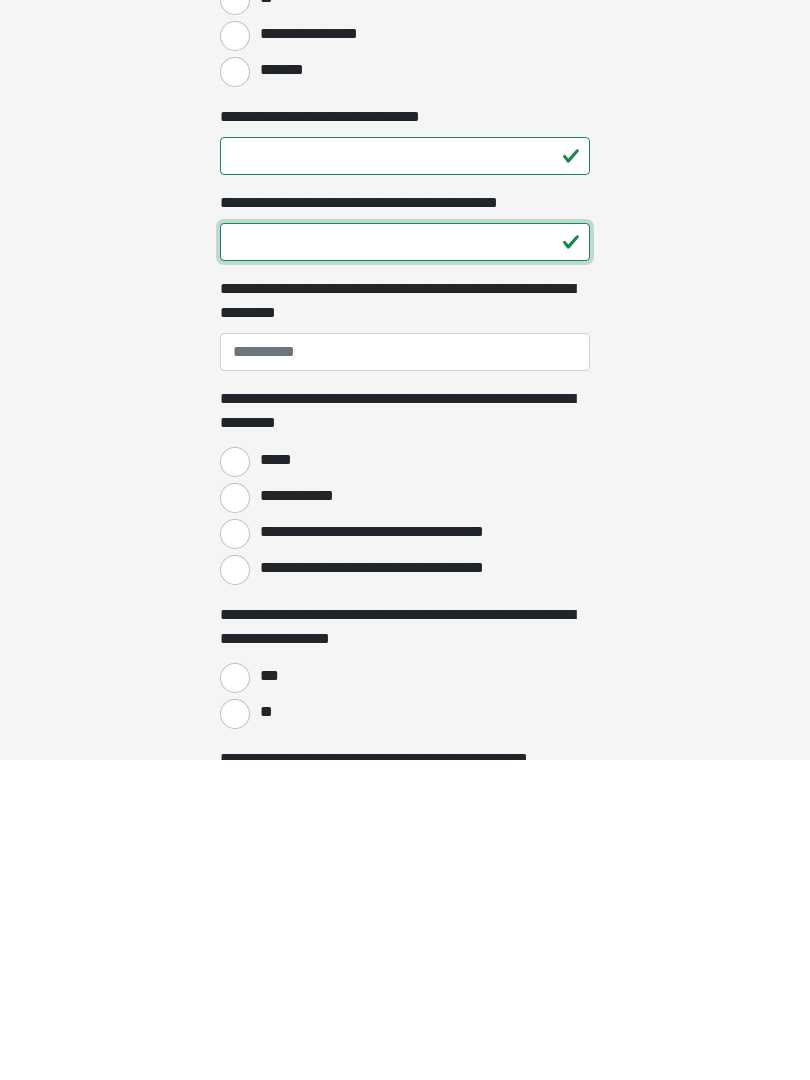 type on "**" 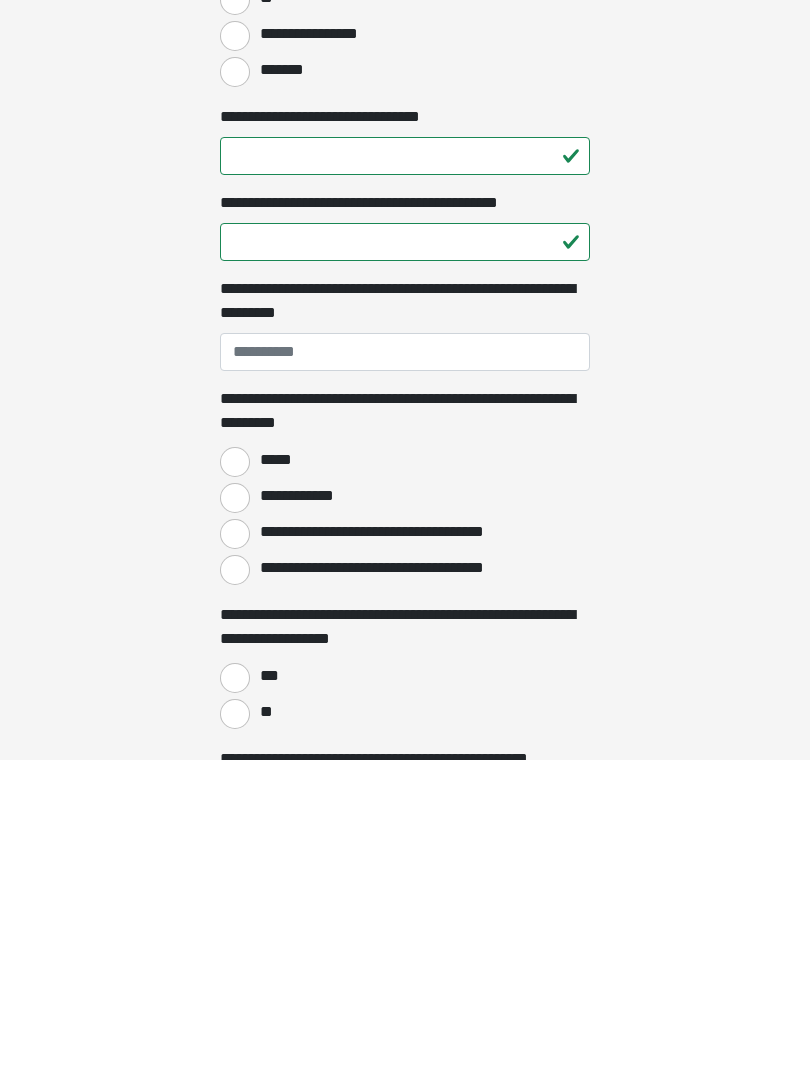 click on "*****" at bounding box center [235, 782] 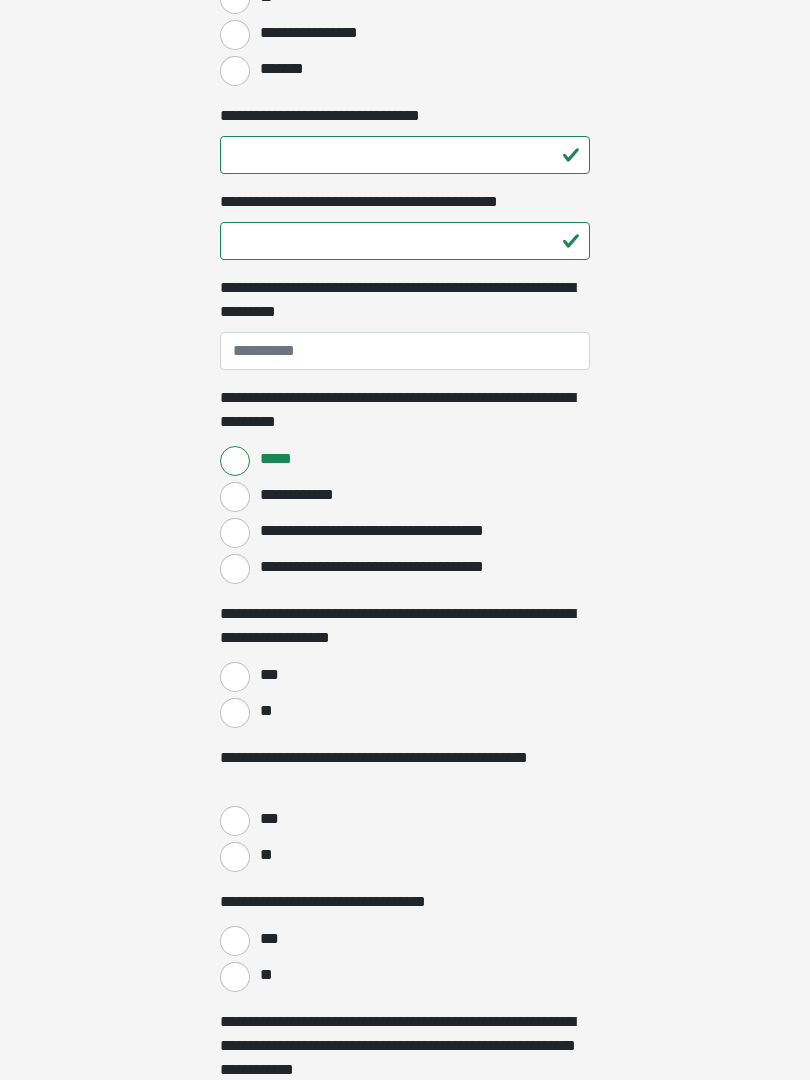 click on "***" at bounding box center [235, 677] 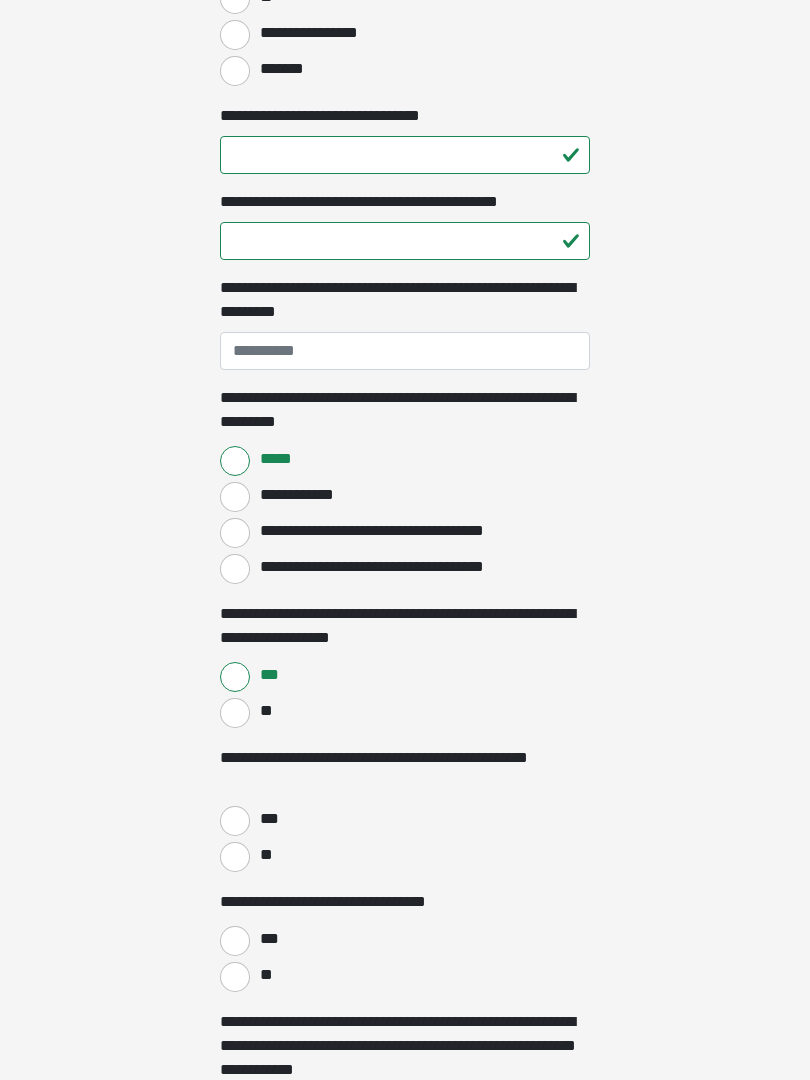 click on "**" at bounding box center [235, 857] 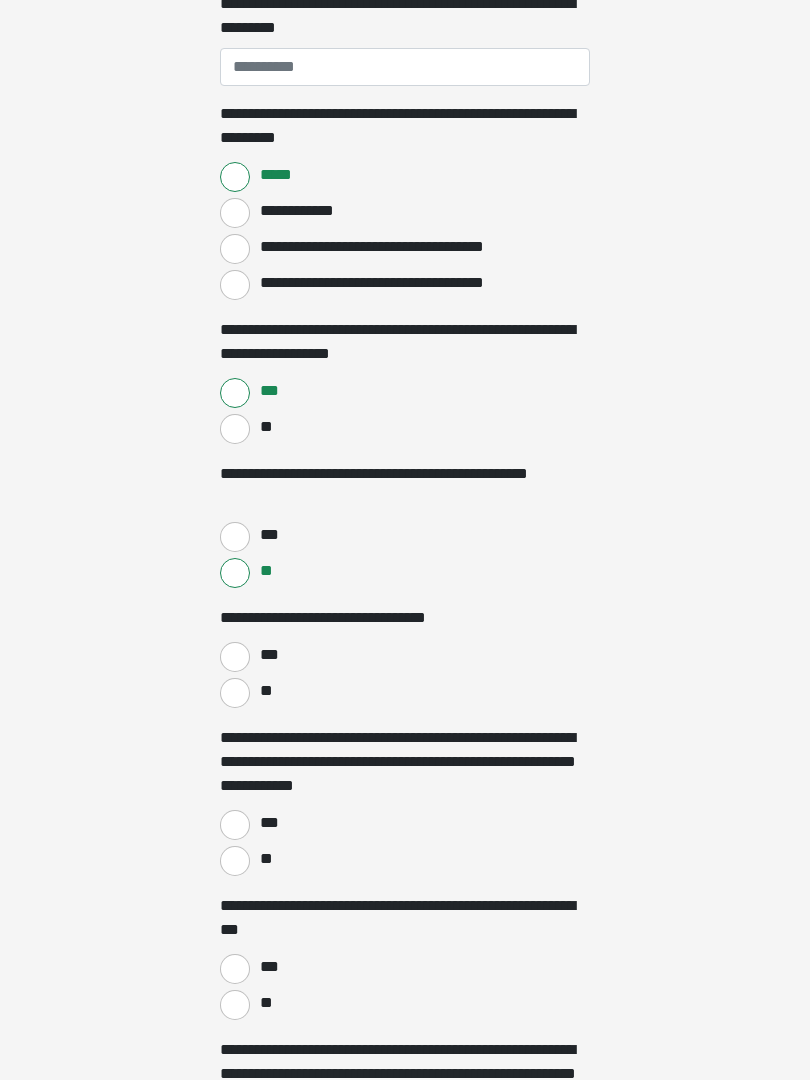 scroll, scrollTop: 1856, scrollLeft: 0, axis: vertical 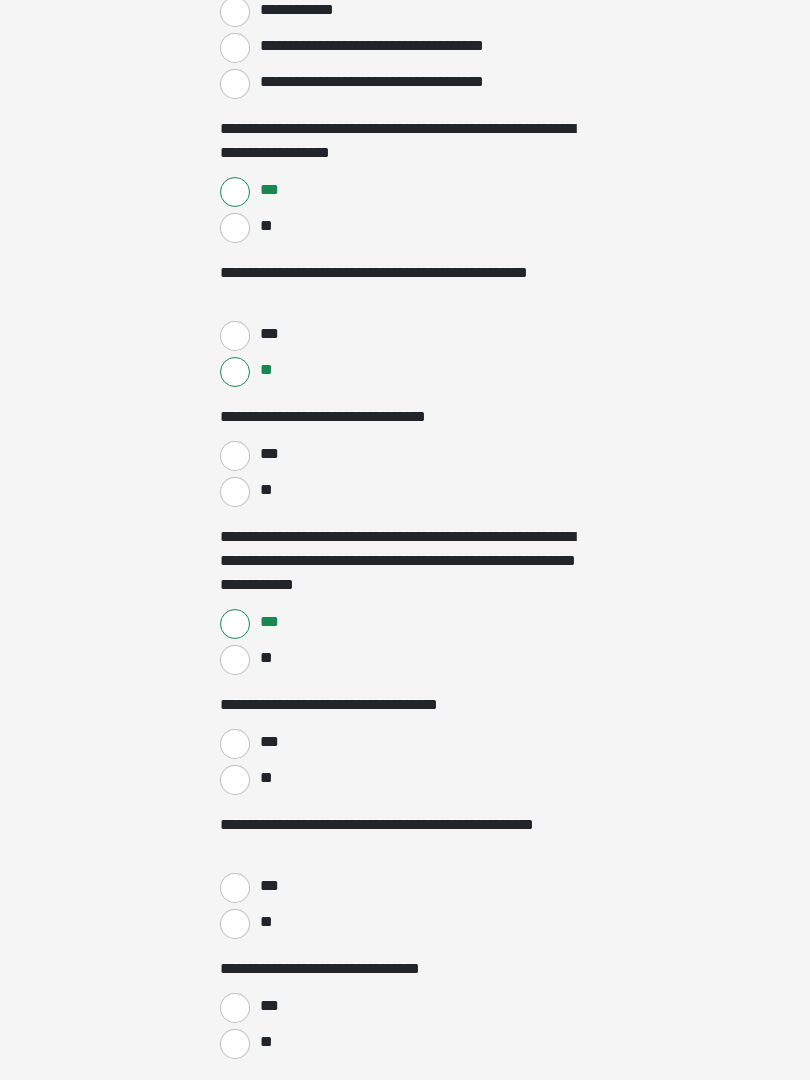 click on "***" at bounding box center [235, 745] 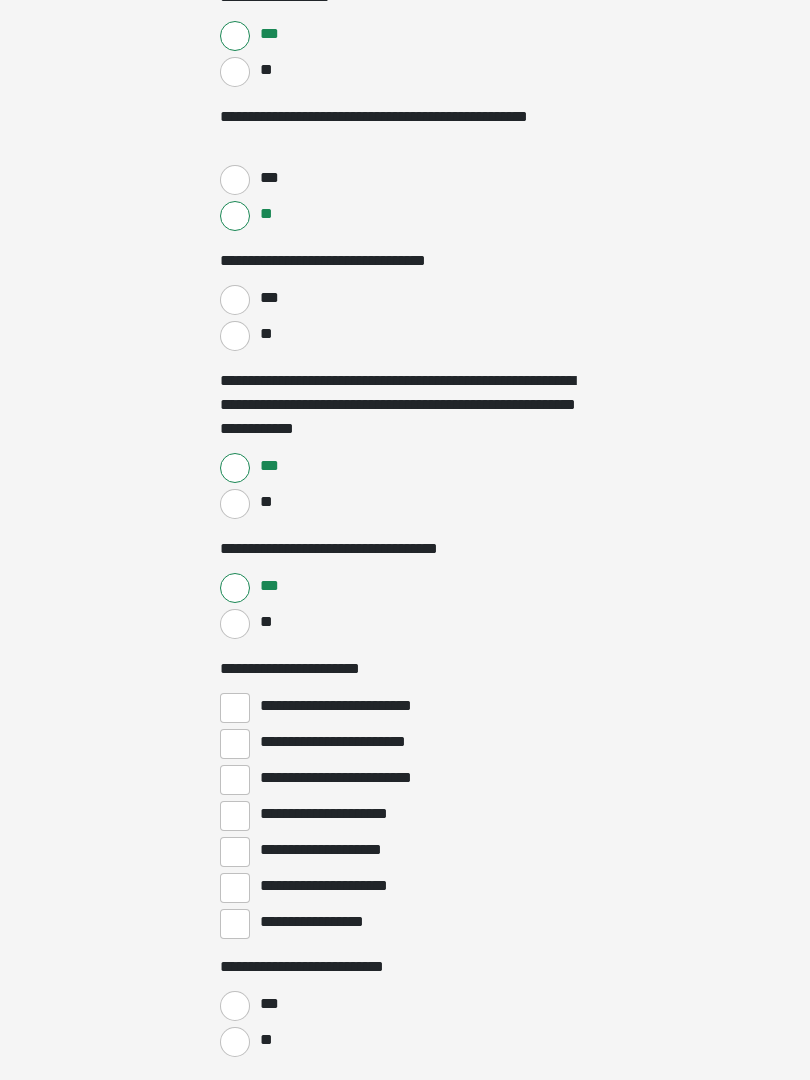 scroll, scrollTop: 2234, scrollLeft: 0, axis: vertical 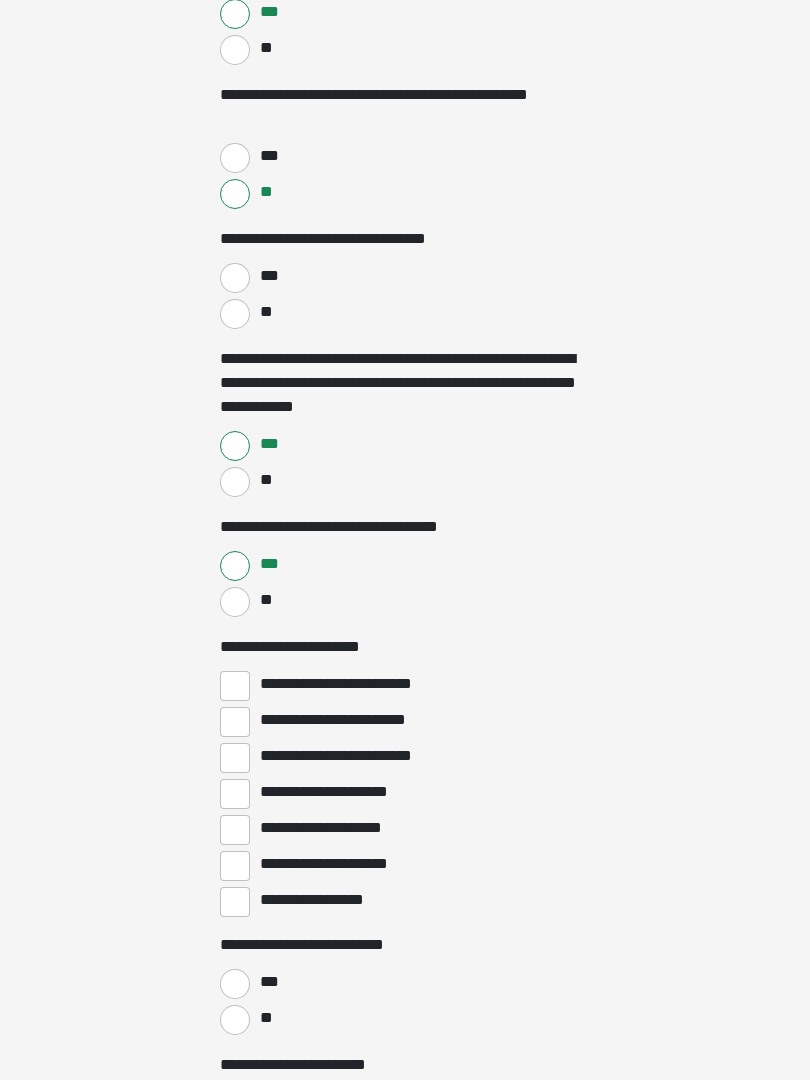 click on "**********" at bounding box center (235, 723) 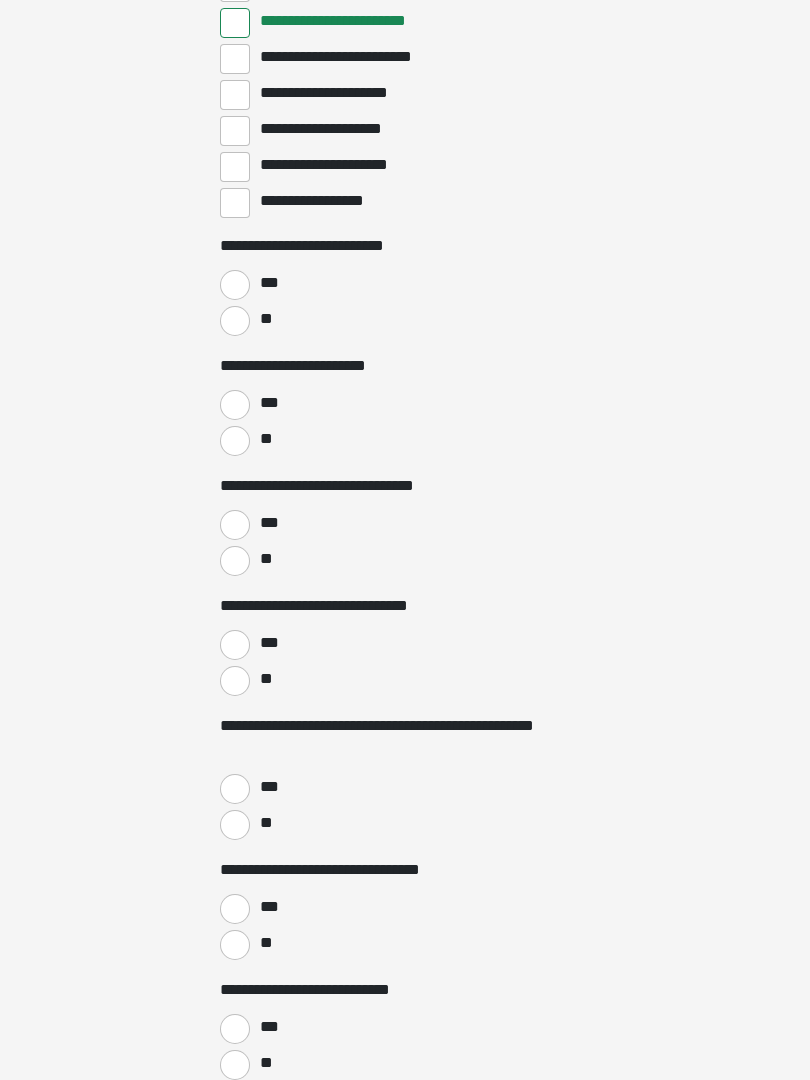 scroll, scrollTop: 2918, scrollLeft: 0, axis: vertical 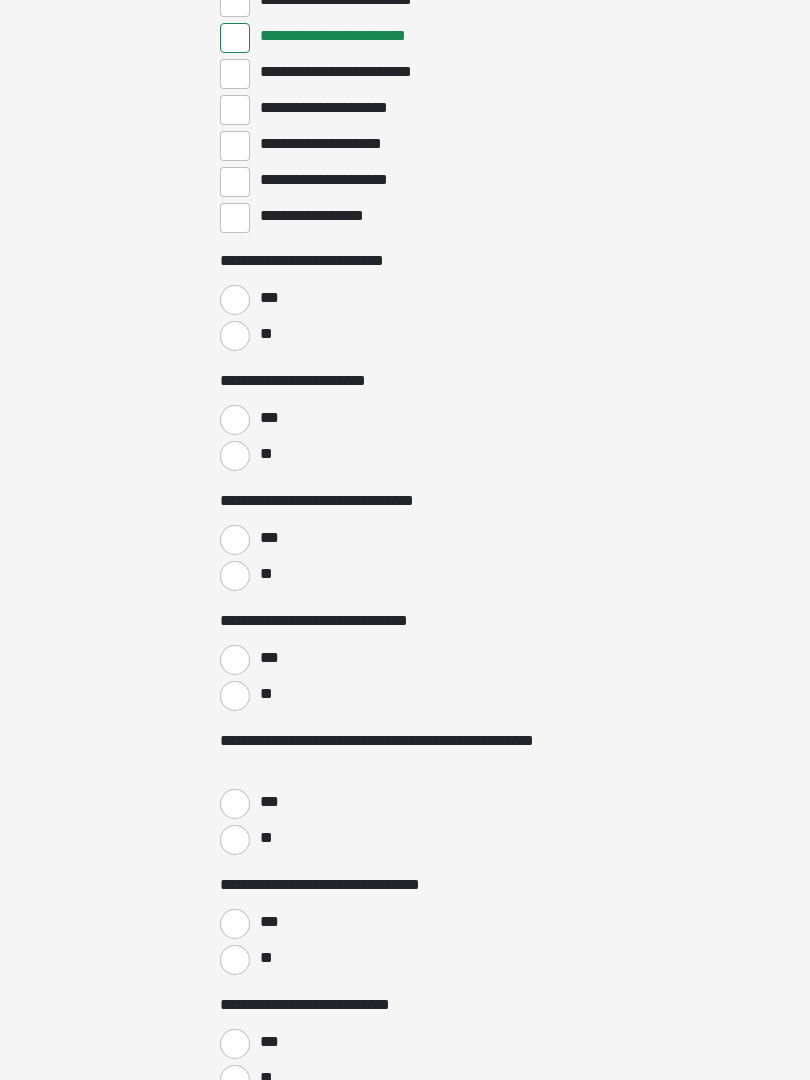 click on "**" at bounding box center (235, 337) 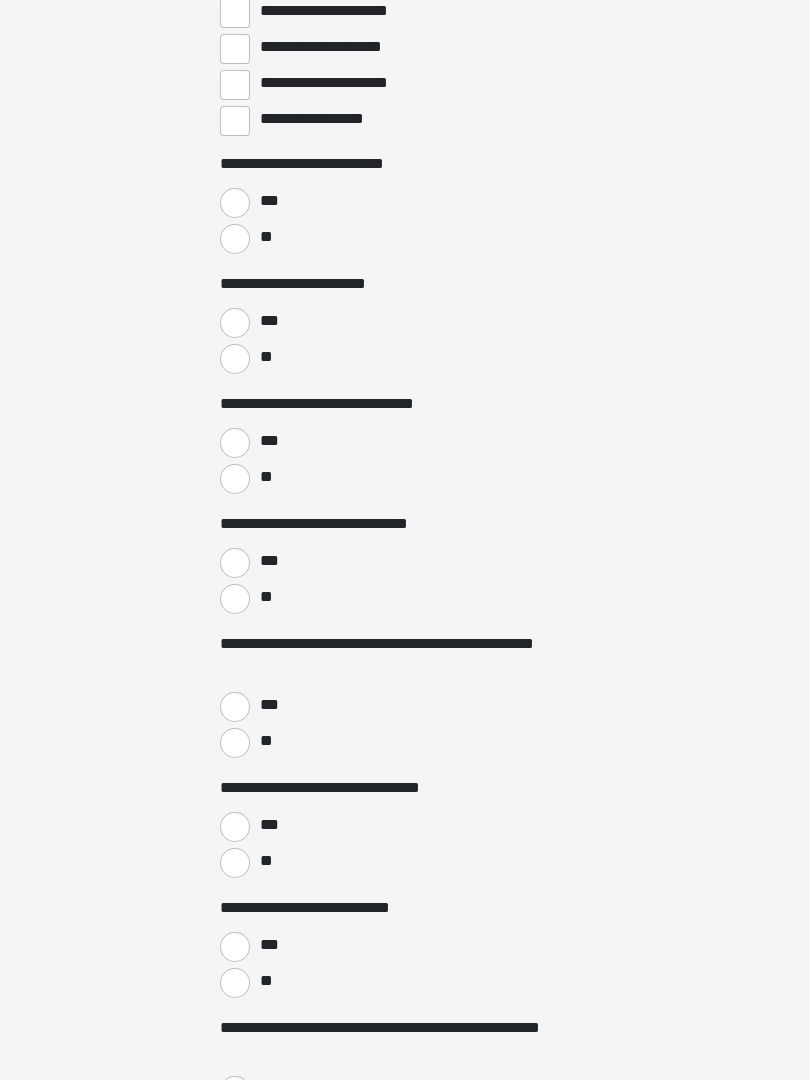 scroll, scrollTop: 3056, scrollLeft: 0, axis: vertical 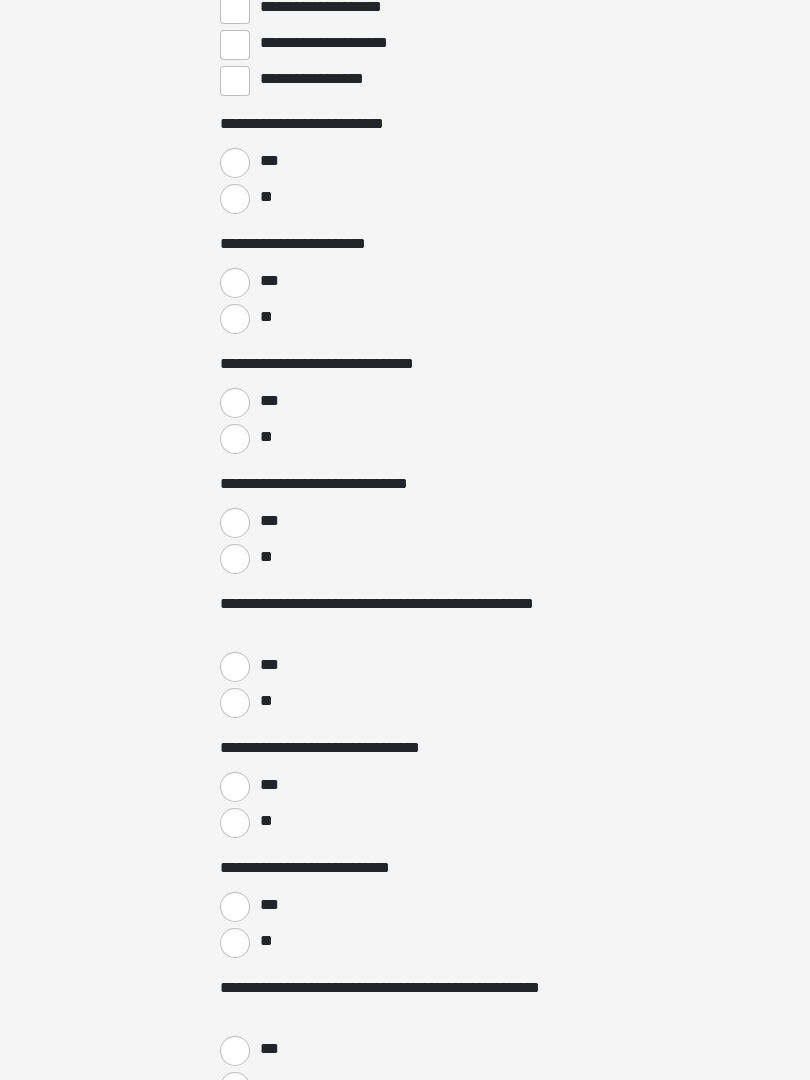 click on "**" at bounding box center (235, 703) 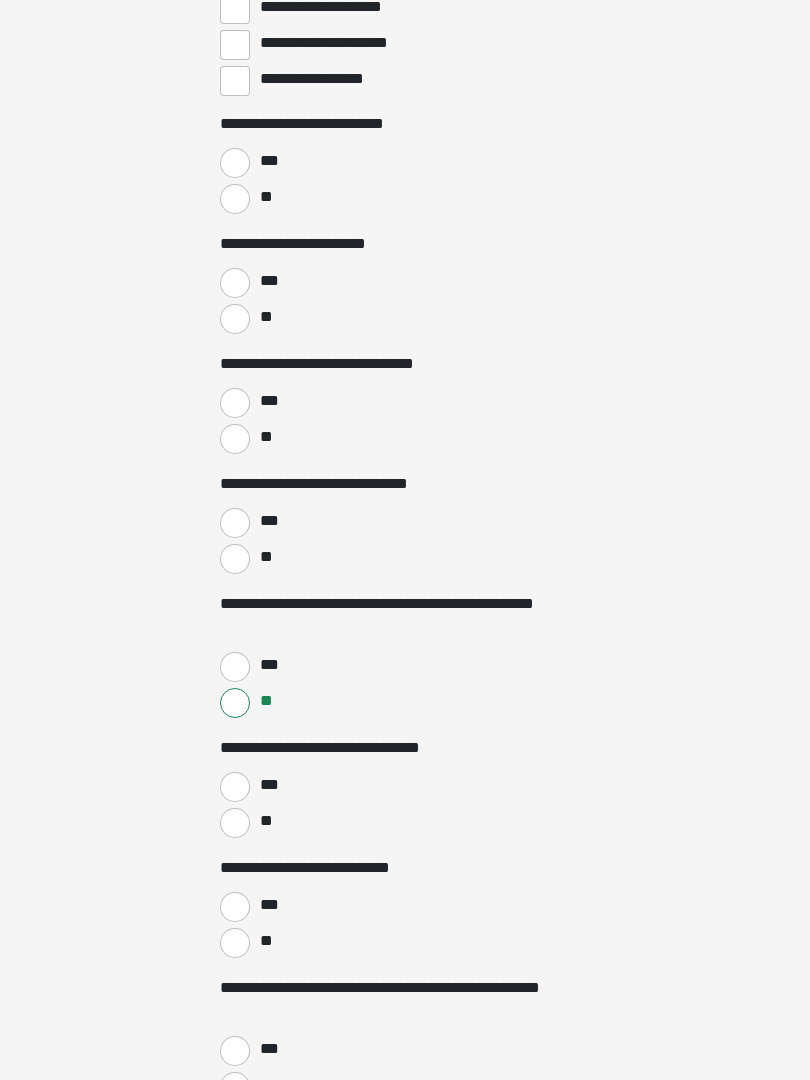 click on "**" at bounding box center [235, 823] 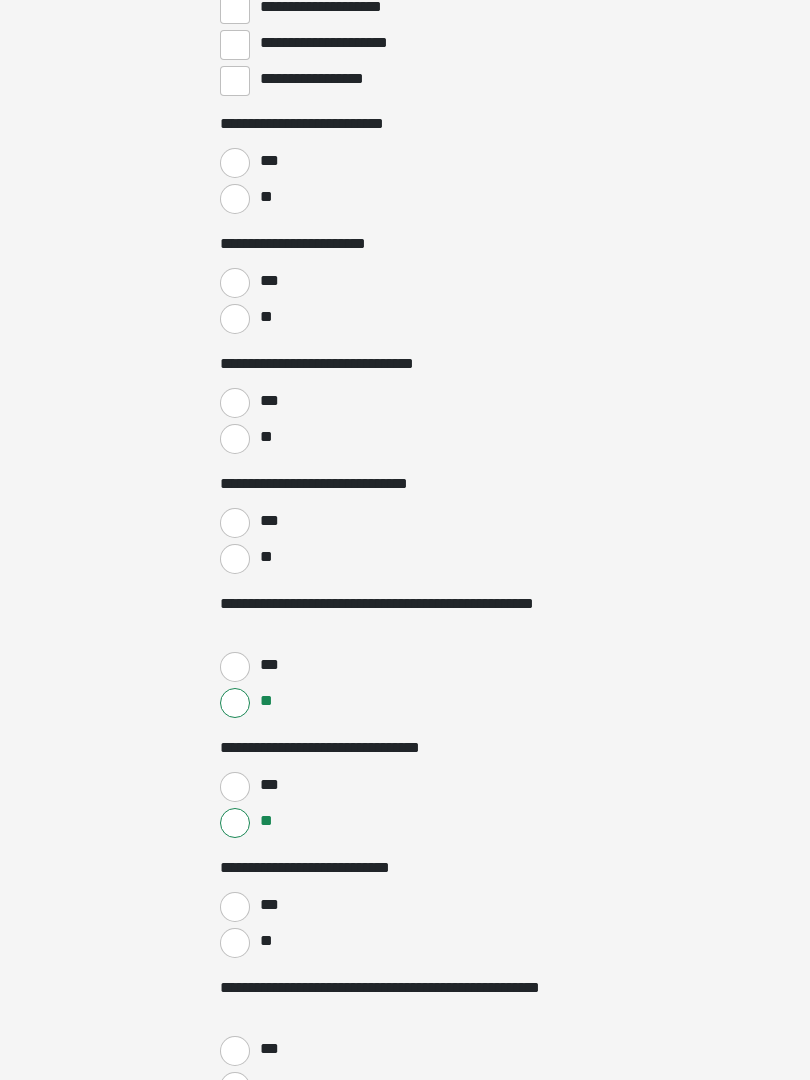 click on "**" at bounding box center [235, 943] 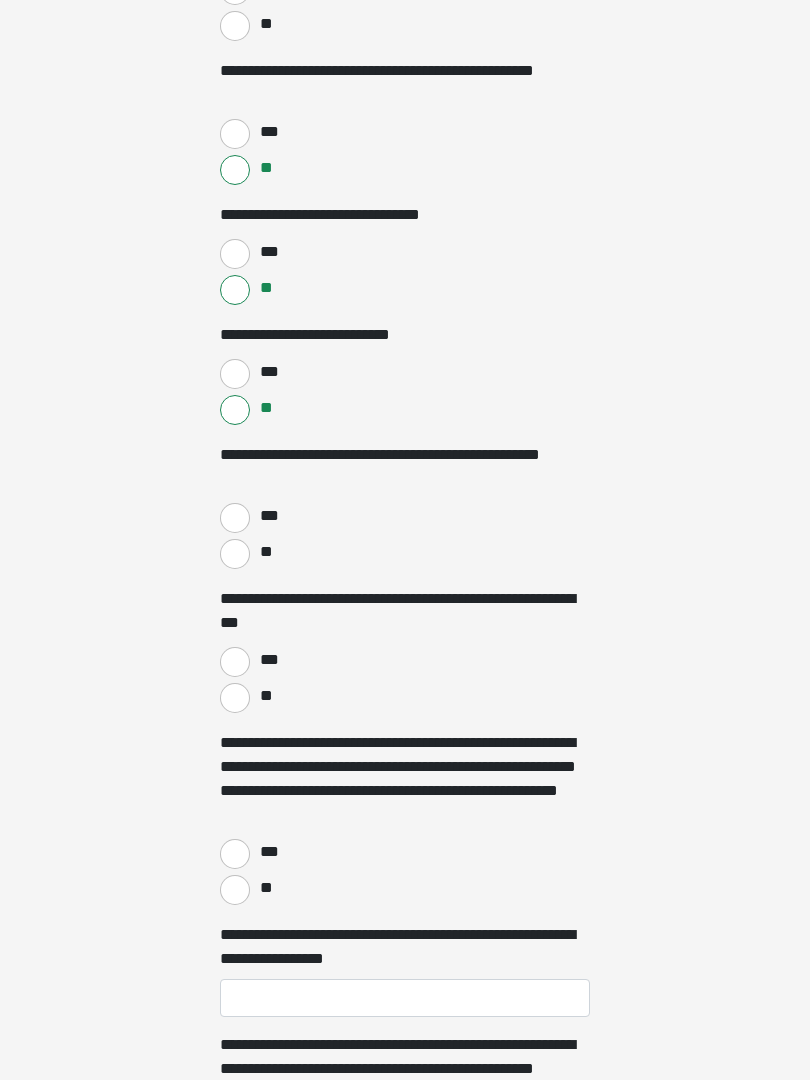 click on "**" at bounding box center (235, 555) 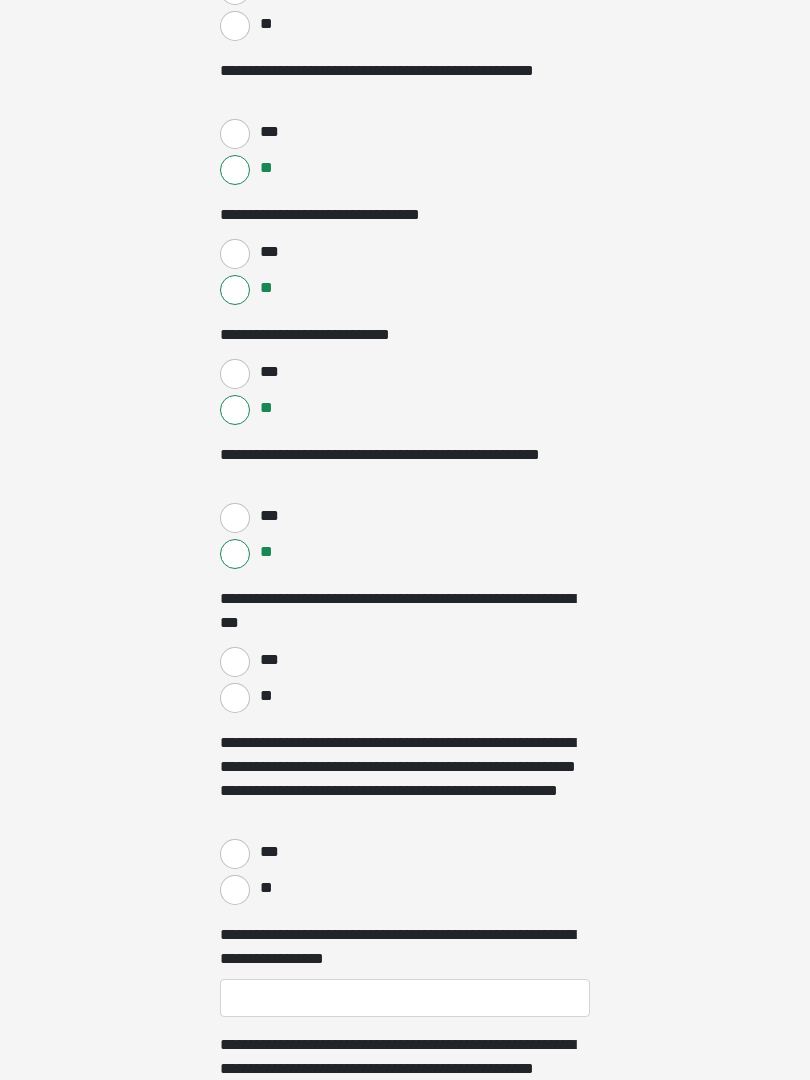 click on "***" at bounding box center (235, 662) 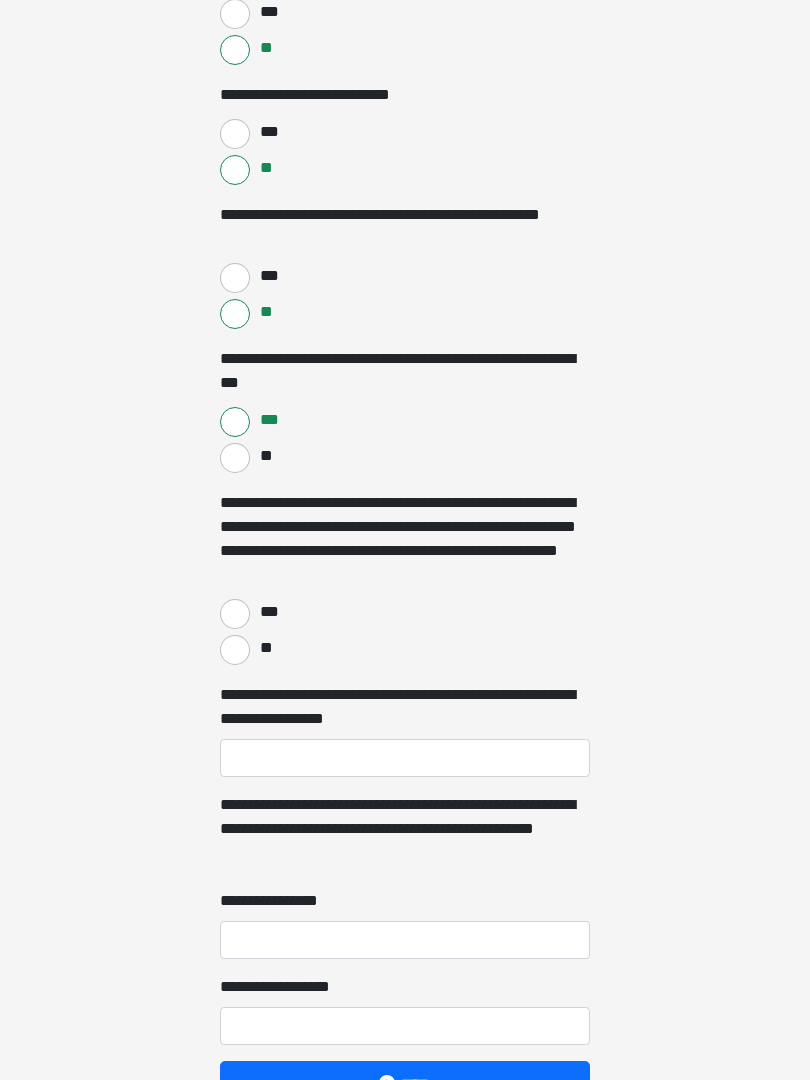 scroll, scrollTop: 3838, scrollLeft: 0, axis: vertical 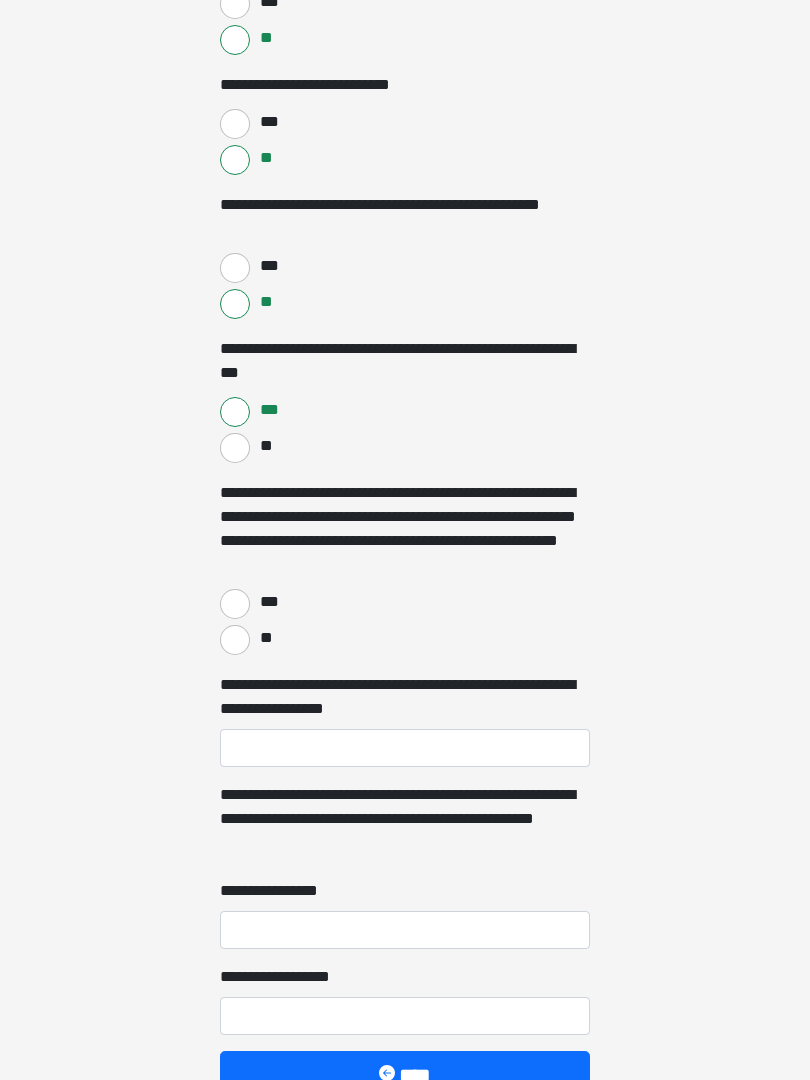 click on "**" at bounding box center (235, 641) 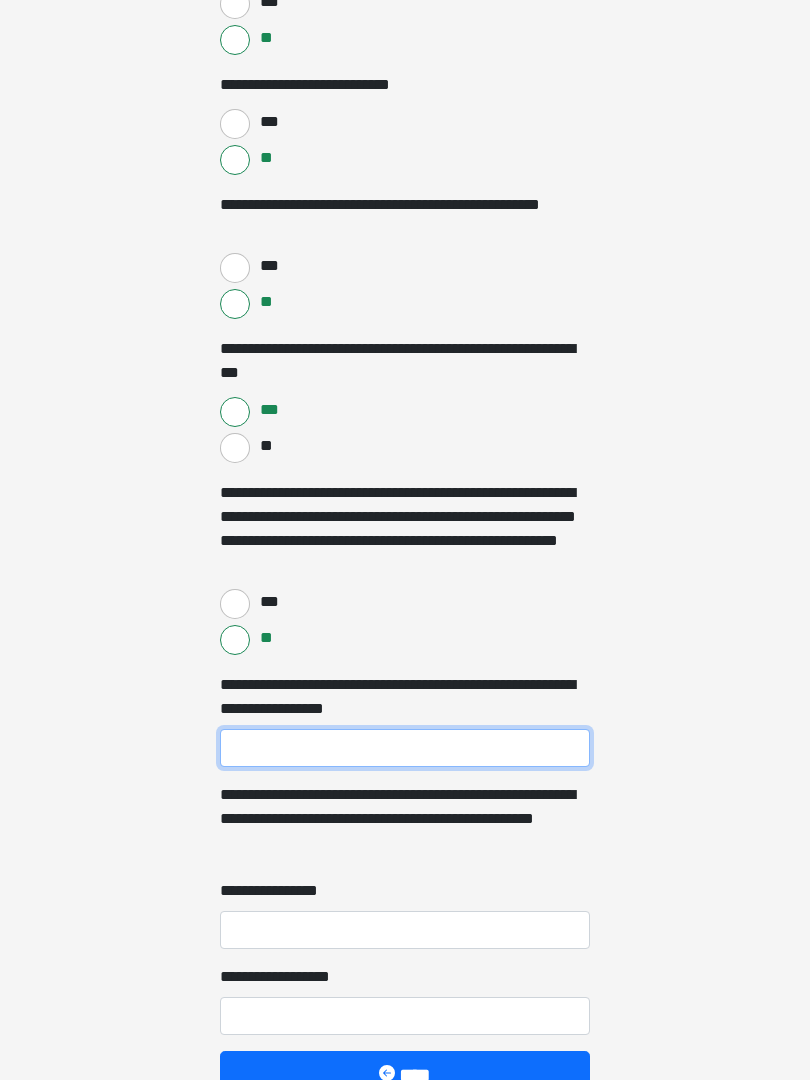 click on "**********" at bounding box center (405, 748) 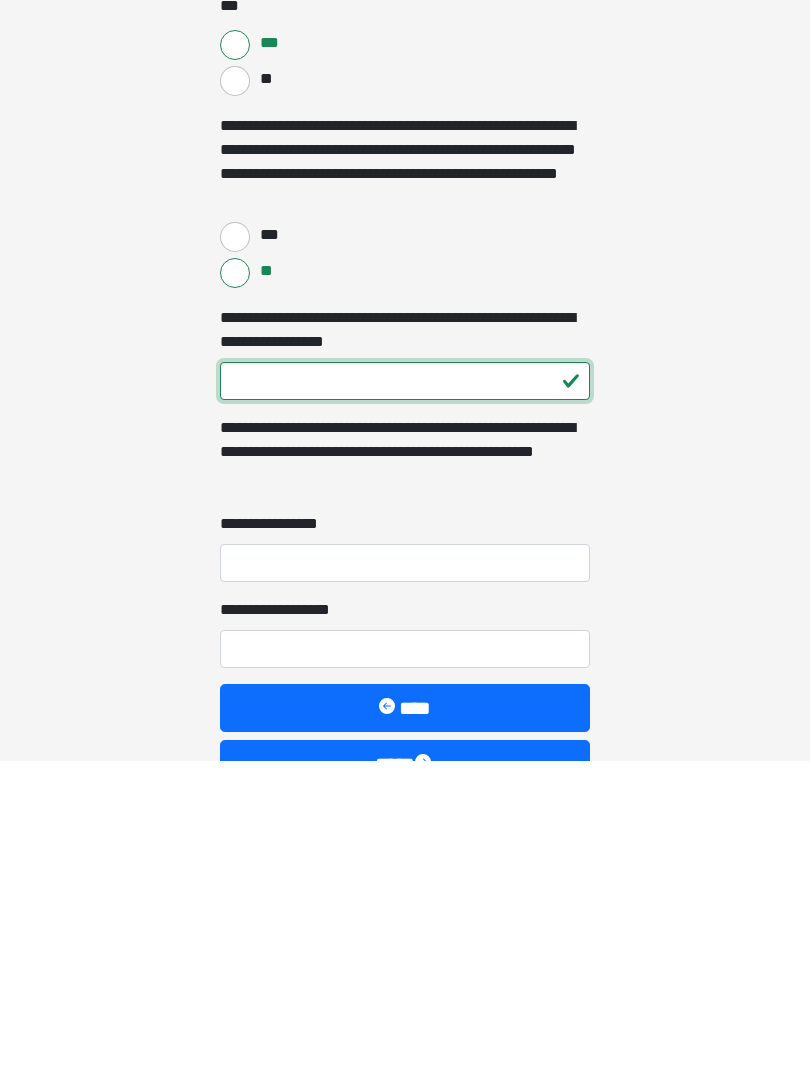 type on "***" 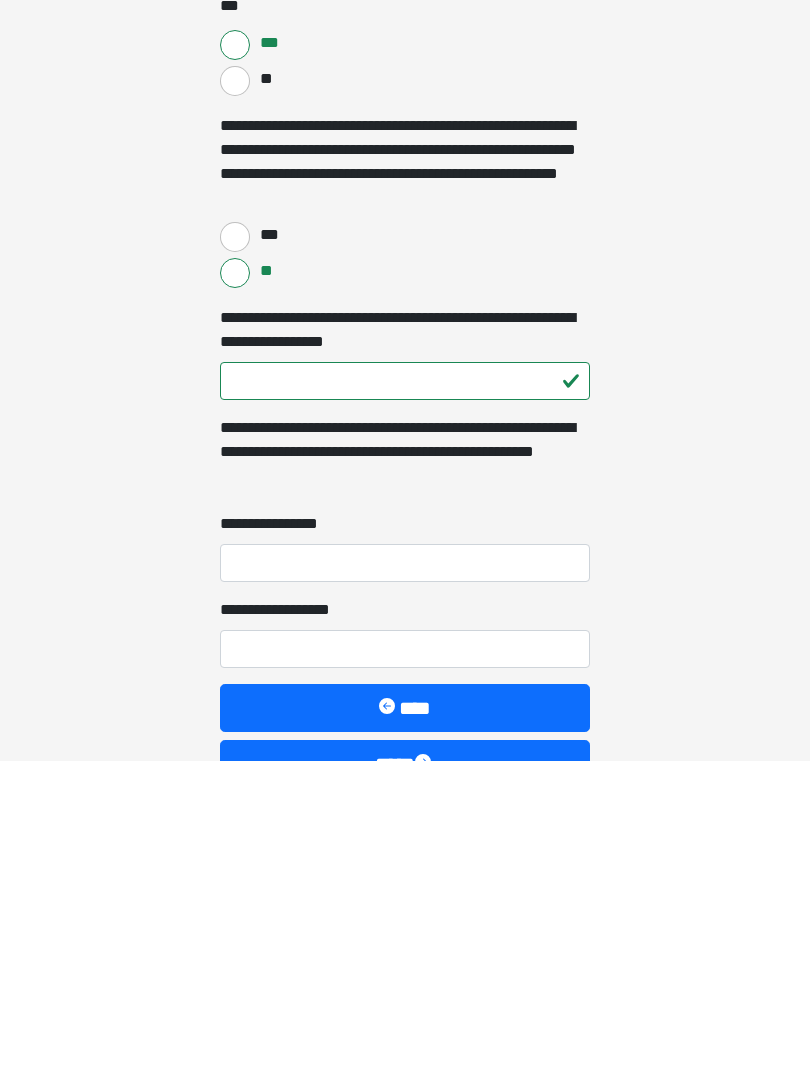 click on "**********" at bounding box center [405, 883] 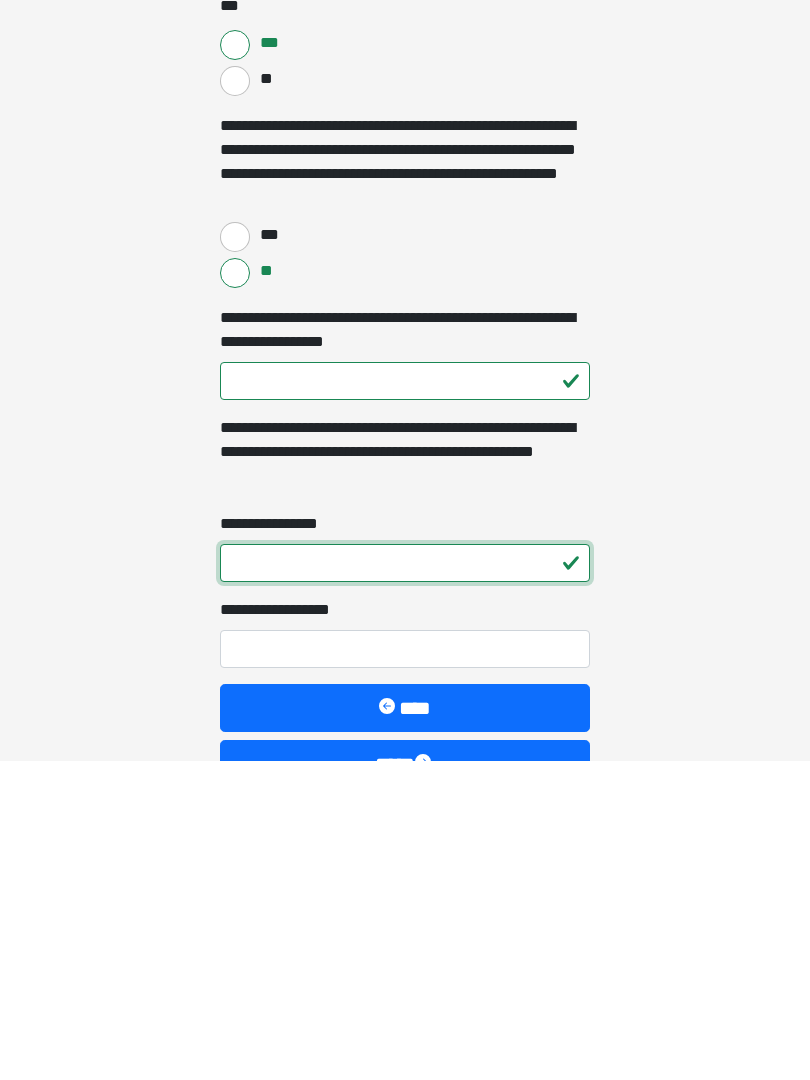 type on "*" 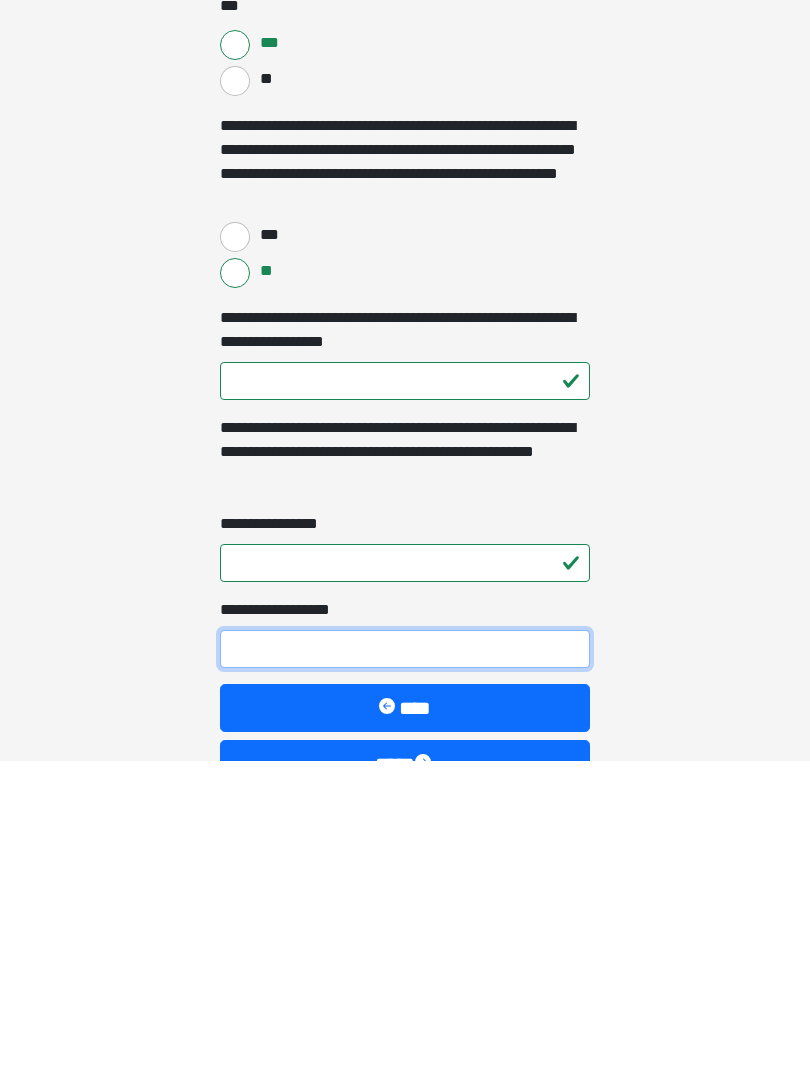 click on "**********" at bounding box center (405, 969) 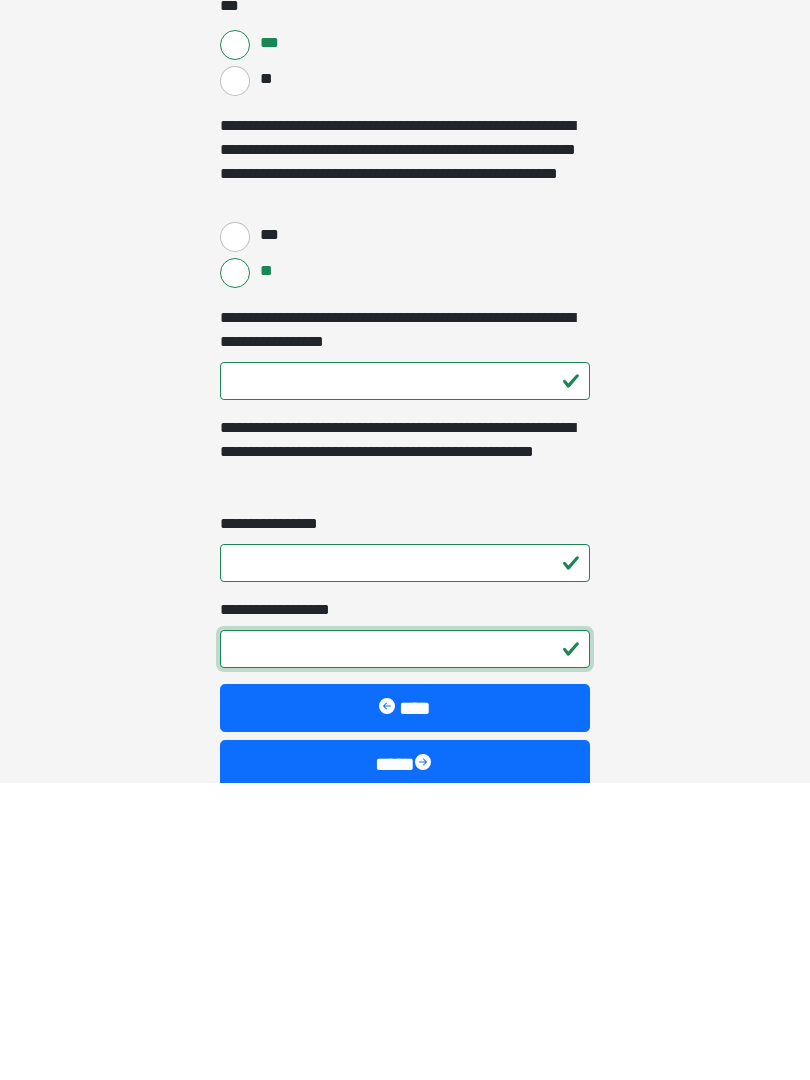 scroll, scrollTop: 4017, scrollLeft: 0, axis: vertical 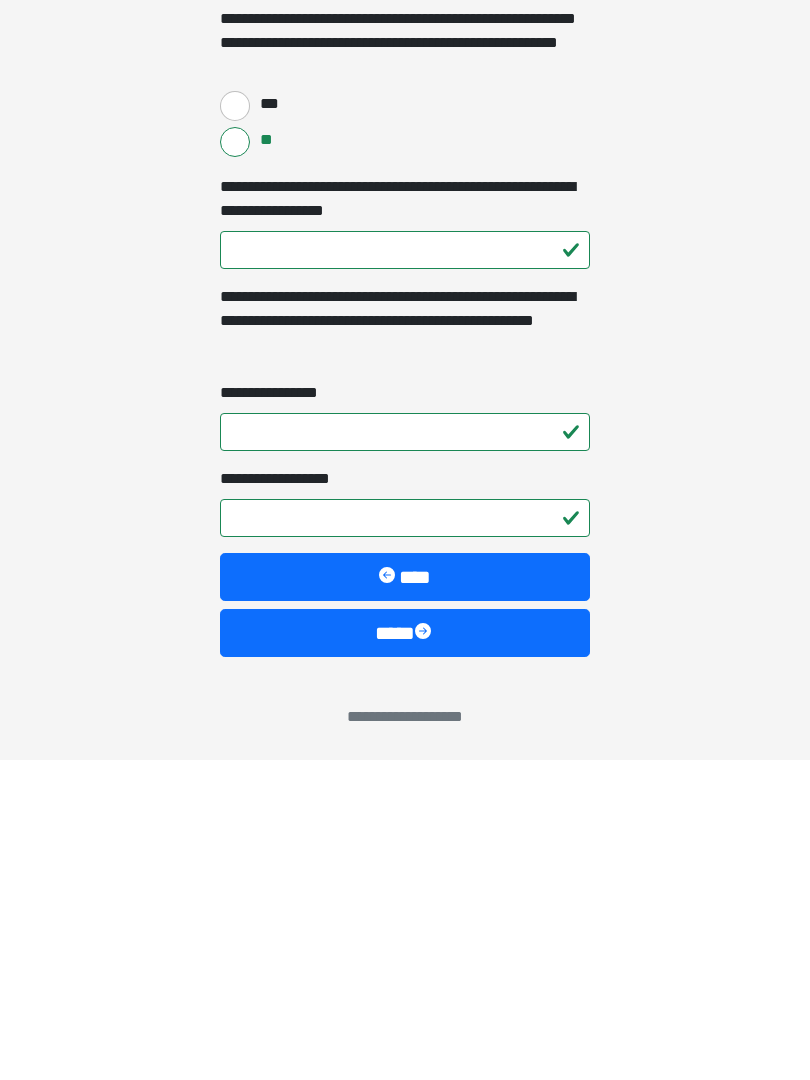 click on "****" at bounding box center (405, 953) 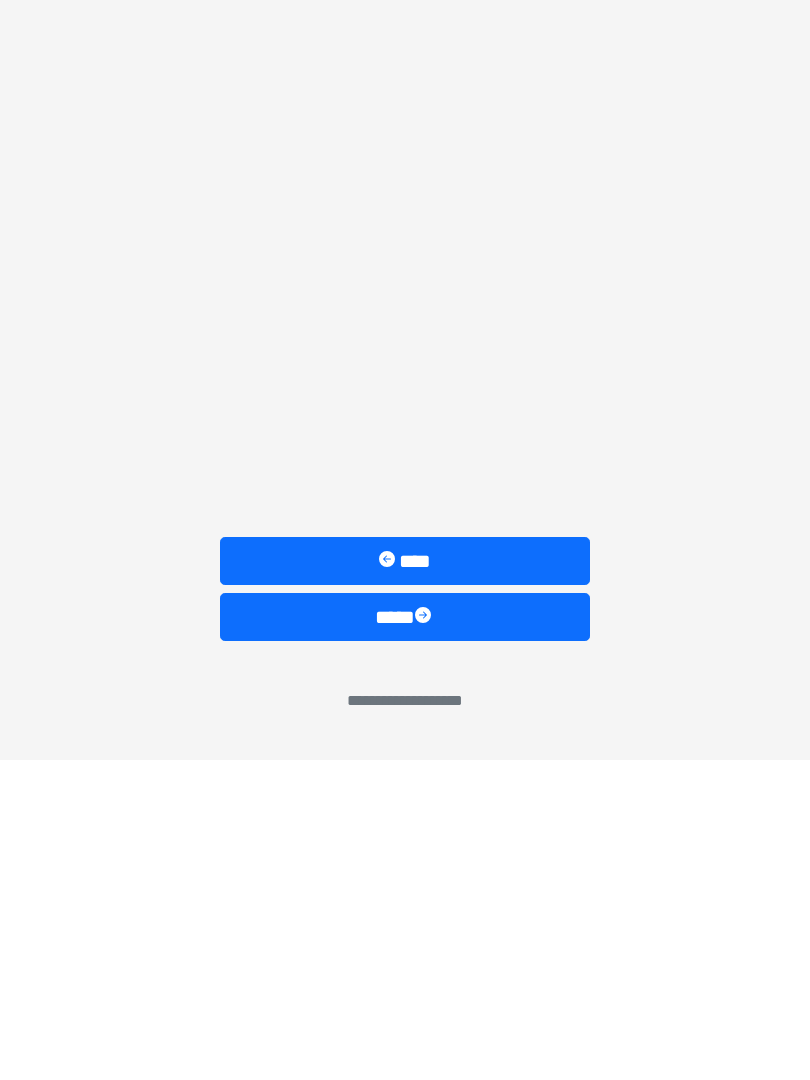 scroll, scrollTop: 0, scrollLeft: 0, axis: both 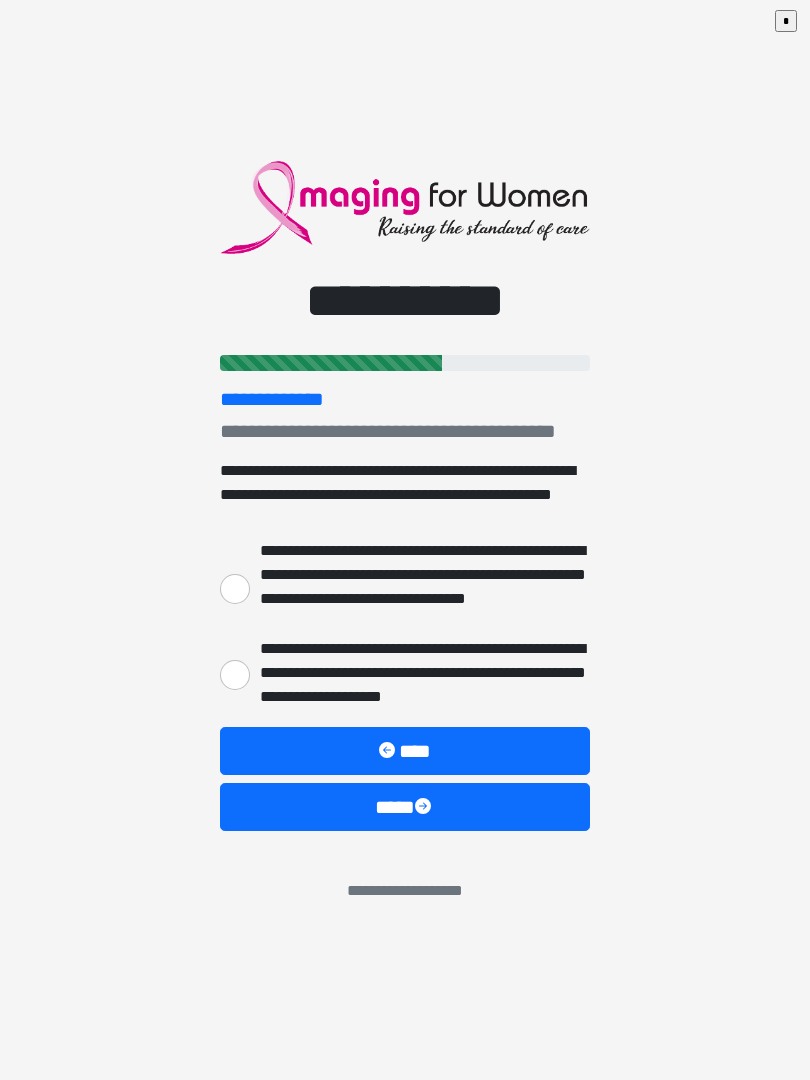 click on "**********" at bounding box center [235, 675] 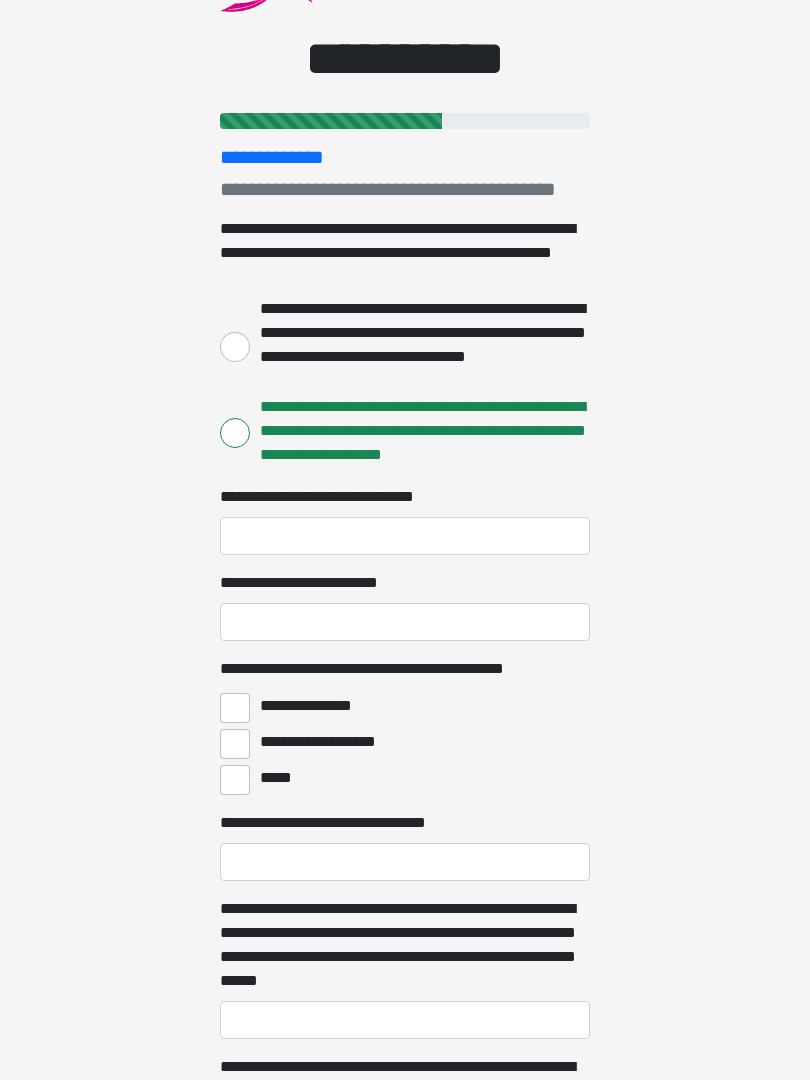 scroll, scrollTop: 128, scrollLeft: 0, axis: vertical 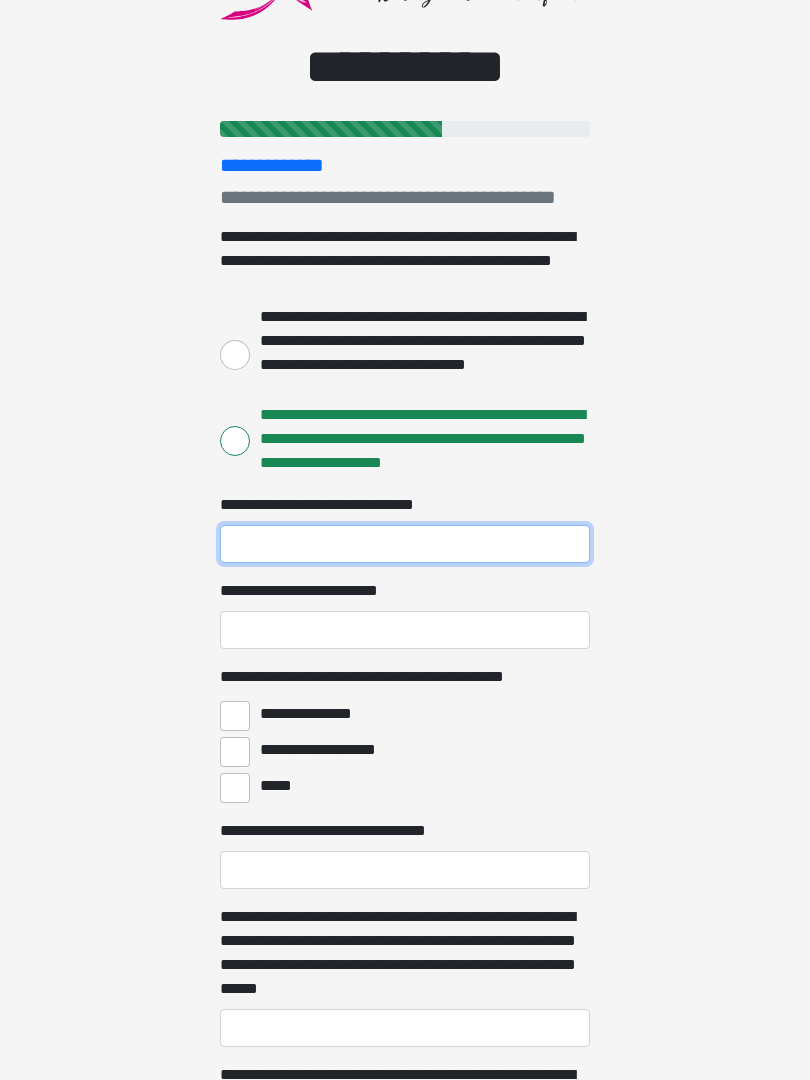 click on "**********" at bounding box center [405, 545] 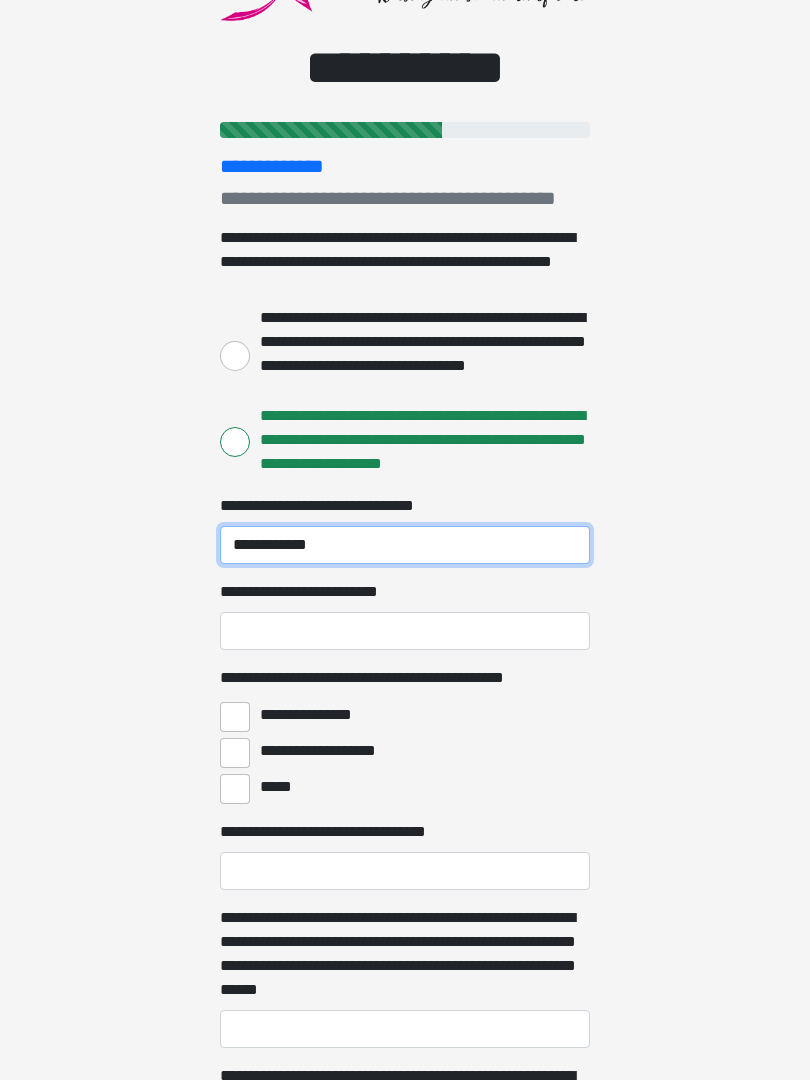 type on "**********" 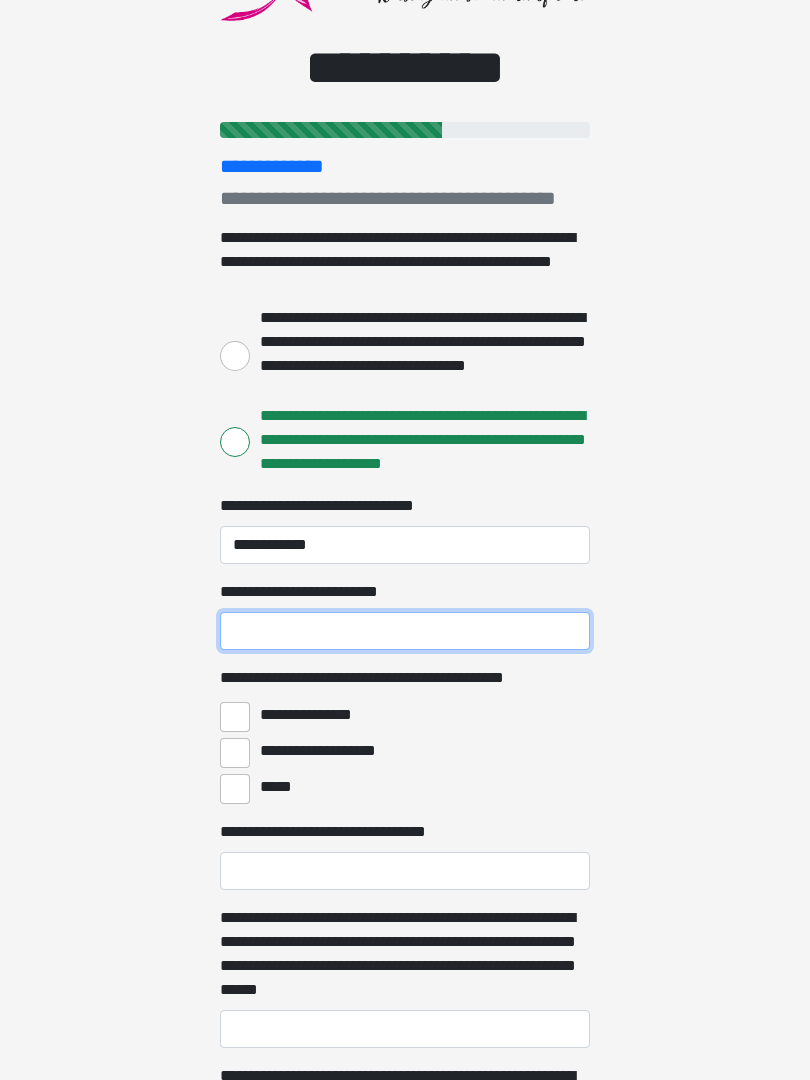 click on "**********" at bounding box center [405, 631] 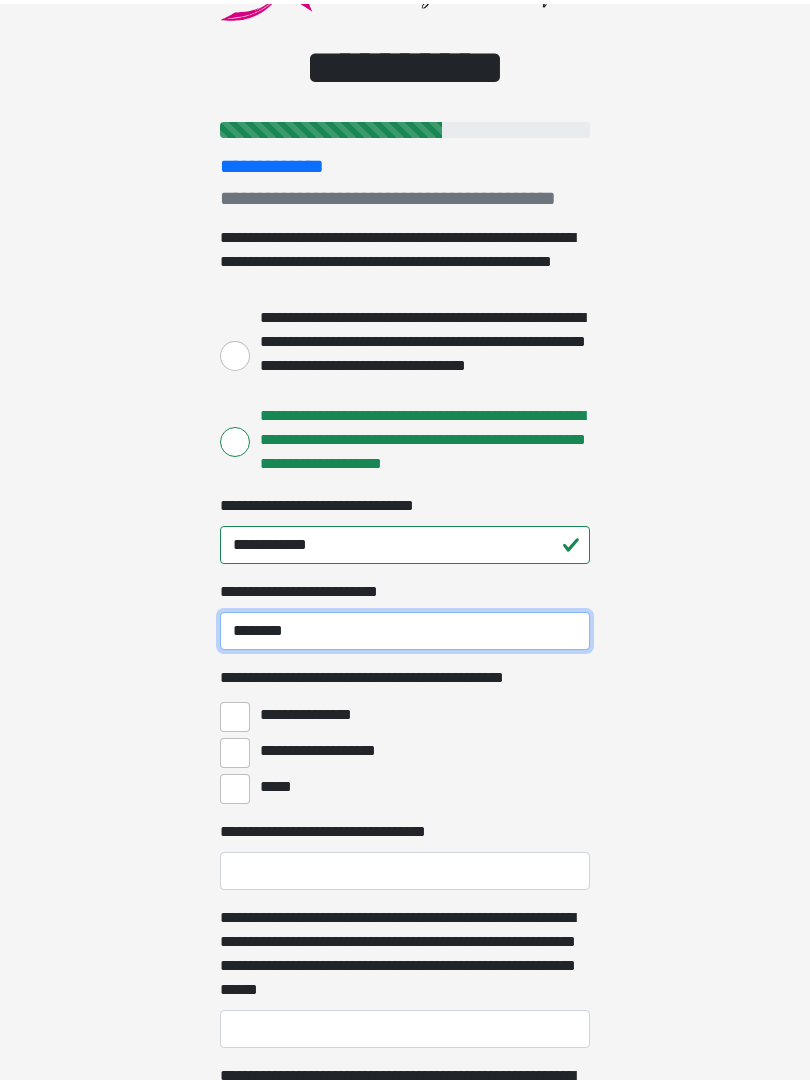 scroll, scrollTop: 133, scrollLeft: 0, axis: vertical 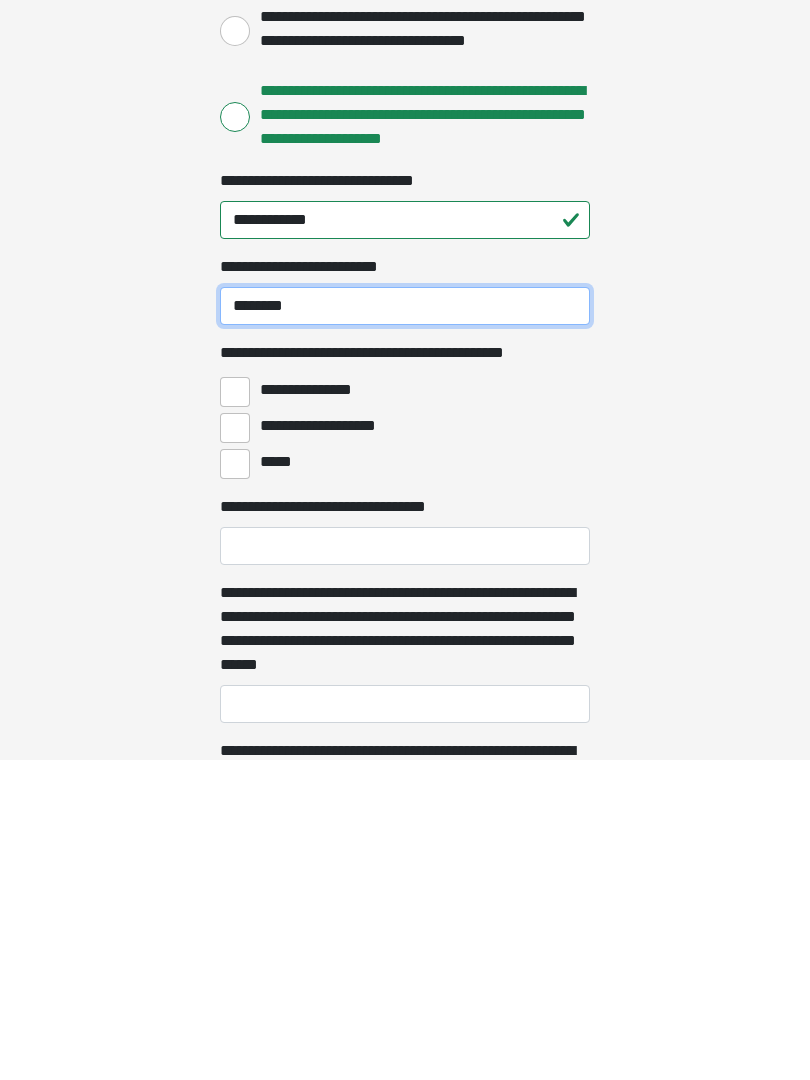 type on "*******" 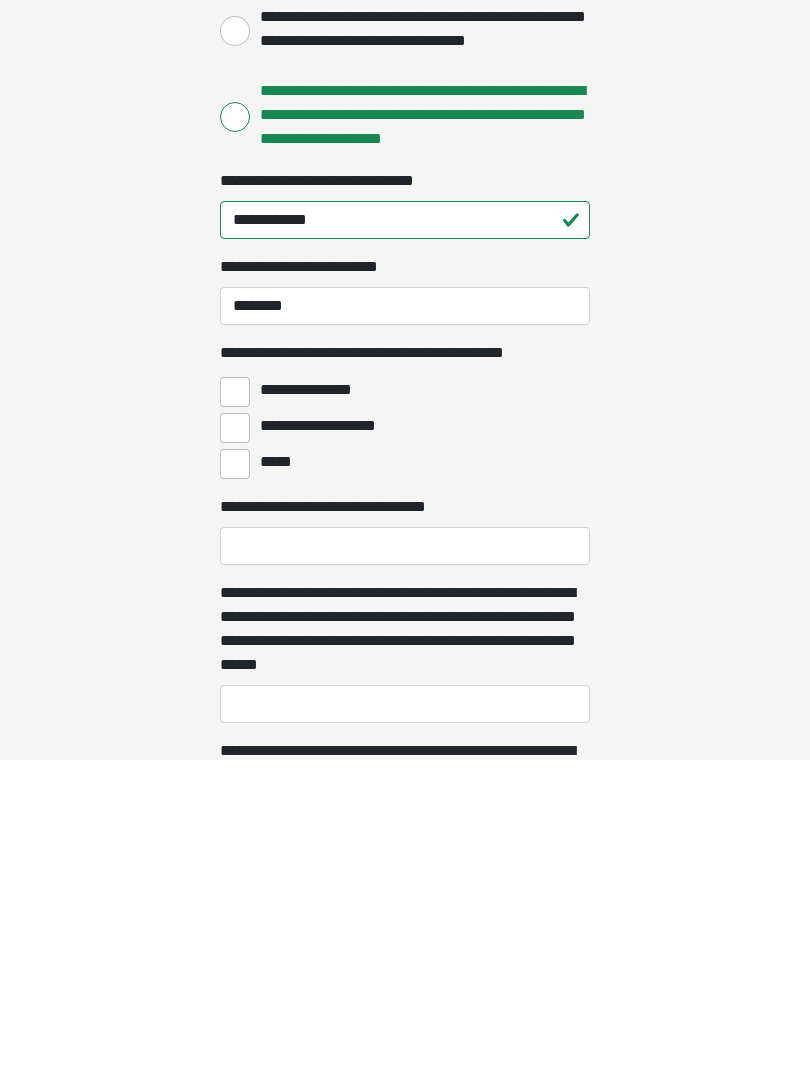 click on "**********" at bounding box center (235, 712) 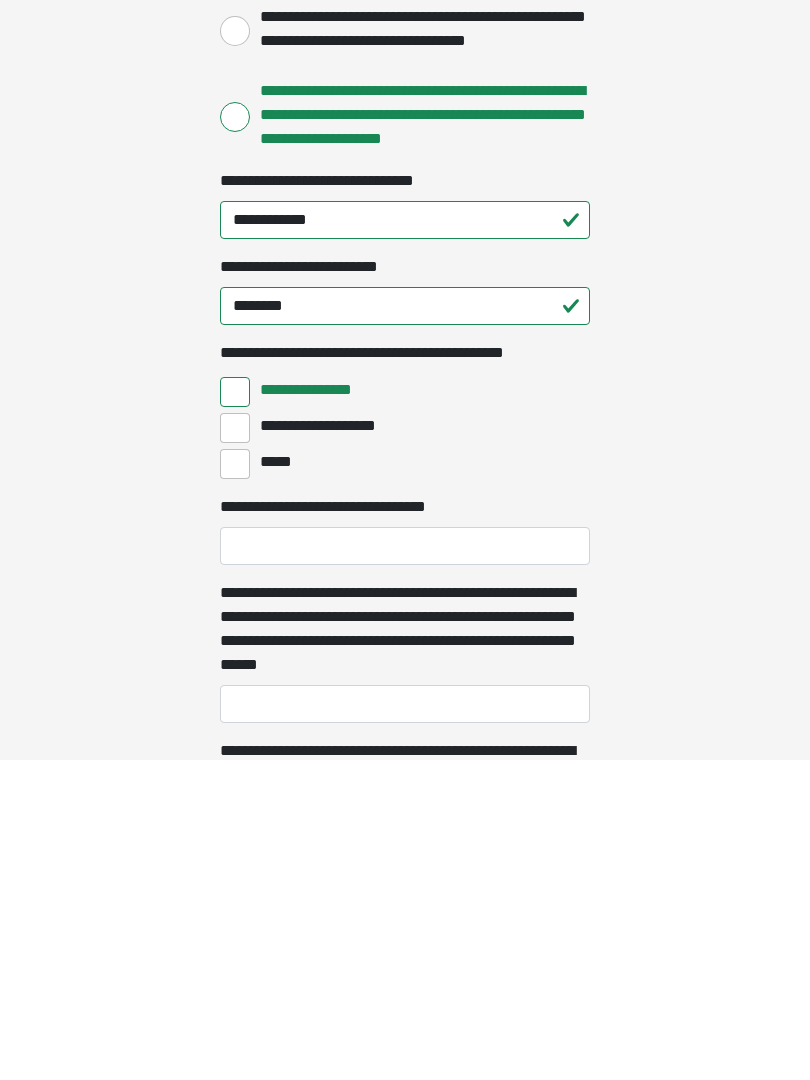 scroll, scrollTop: 453, scrollLeft: 0, axis: vertical 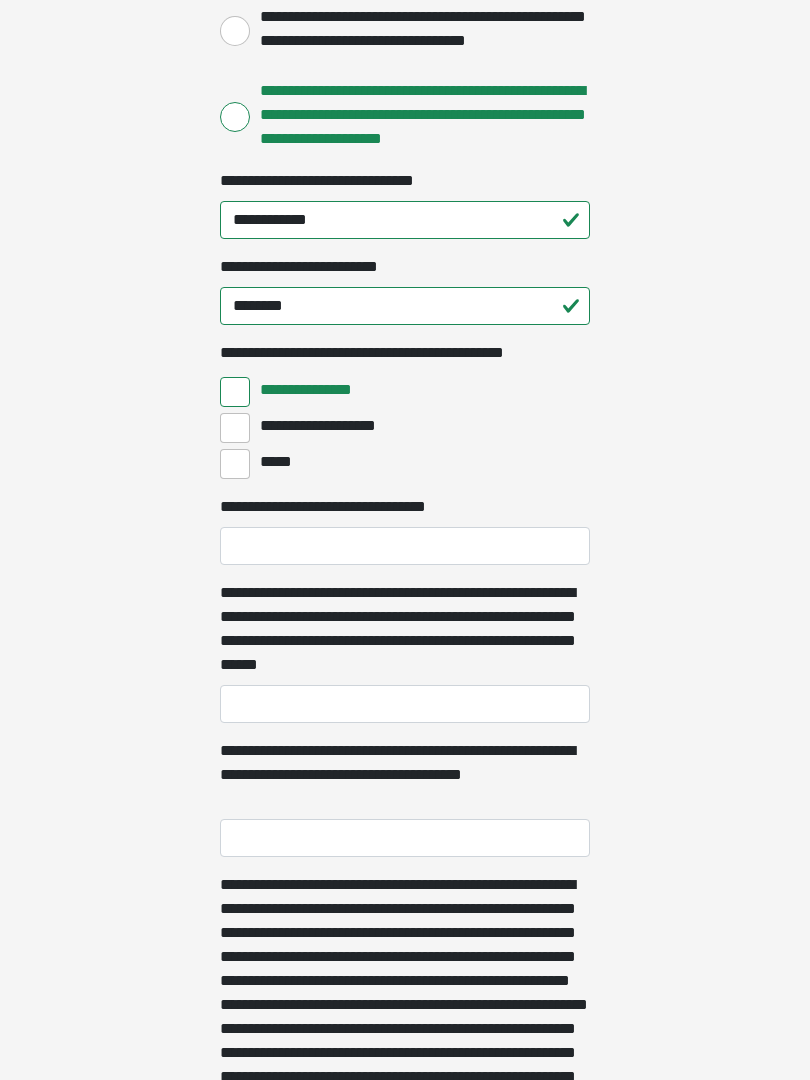 click on "**********" at bounding box center [235, 428] 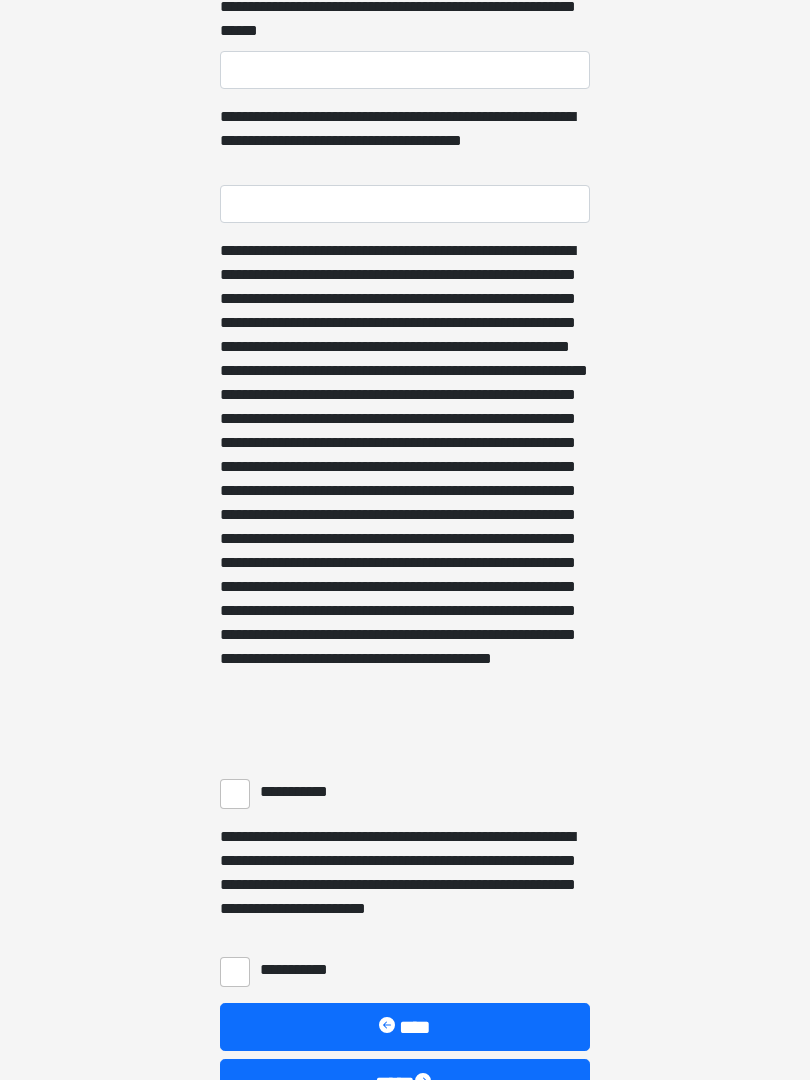 scroll, scrollTop: 1217, scrollLeft: 0, axis: vertical 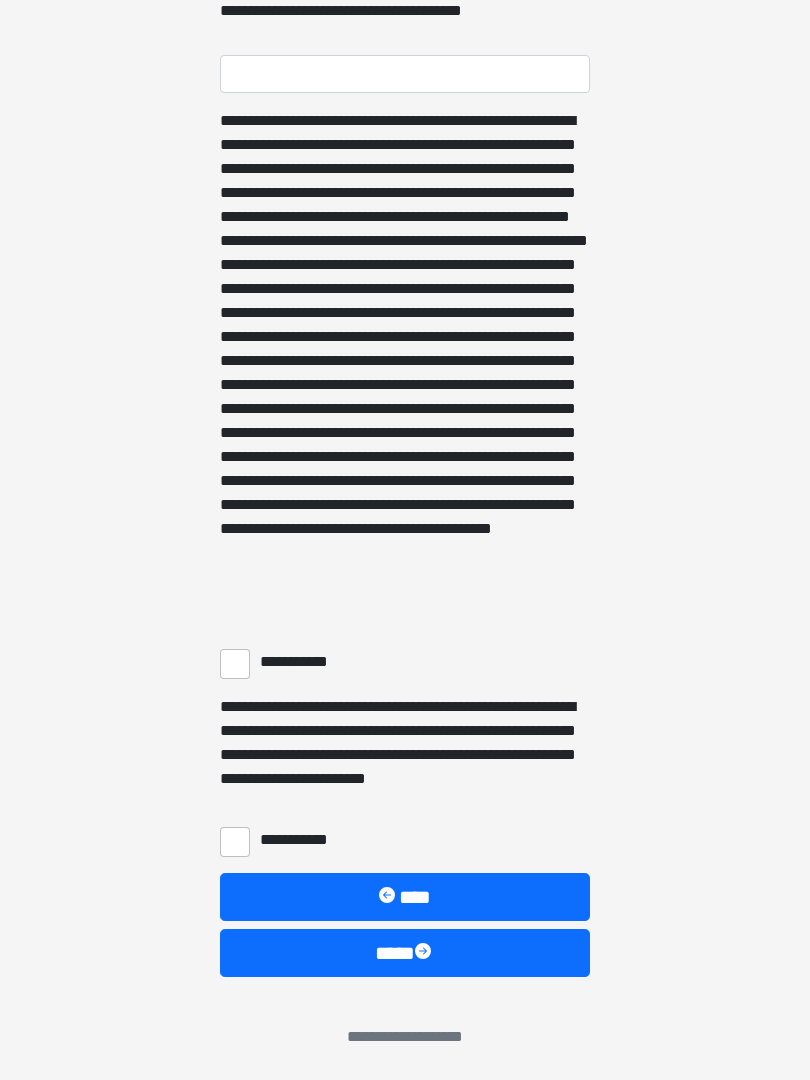 click on "**********" at bounding box center [405, -677] 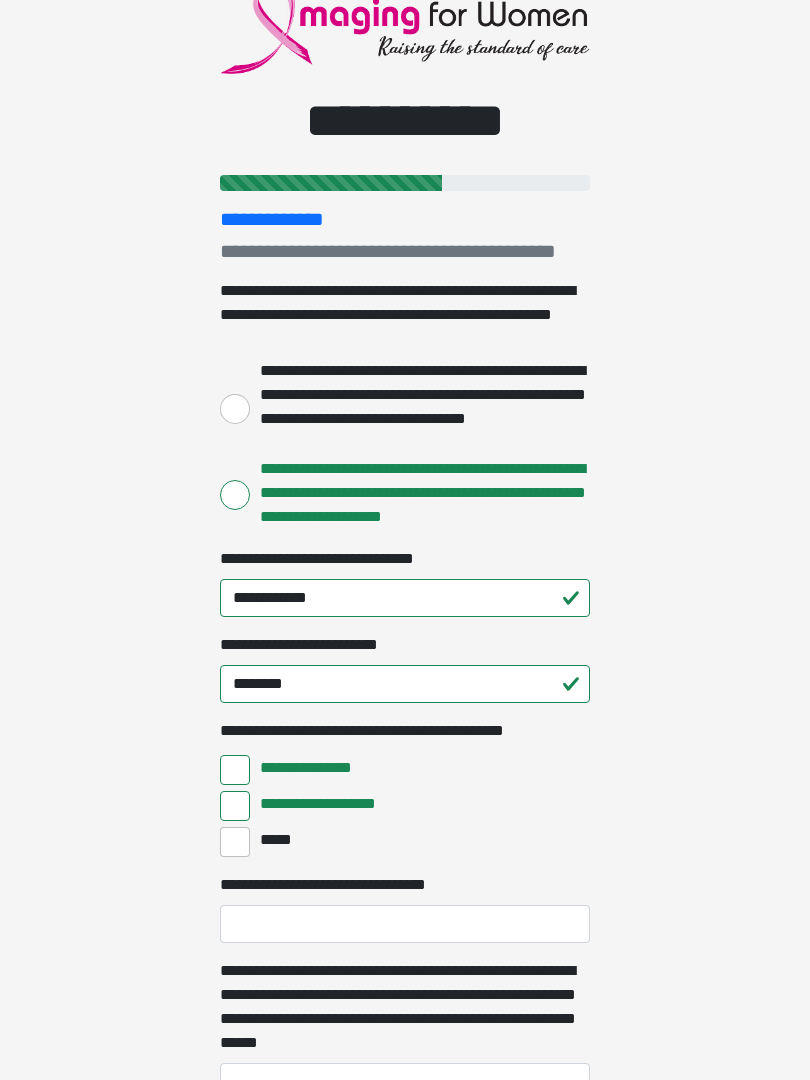 scroll, scrollTop: 67, scrollLeft: 0, axis: vertical 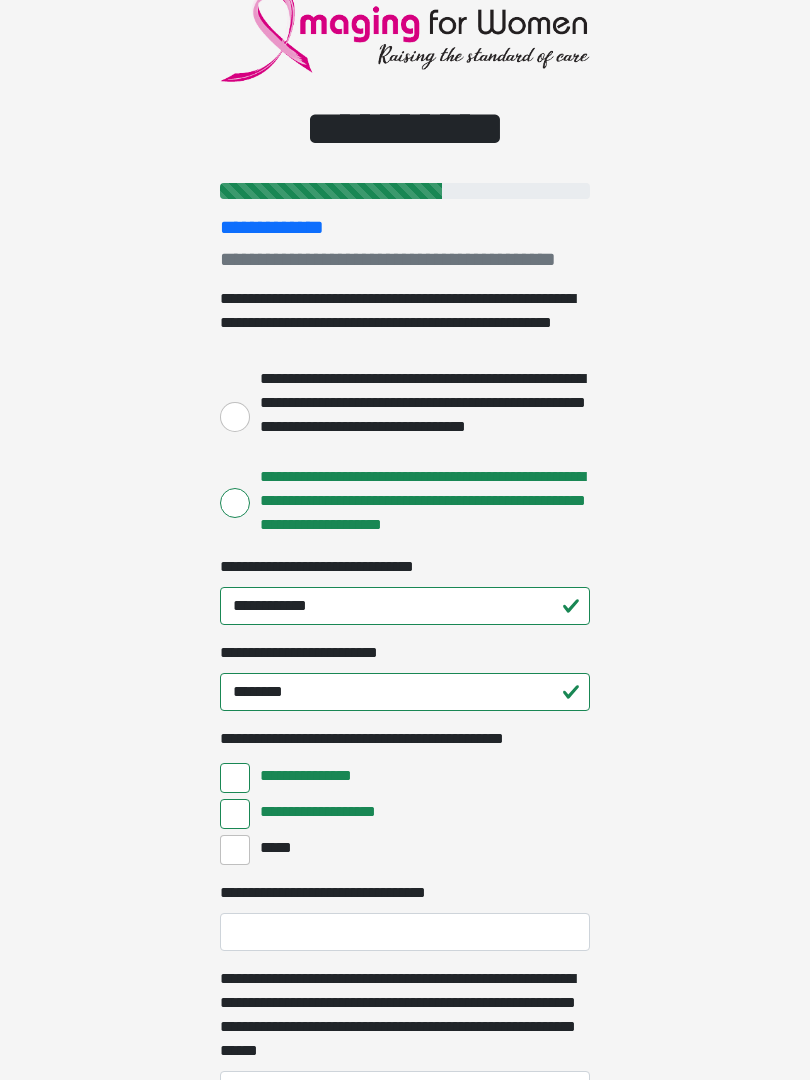 click on "**********" at bounding box center [235, 814] 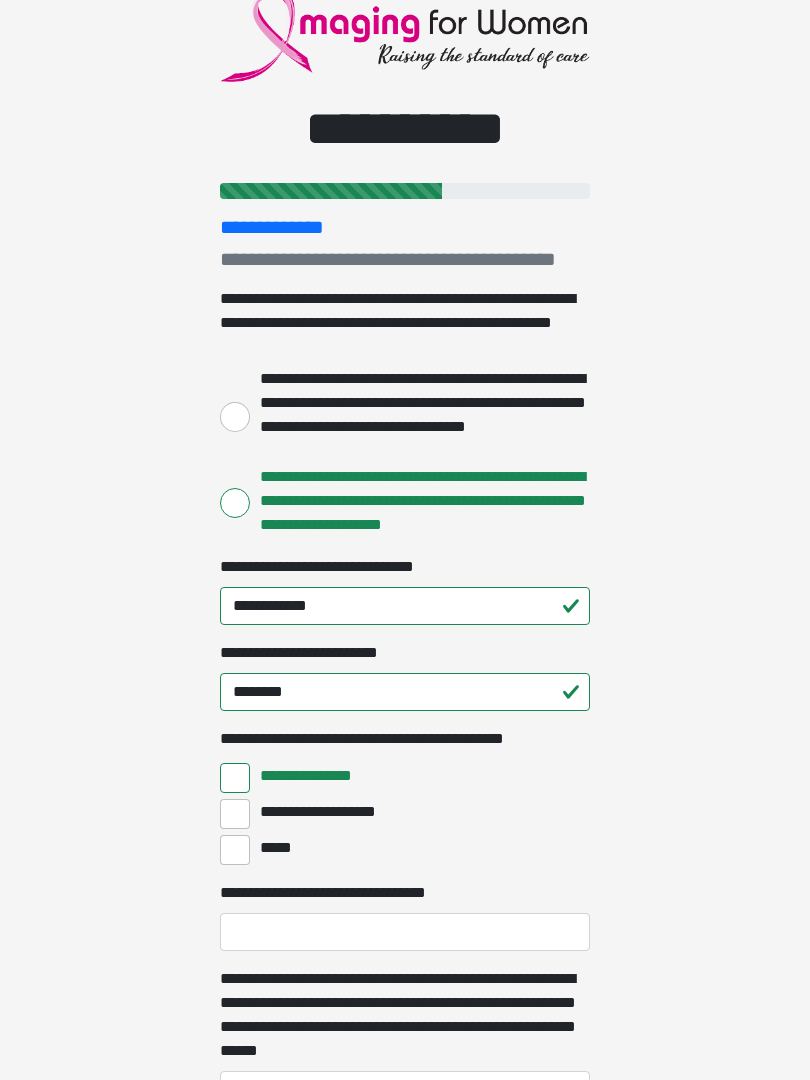 click on "**********" at bounding box center (235, 778) 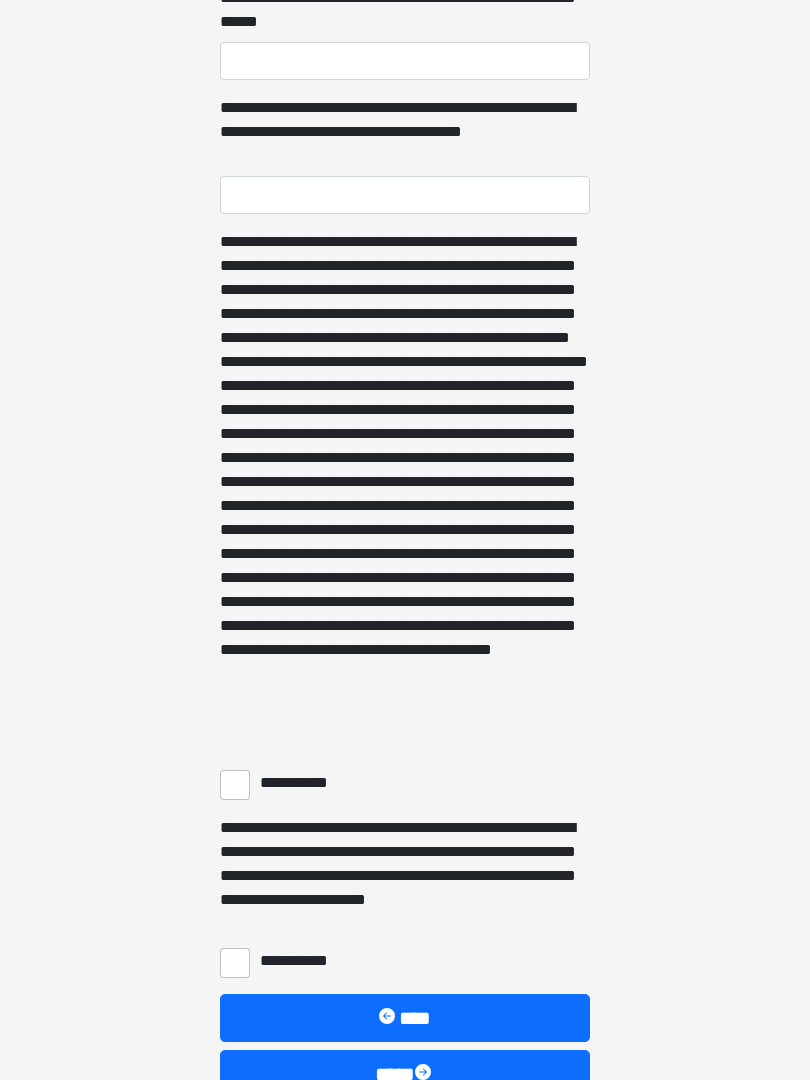 scroll, scrollTop: 1217, scrollLeft: 0, axis: vertical 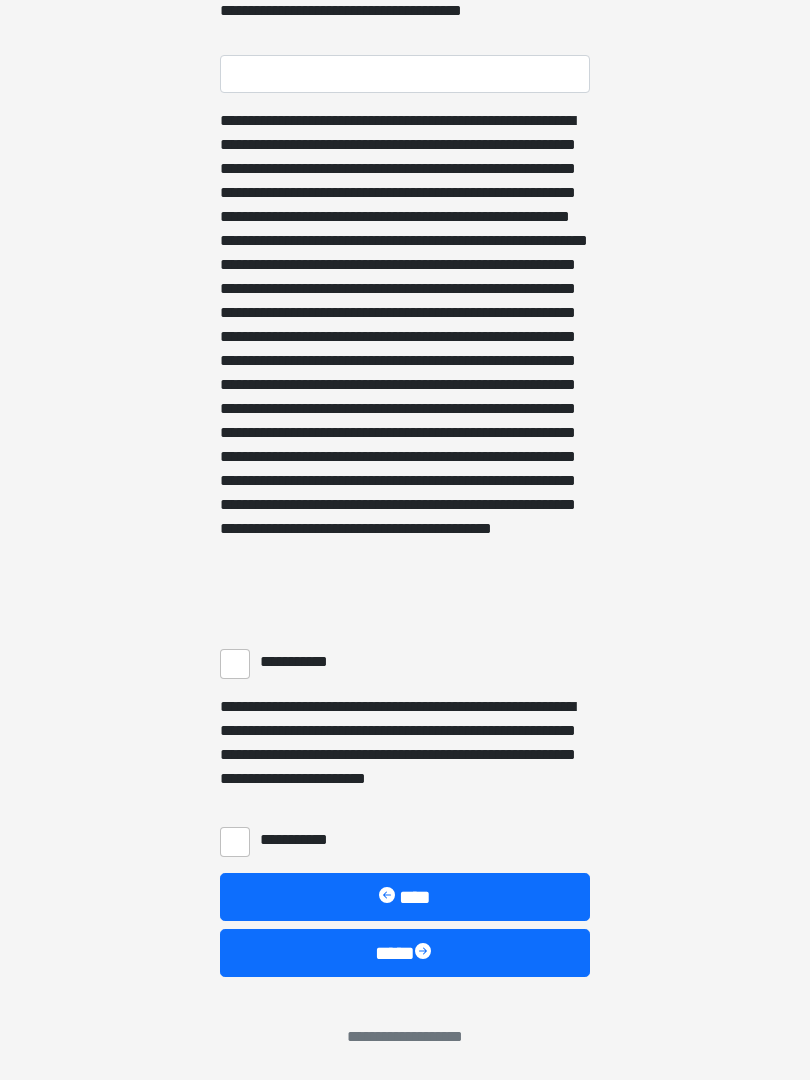click on "****" at bounding box center [405, 897] 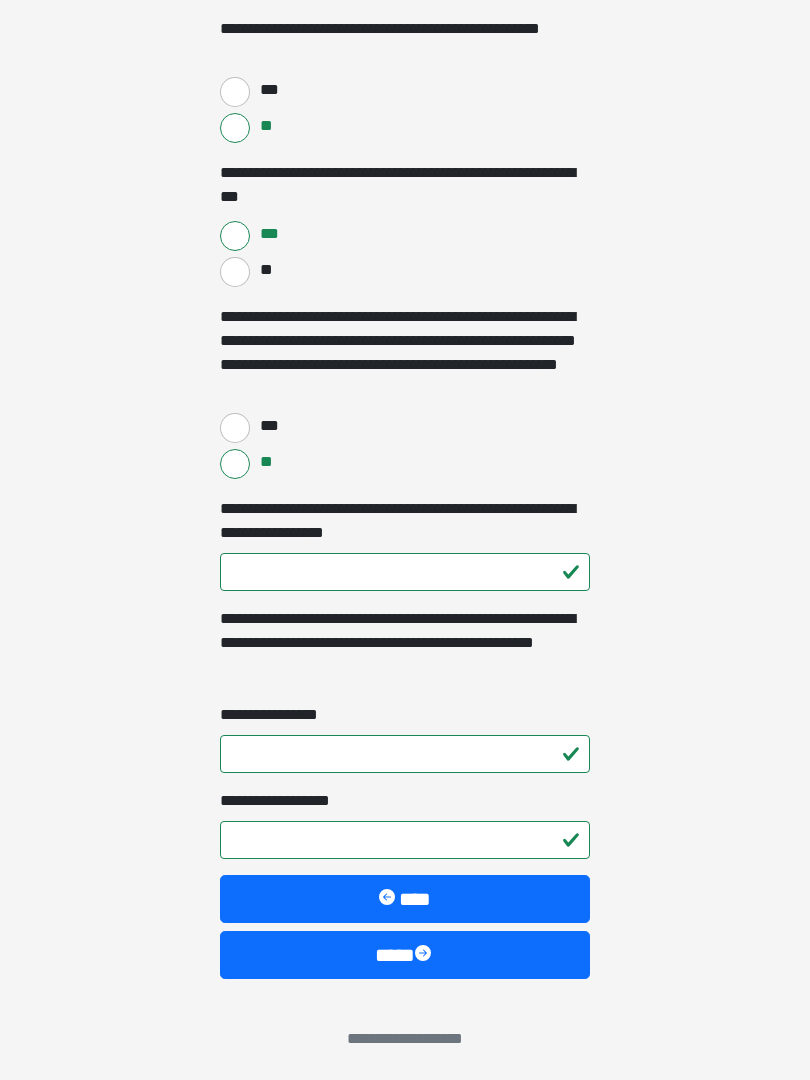 scroll, scrollTop: 4017, scrollLeft: 0, axis: vertical 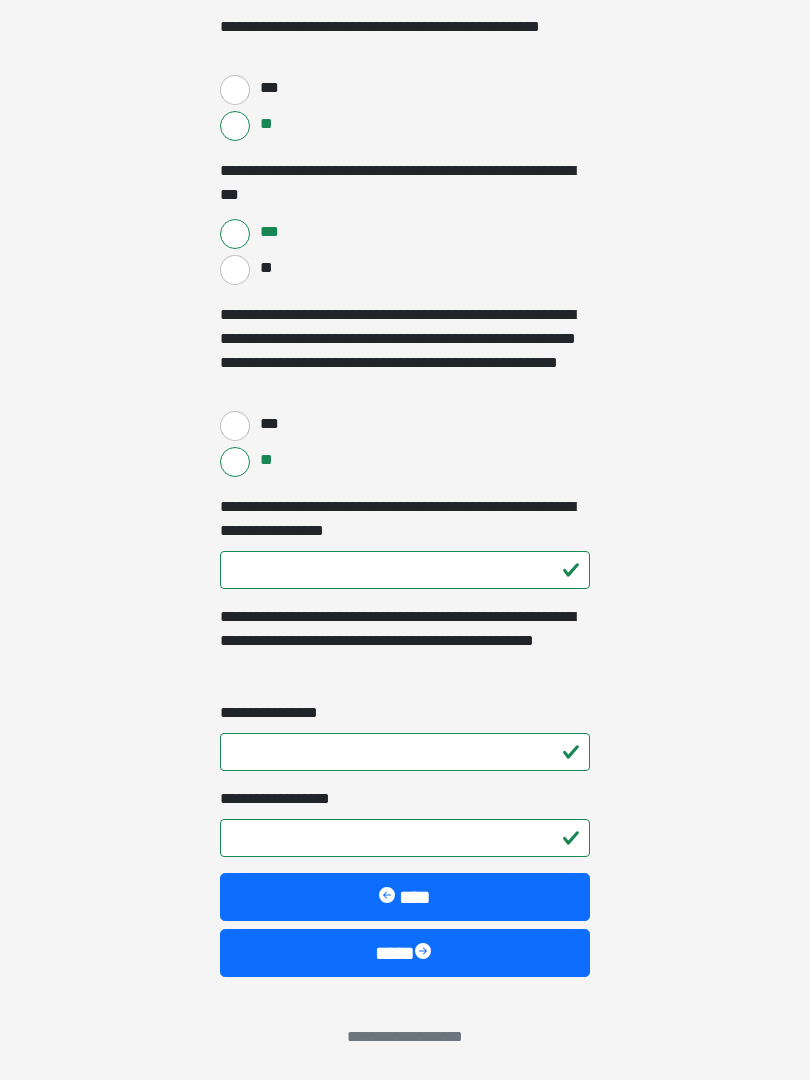 click on "****" at bounding box center [405, 953] 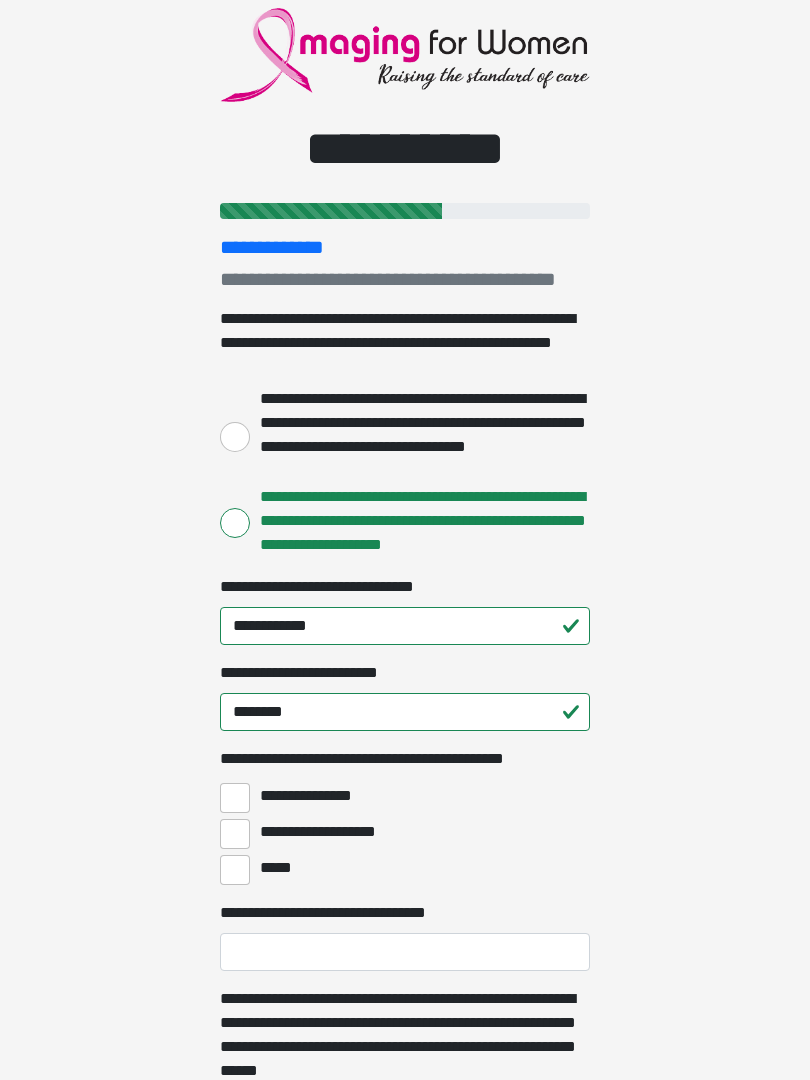 scroll, scrollTop: 0, scrollLeft: 0, axis: both 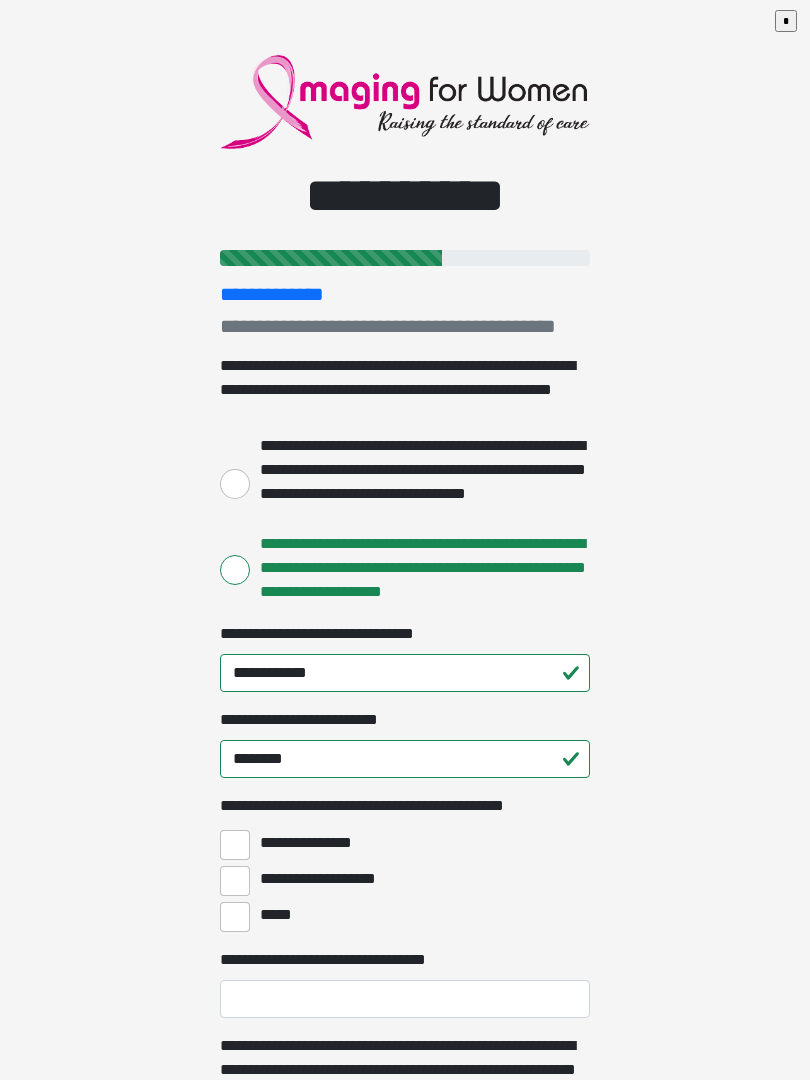 click on "**********" at bounding box center (235, 484) 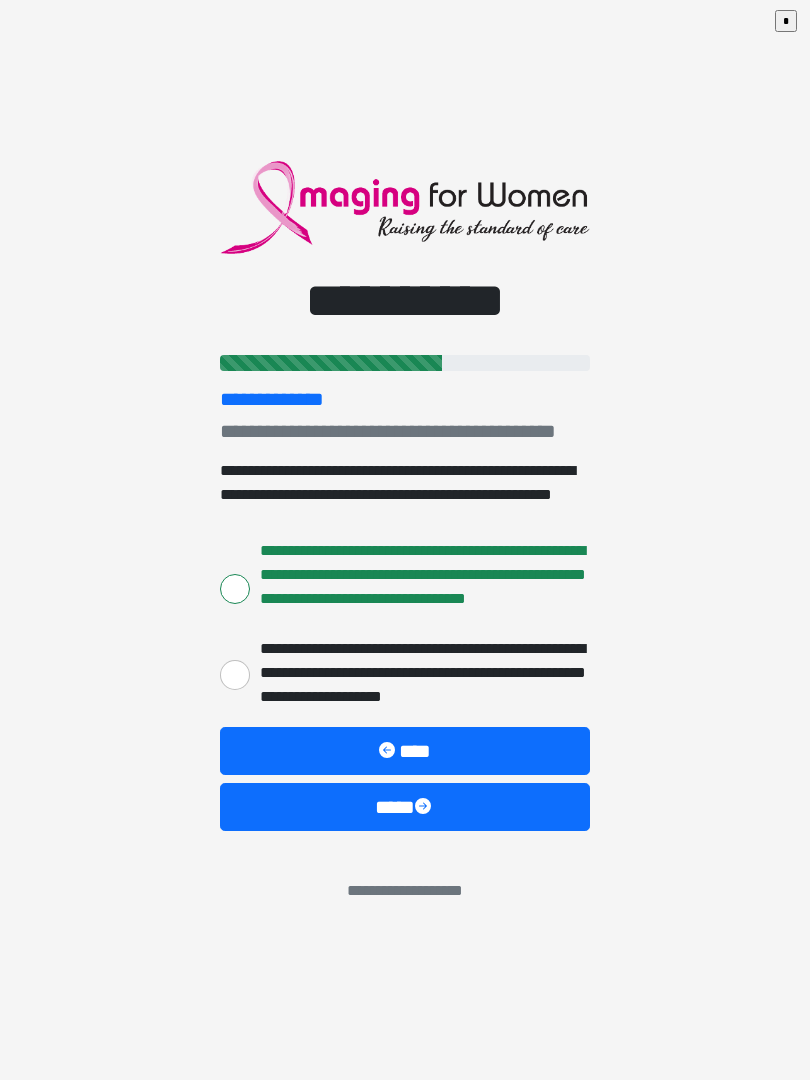 click at bounding box center [425, 808] 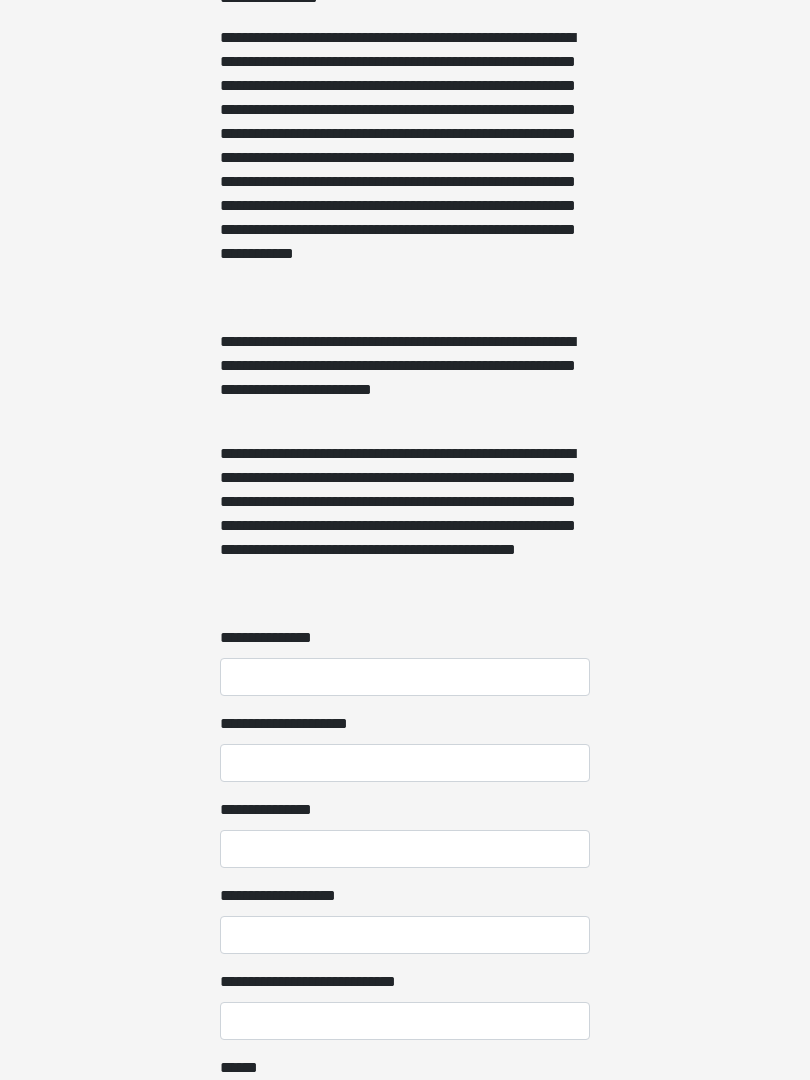 scroll, scrollTop: 1112, scrollLeft: 0, axis: vertical 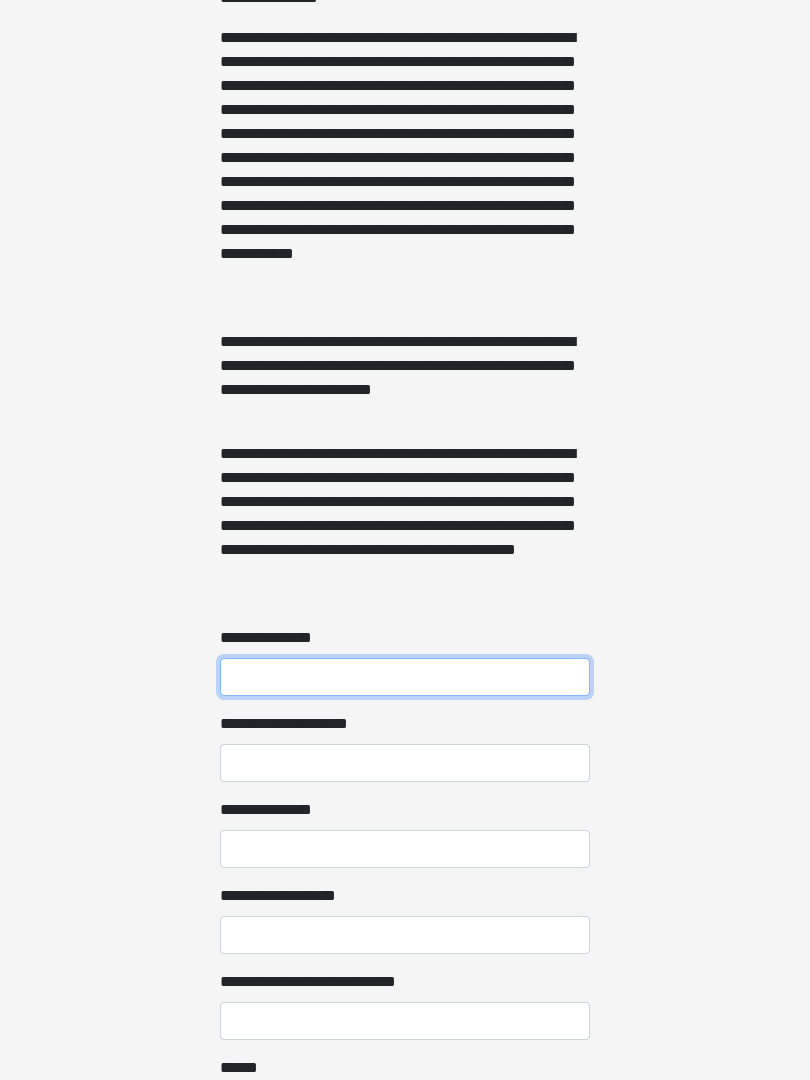 click on "**********" at bounding box center (405, 677) 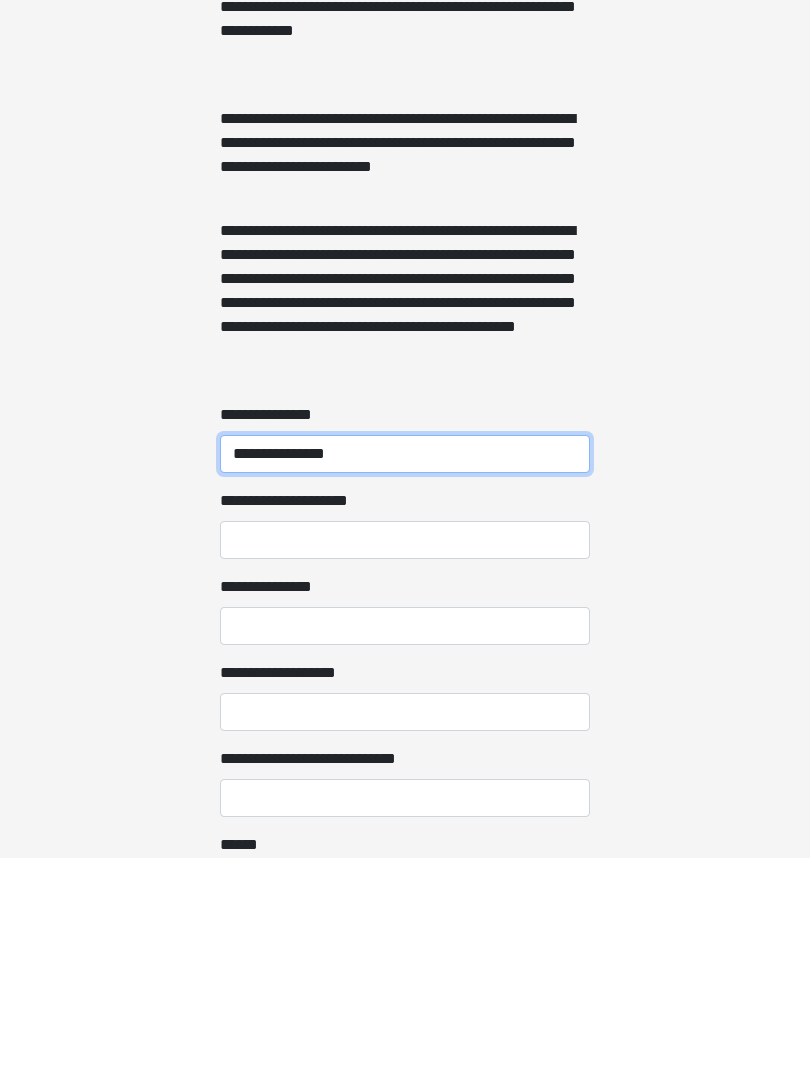 type on "**********" 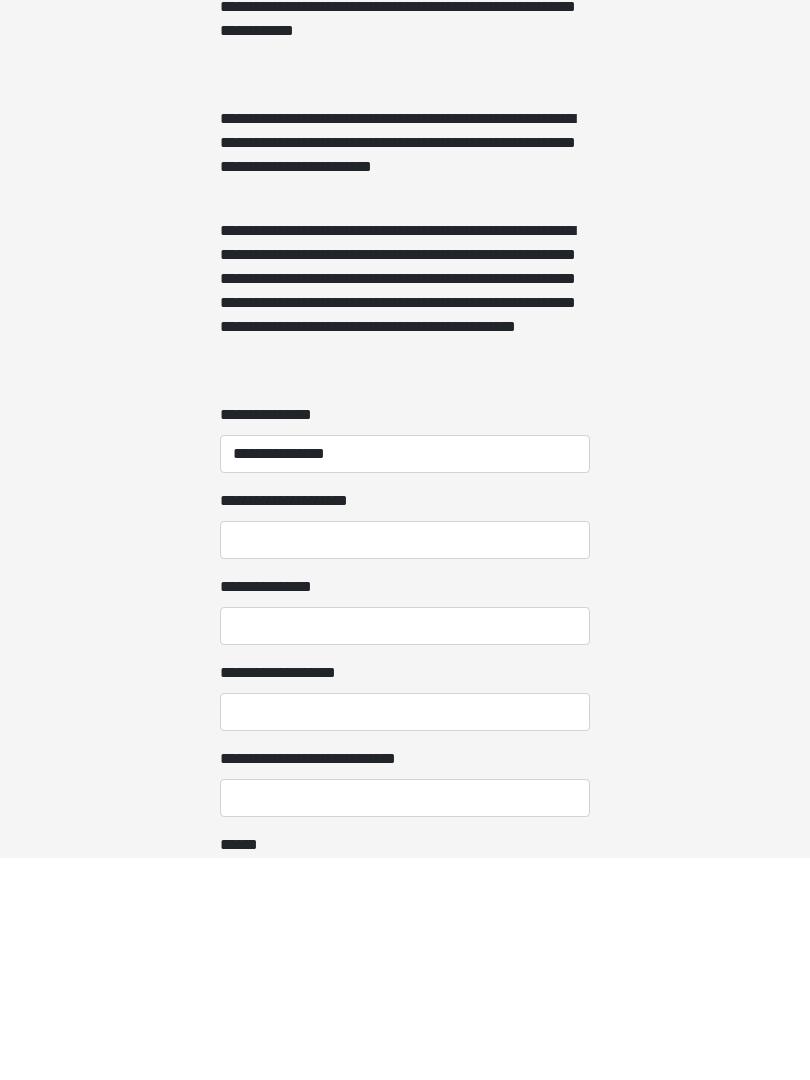 click on "**********" at bounding box center (405, 849) 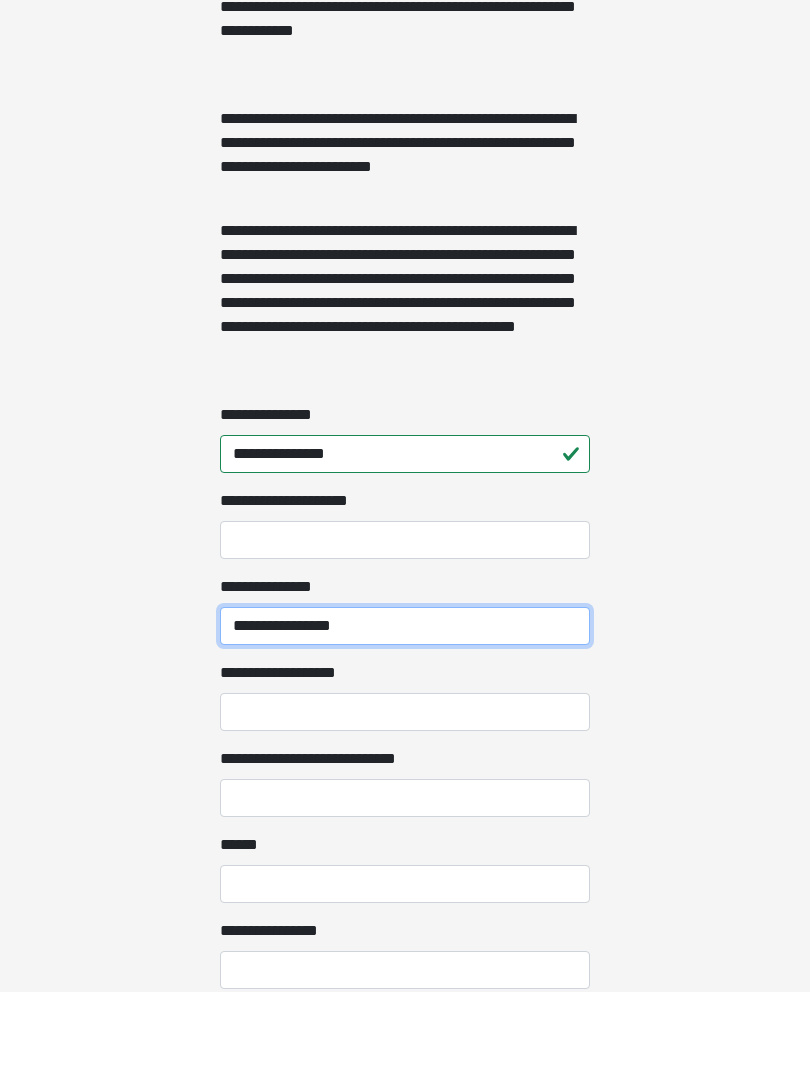 scroll, scrollTop: 1269, scrollLeft: 0, axis: vertical 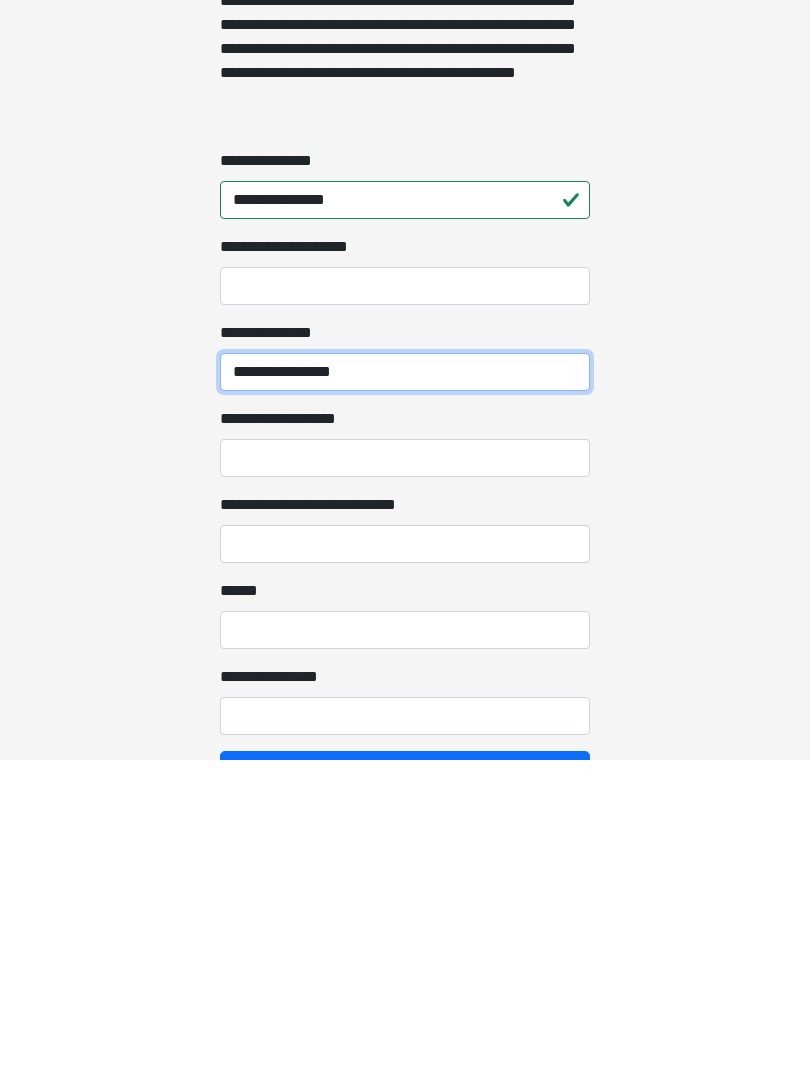 type on "**********" 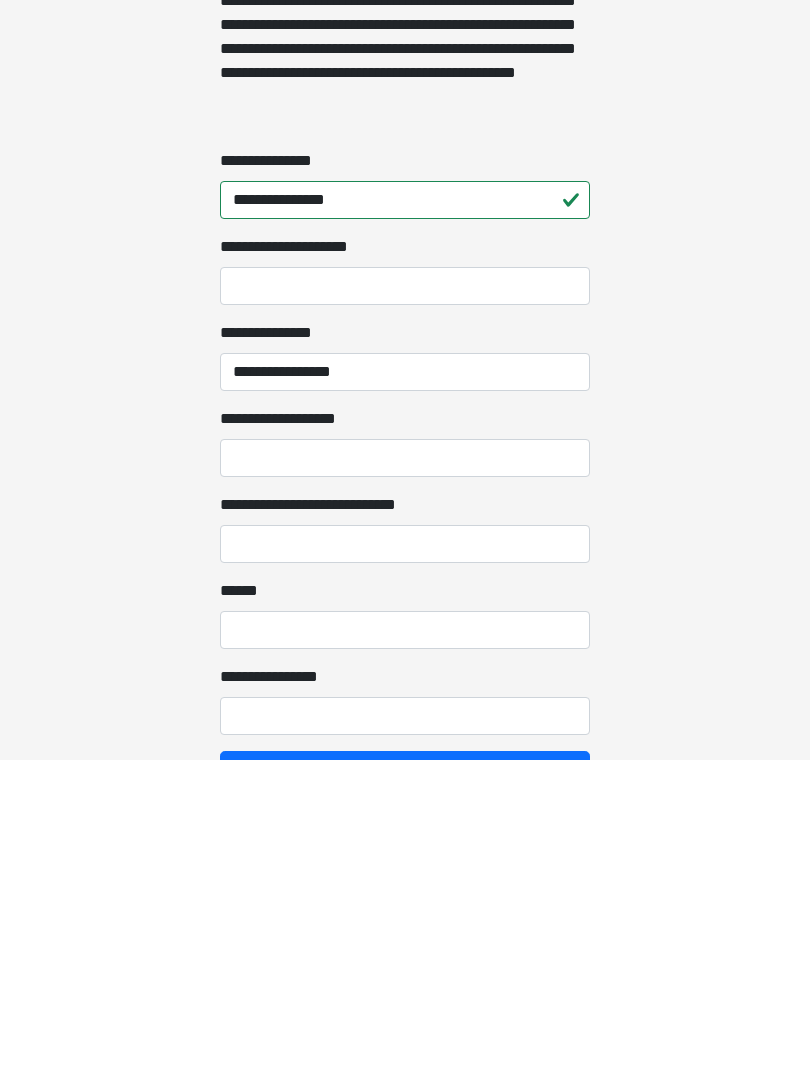 click on "**********" at bounding box center [405, 778] 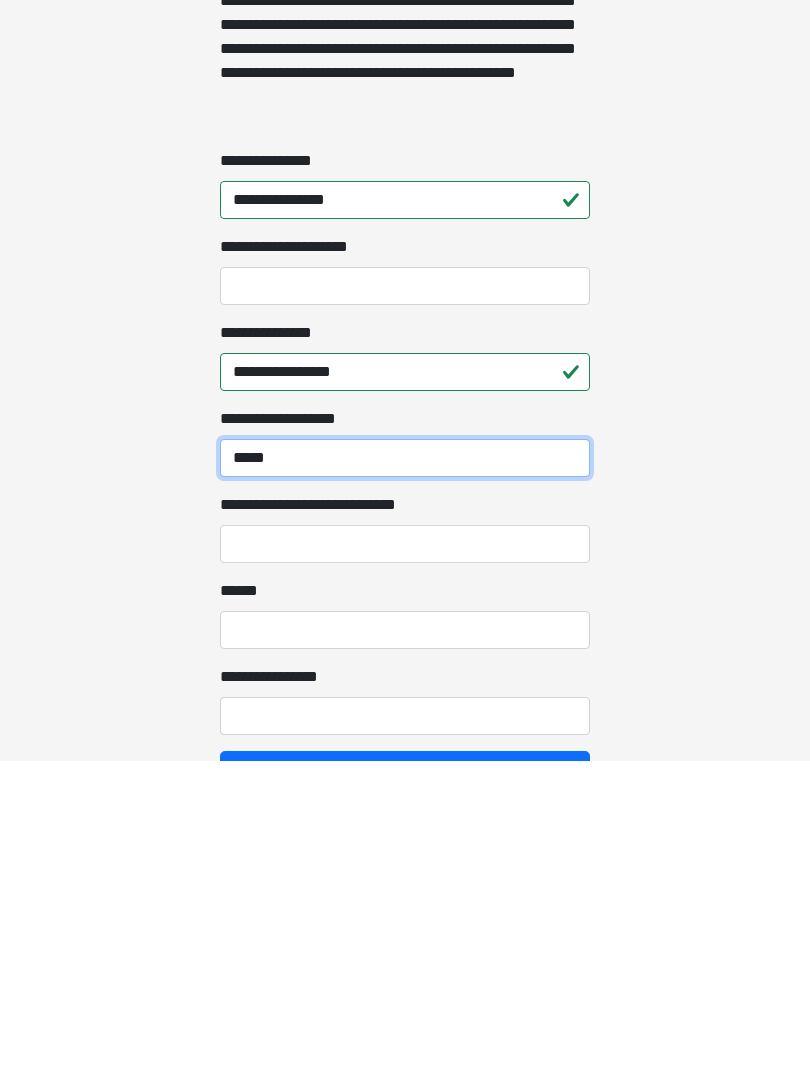 type on "*****" 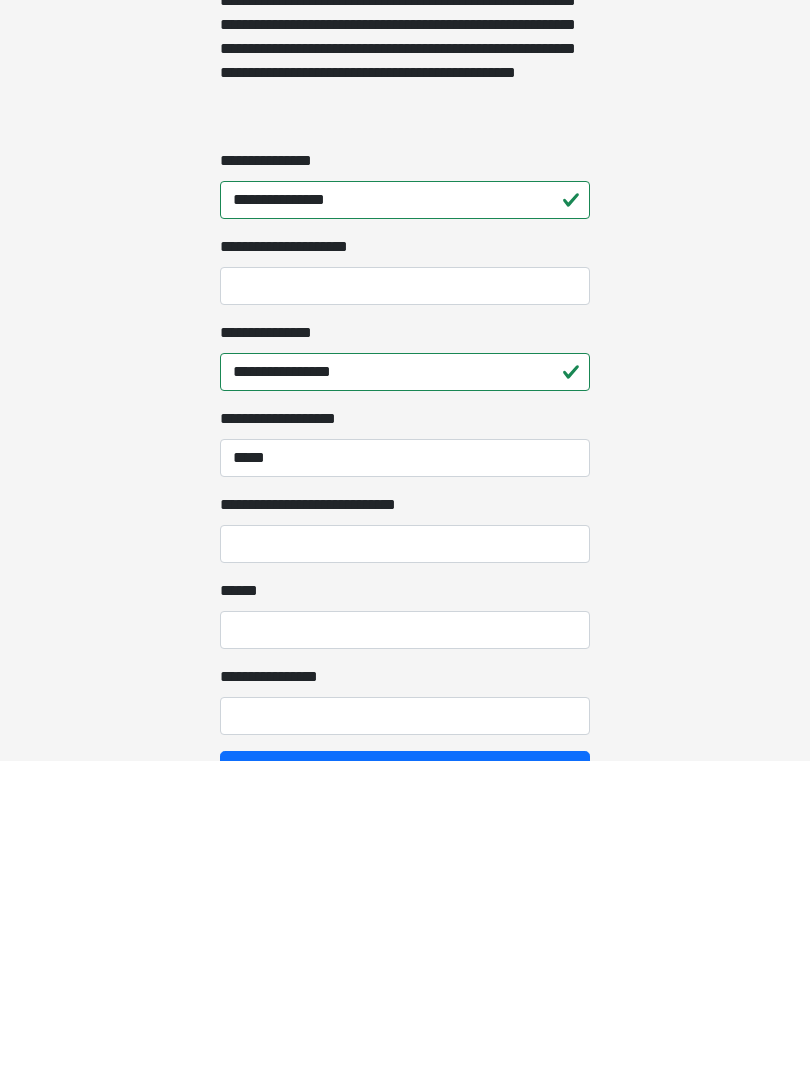click on "**********" at bounding box center [405, 864] 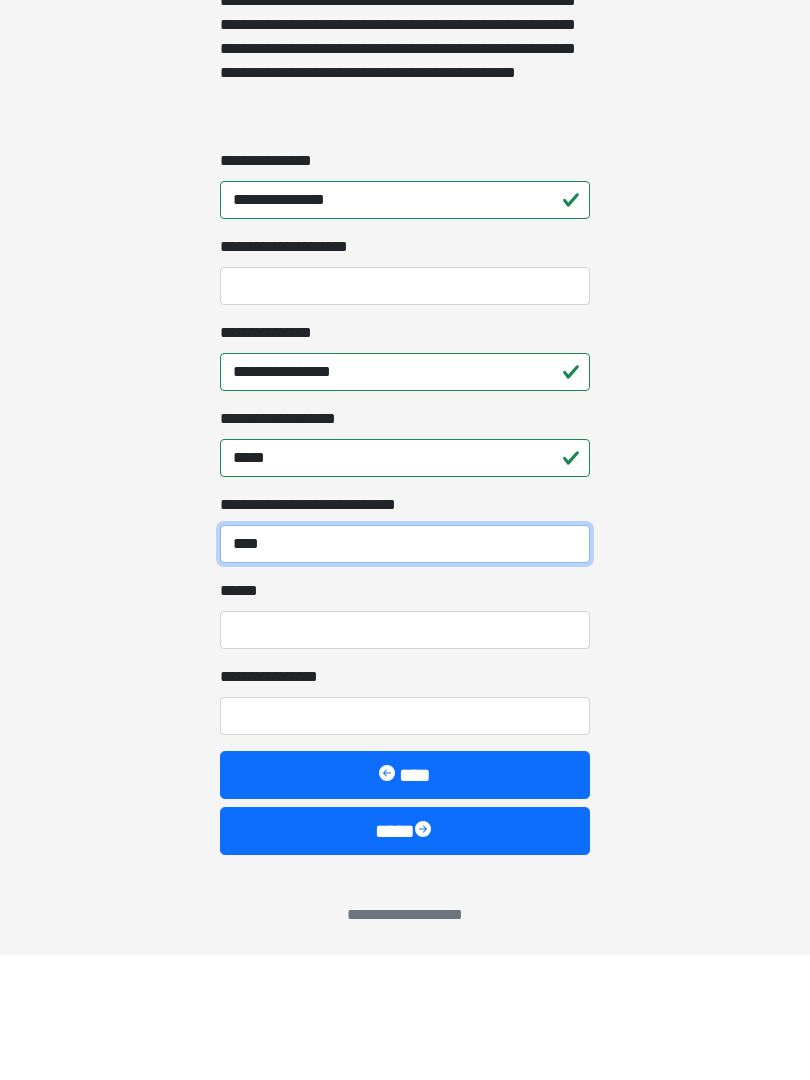 scroll, scrollTop: 1467, scrollLeft: 0, axis: vertical 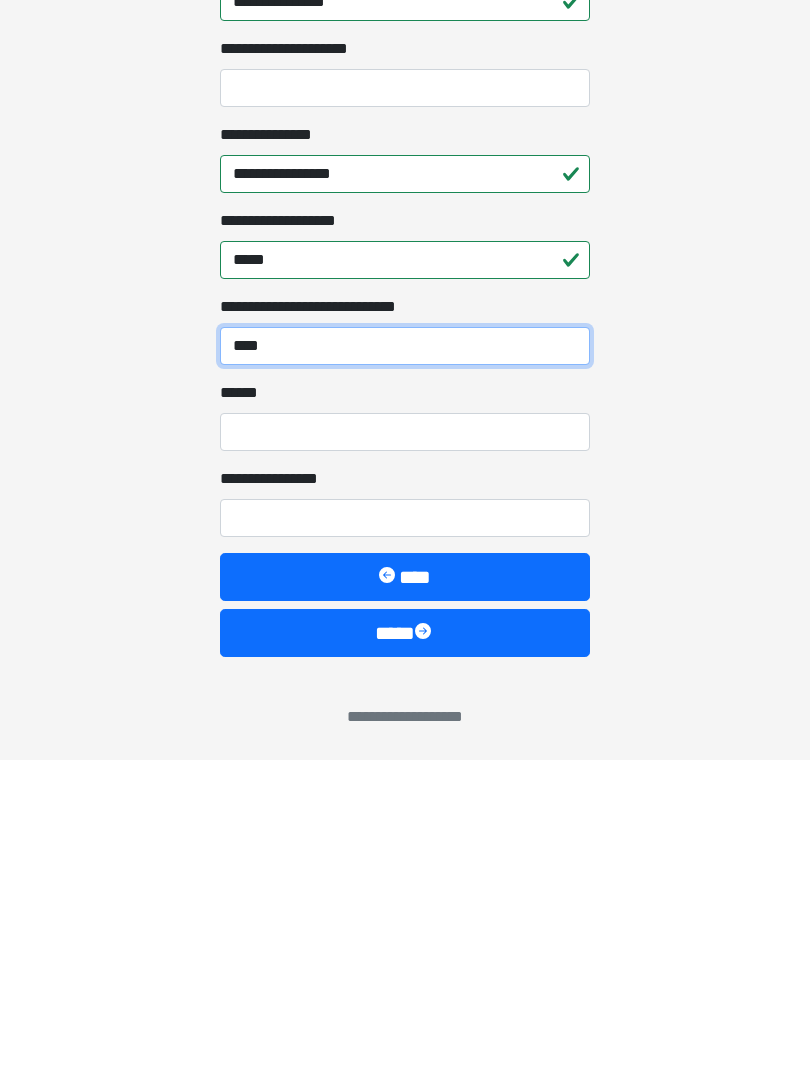 type on "****" 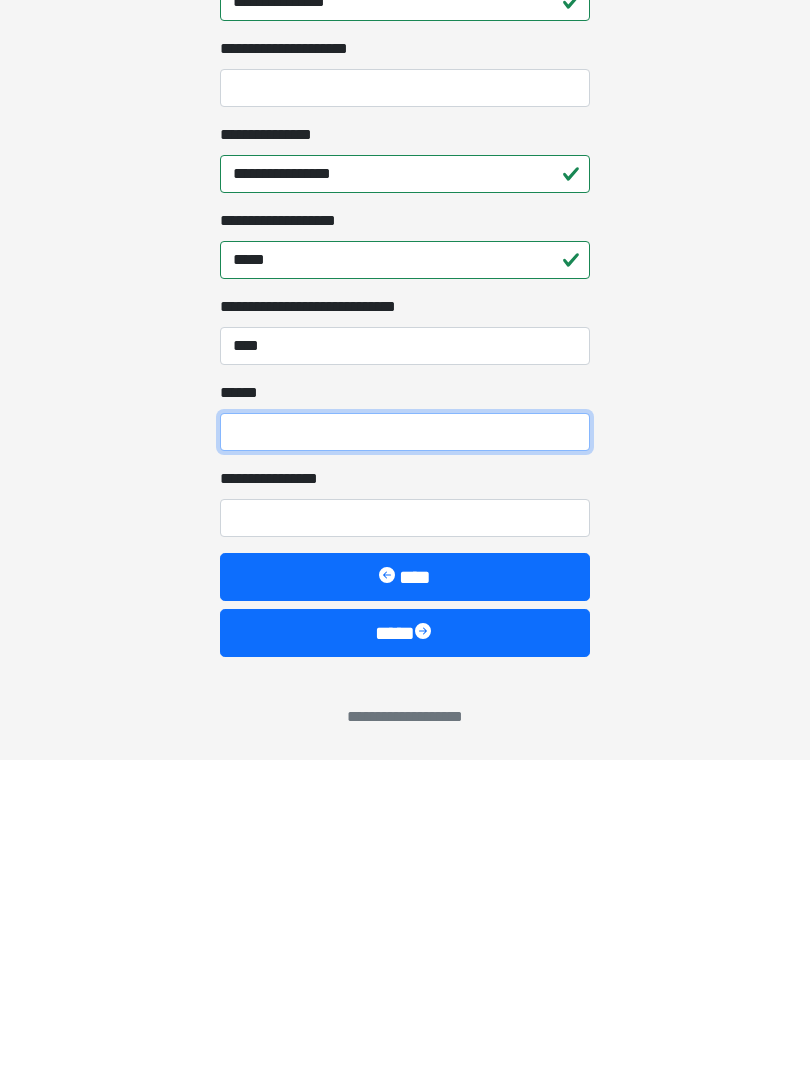click on "**** *" at bounding box center (405, 752) 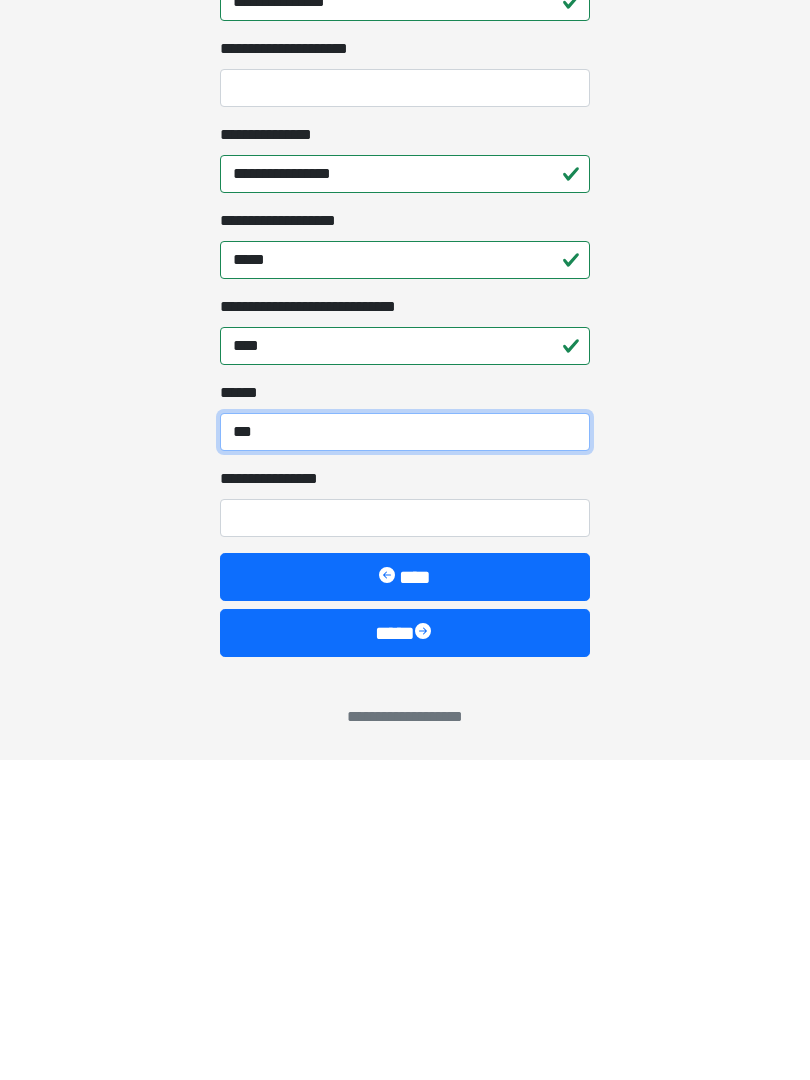 type on "***" 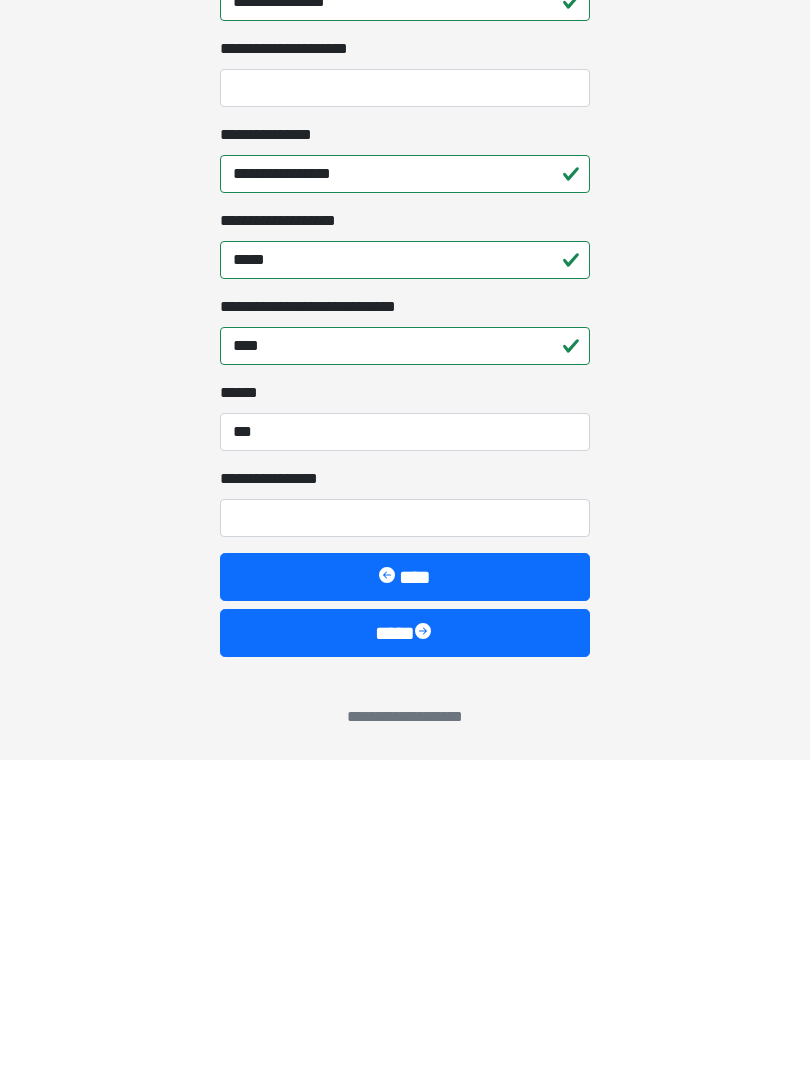 click on "**********" at bounding box center (405, 838) 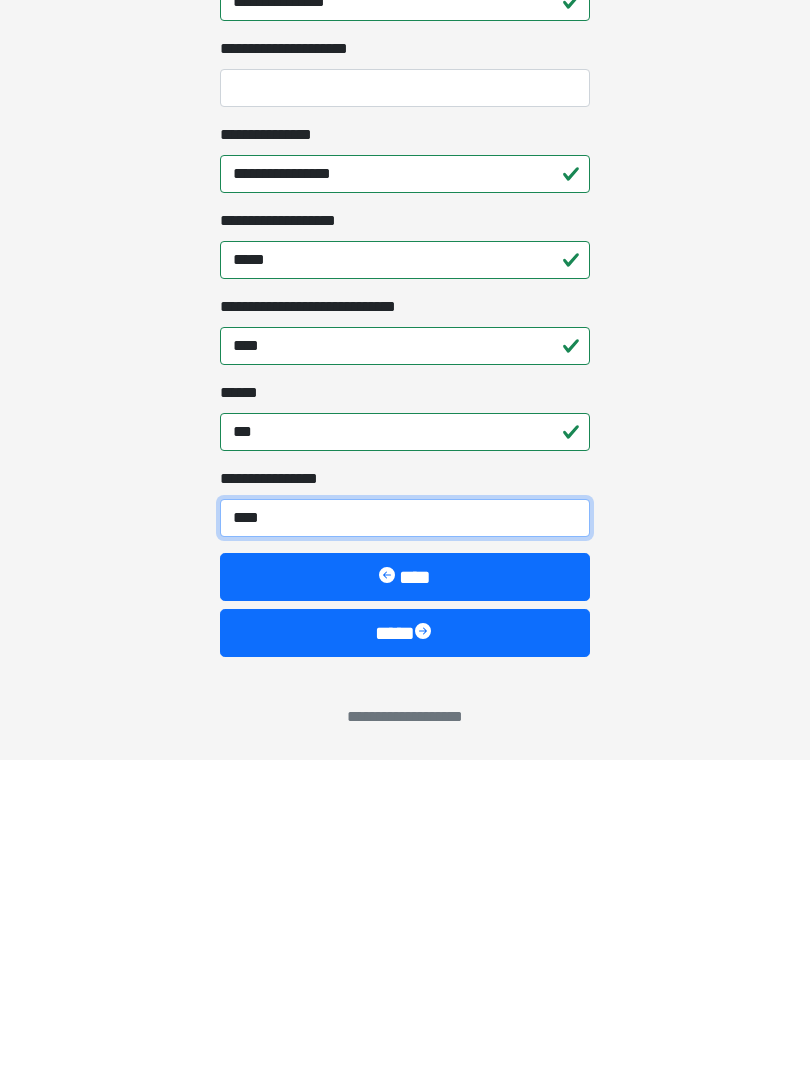 click on "****" at bounding box center [405, 838] 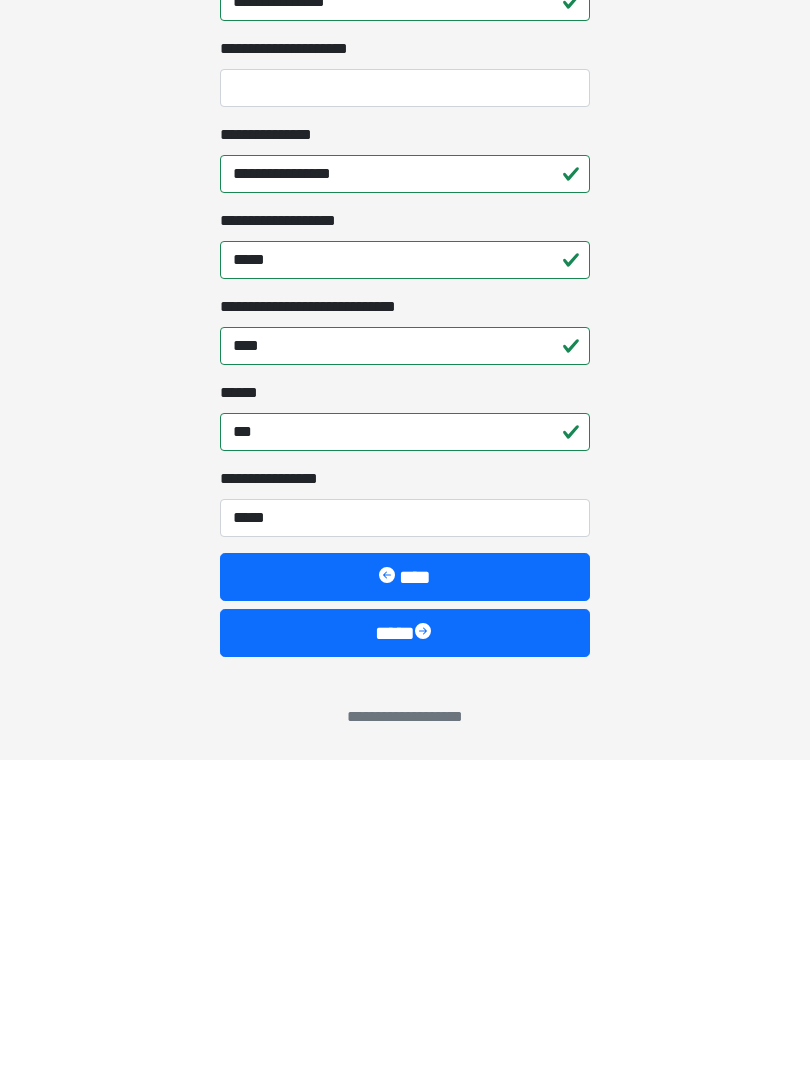click on "****" at bounding box center [405, 953] 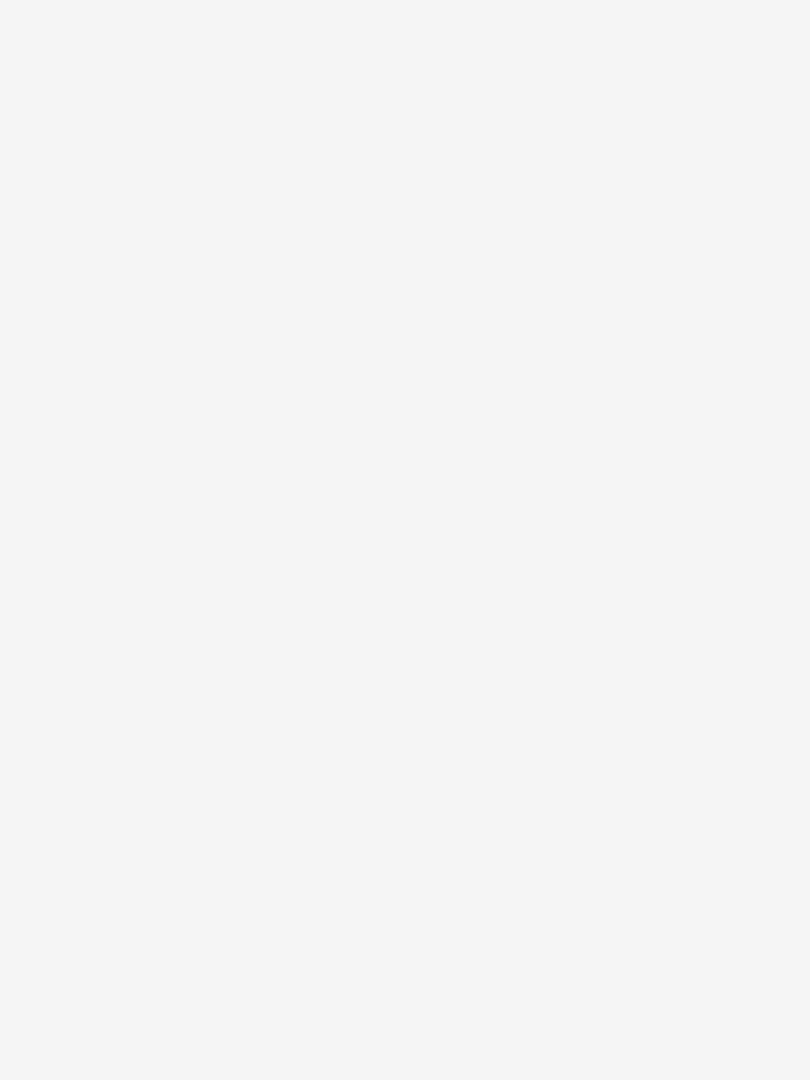 scroll, scrollTop: 0, scrollLeft: 0, axis: both 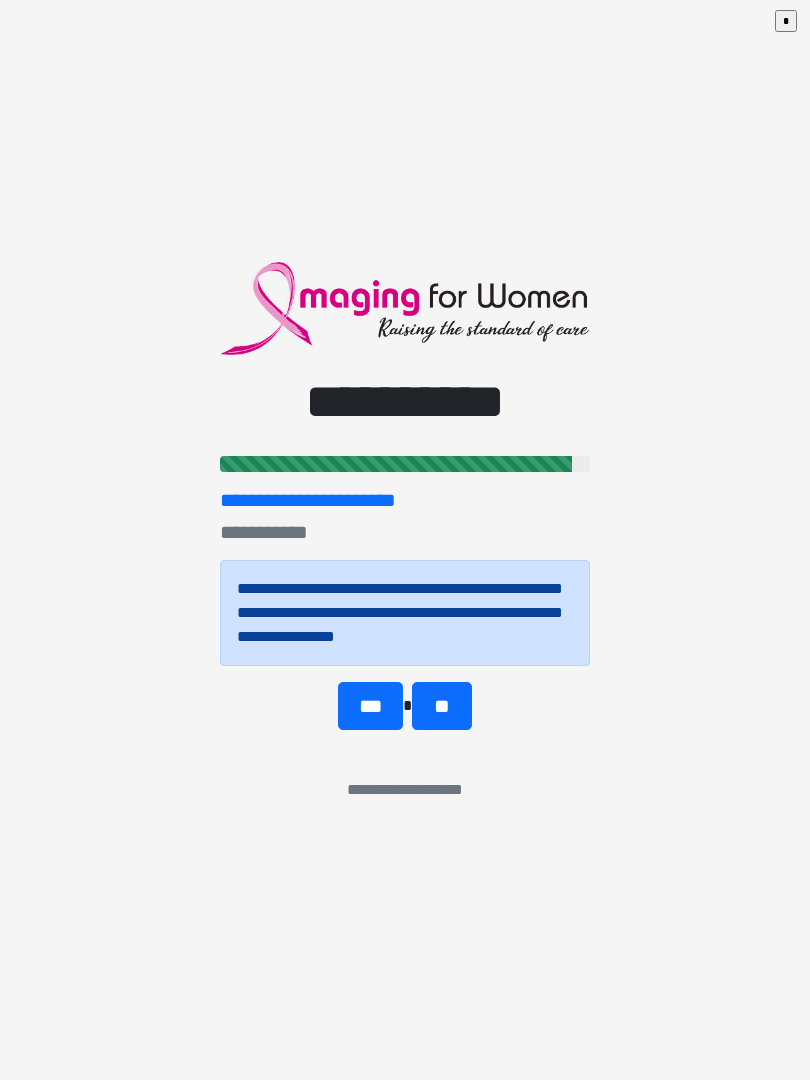 click on "***" at bounding box center (370, 706) 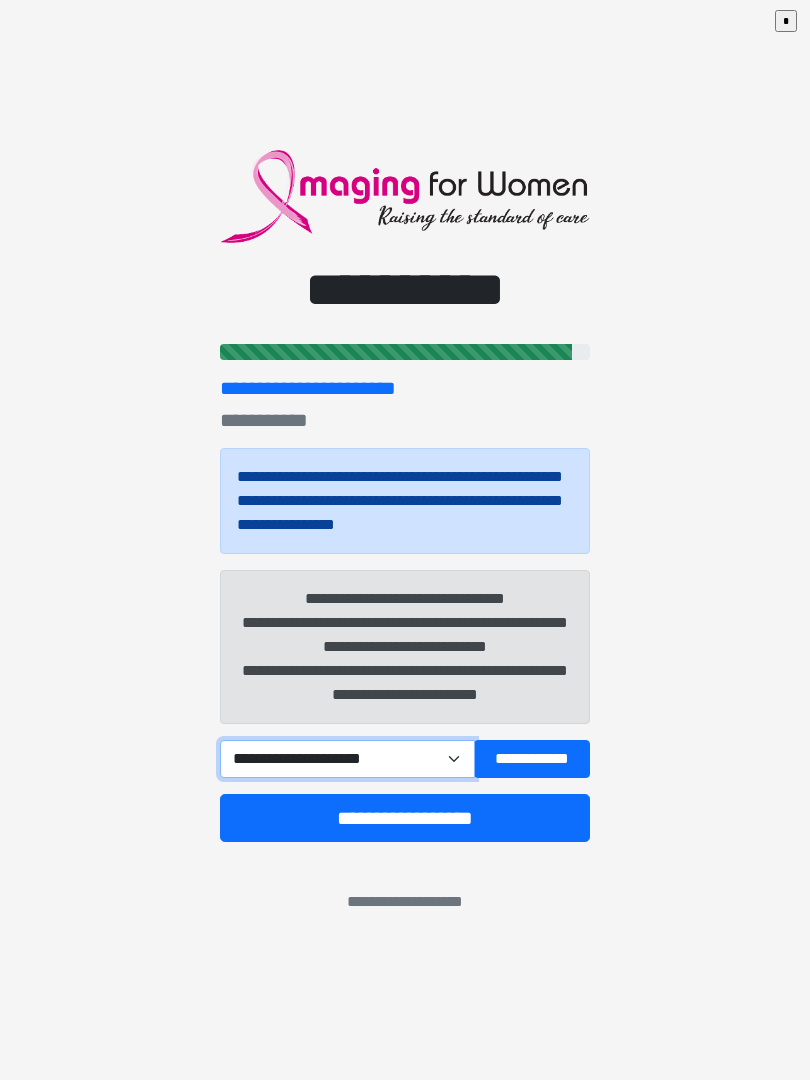 click on "**********" at bounding box center [347, 759] 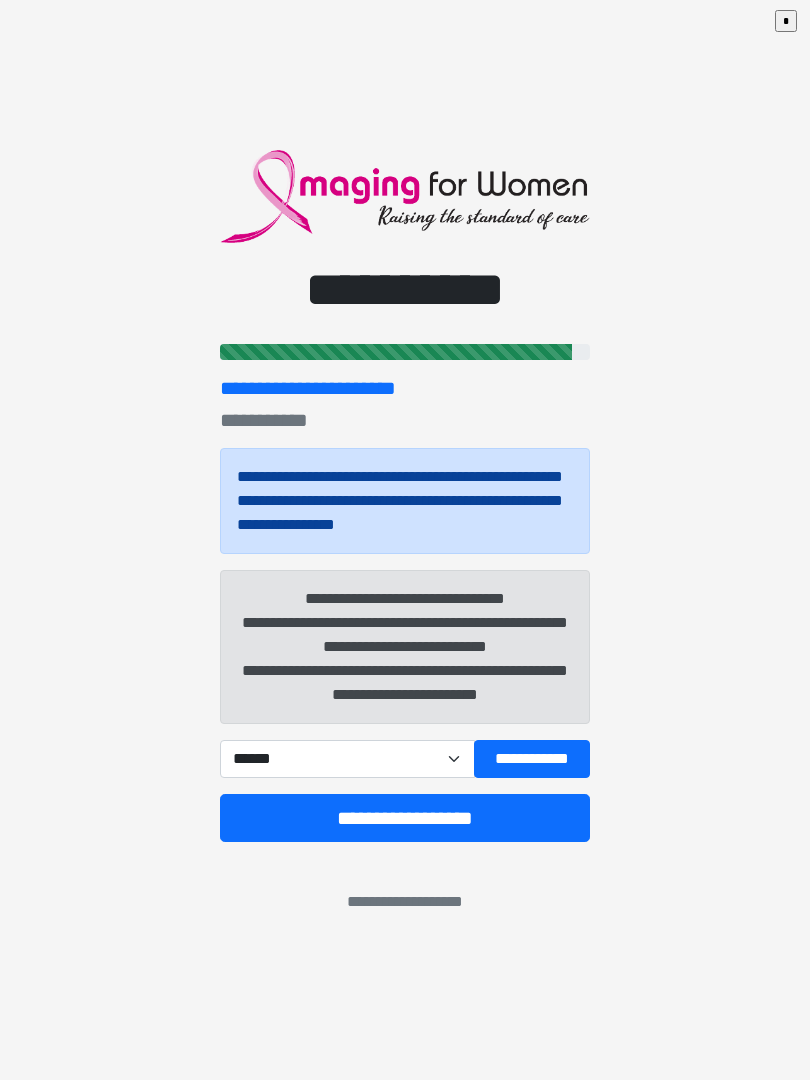 click on "**********" at bounding box center [532, 759] 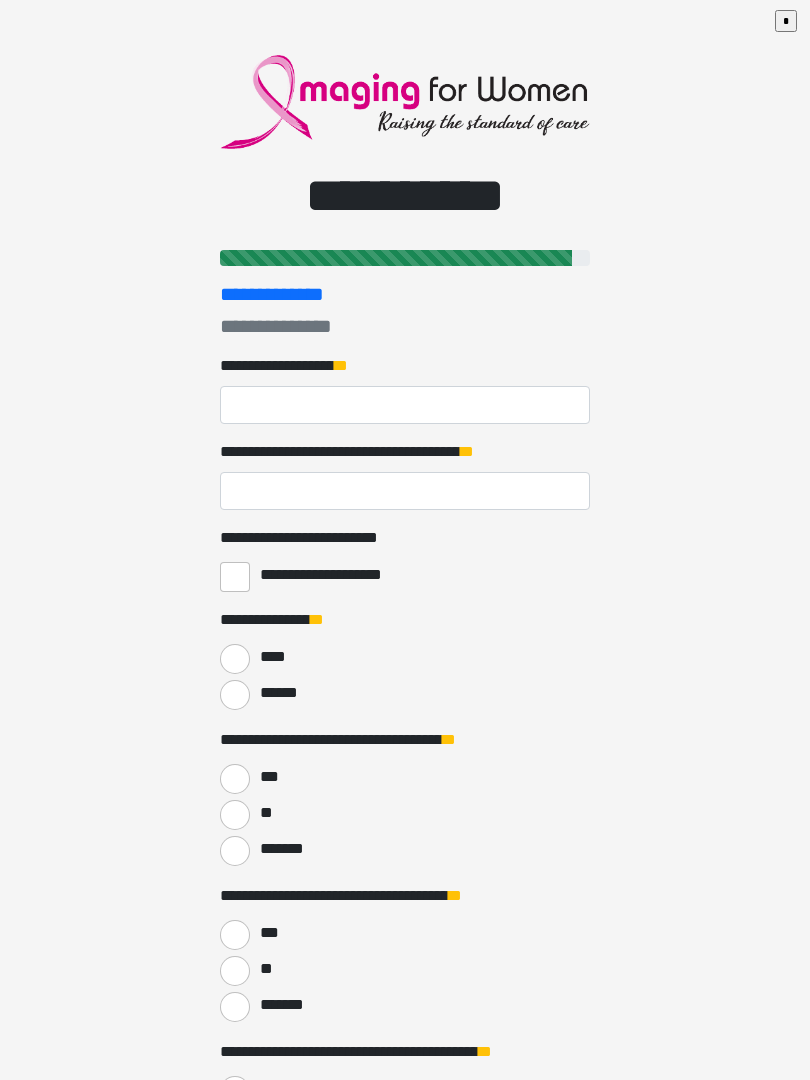click on "**********" at bounding box center [405, 405] 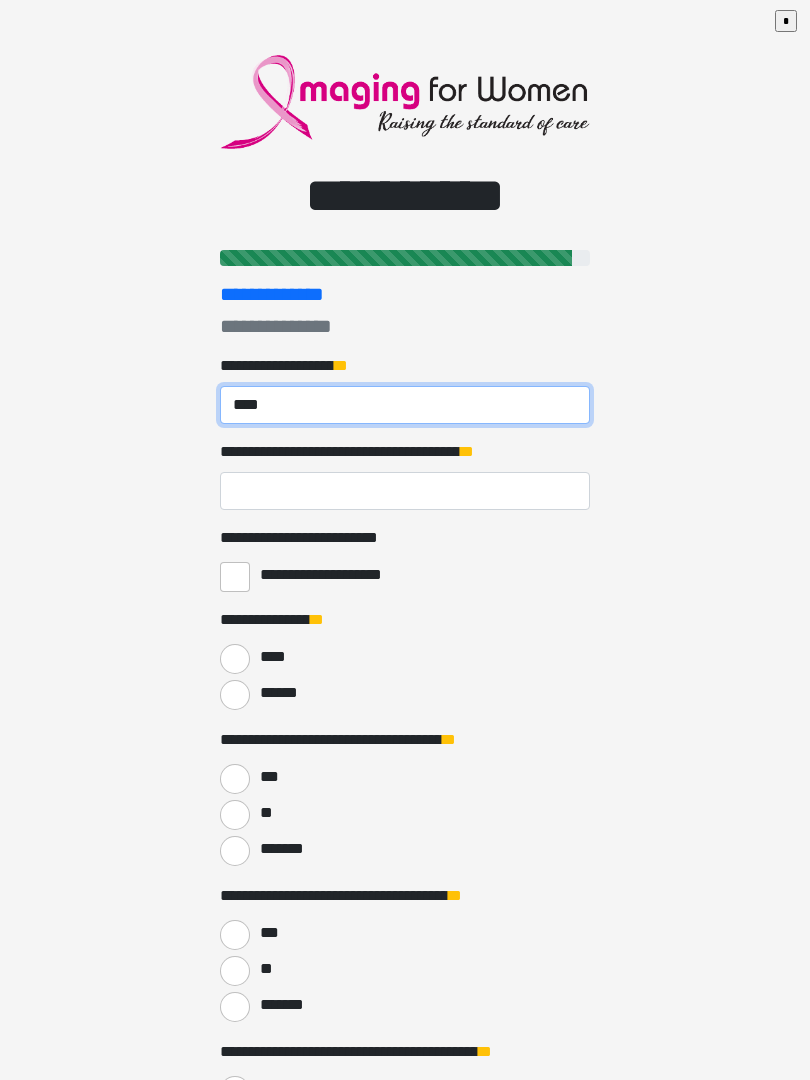 type on "****" 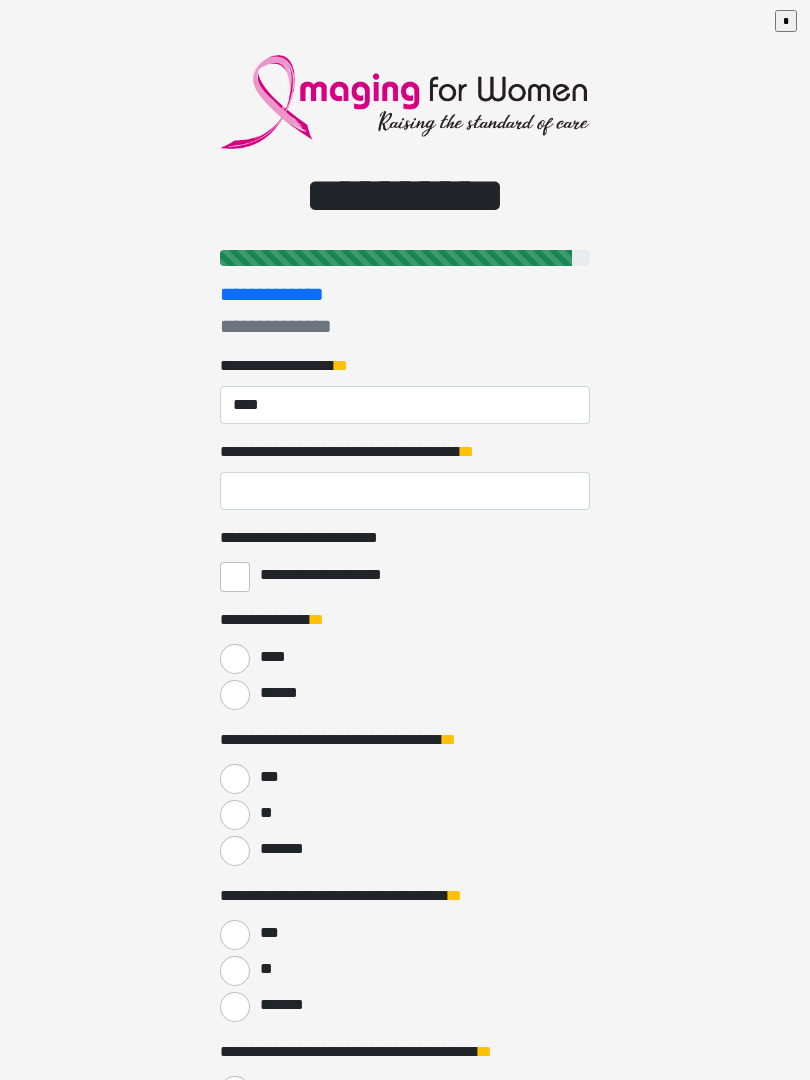 click on "**********" at bounding box center [405, 491] 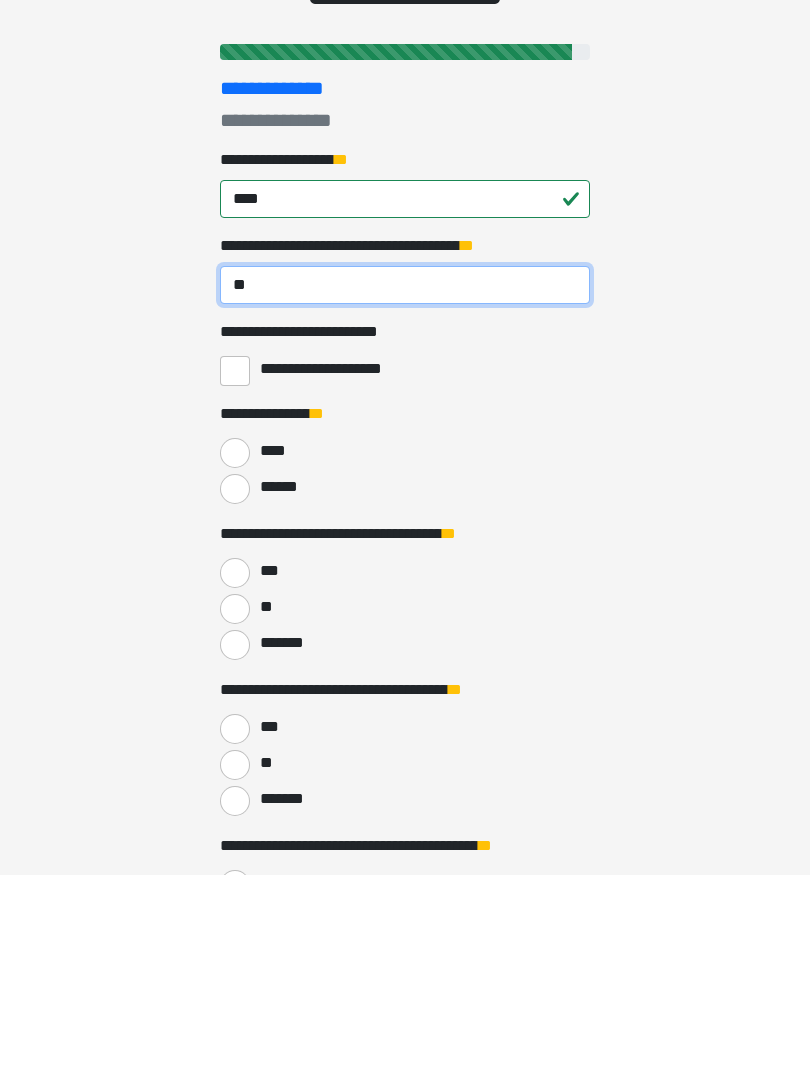 type on "**" 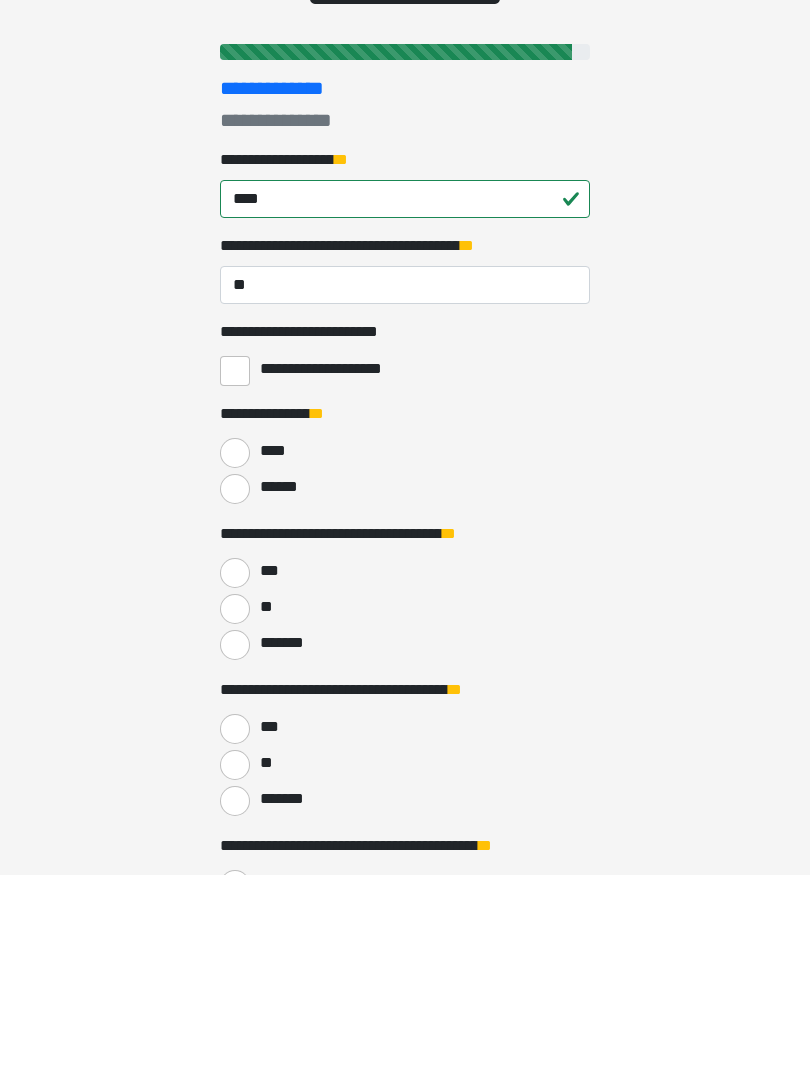 click on "******" at bounding box center (235, 695) 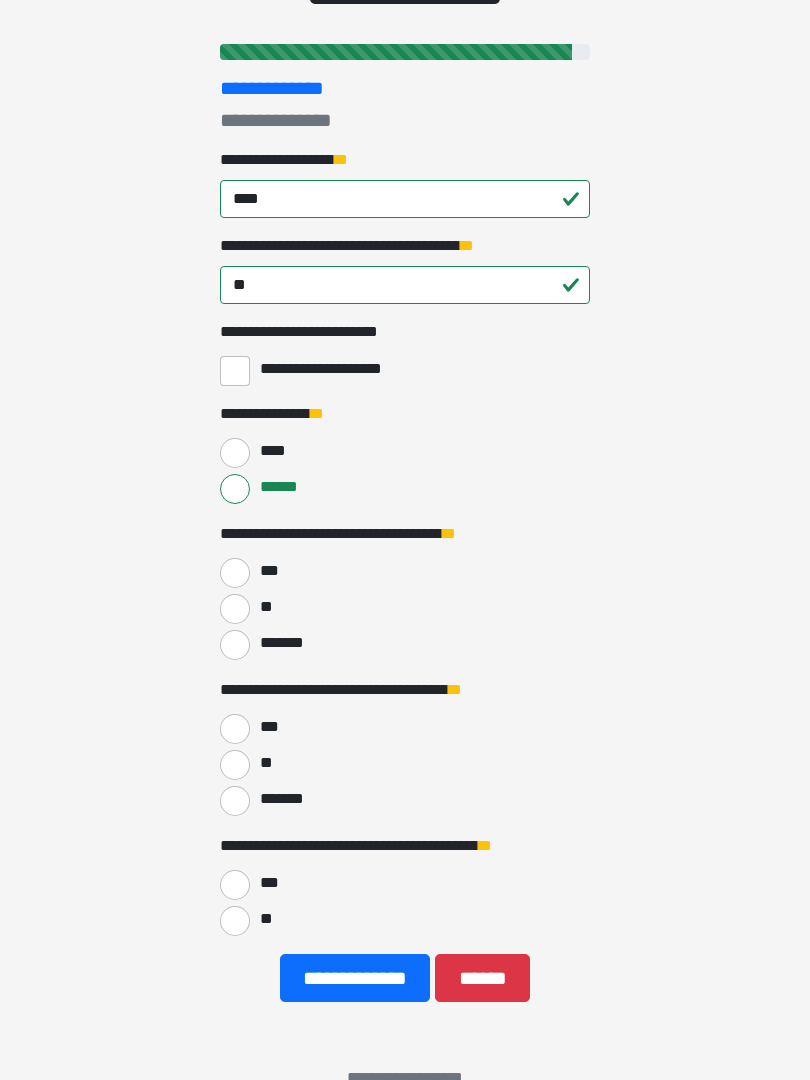 click on "***" at bounding box center (405, 571) 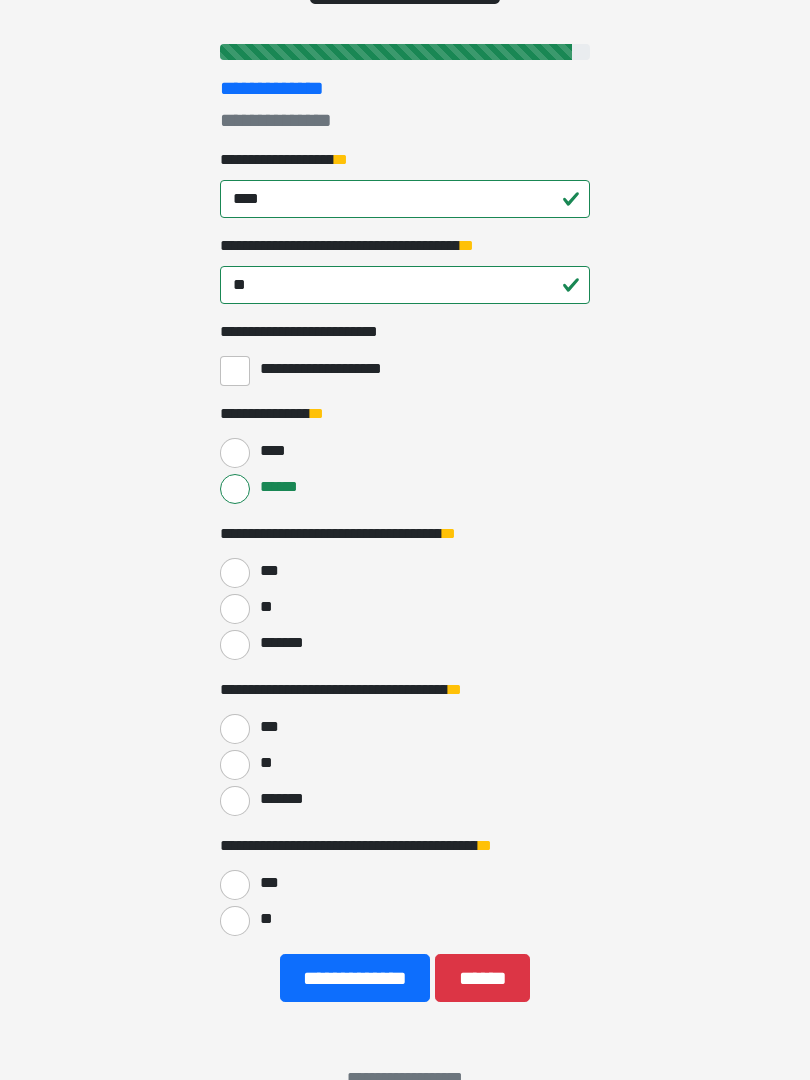 click on "***" at bounding box center (235, 573) 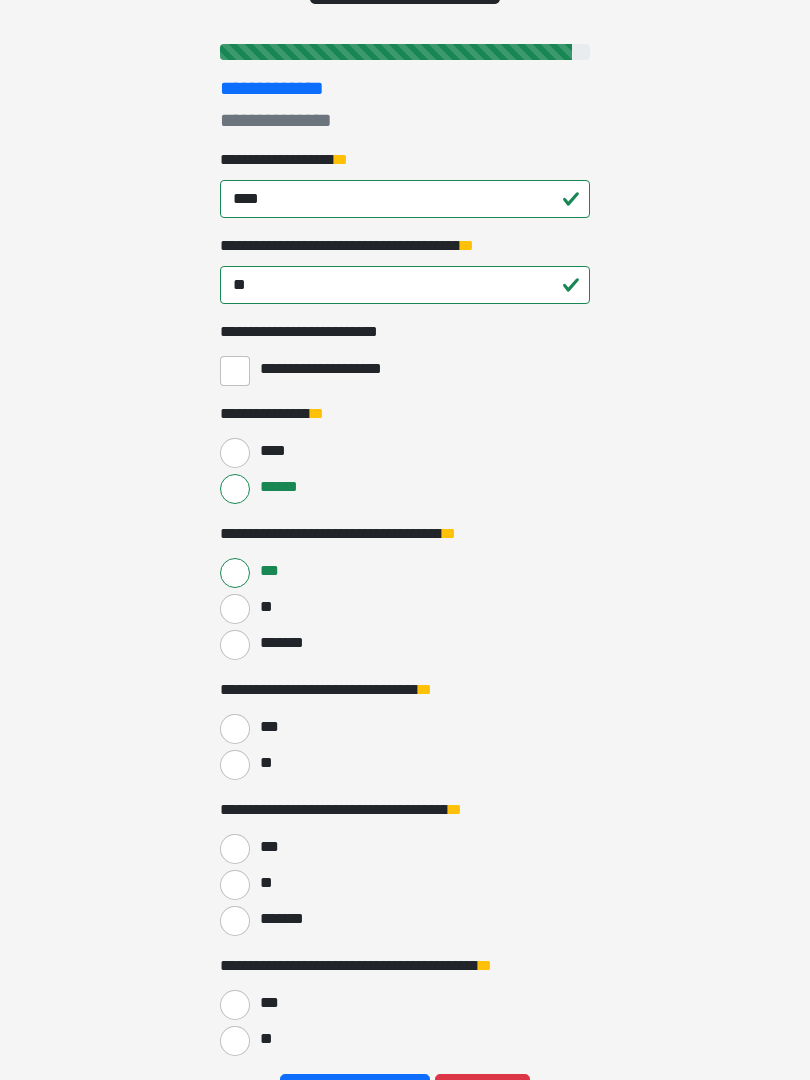 click on "**" at bounding box center (235, 765) 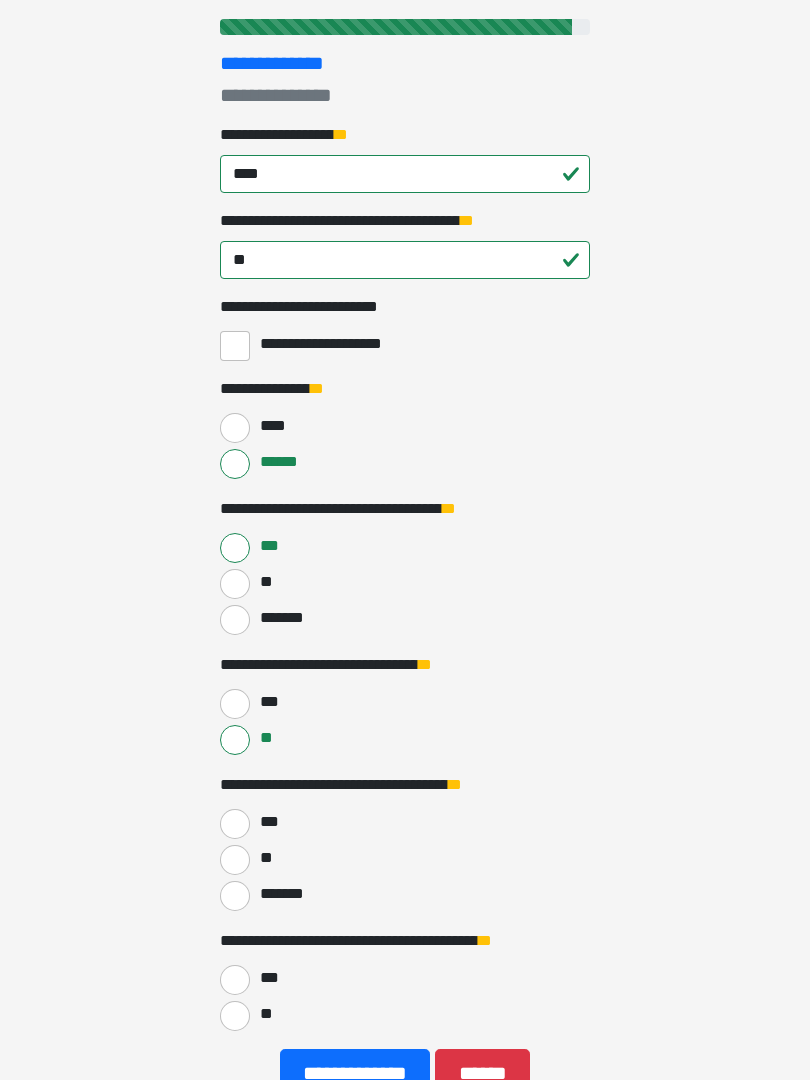 scroll, scrollTop: 367, scrollLeft: 0, axis: vertical 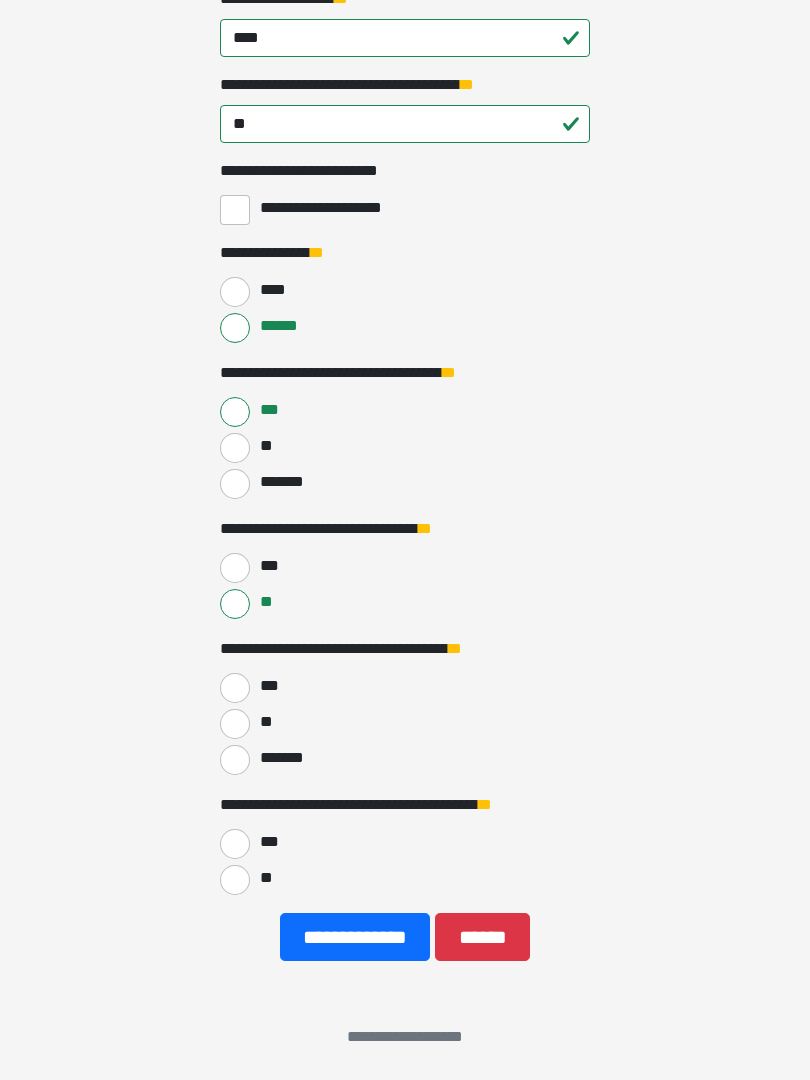click on "**" at bounding box center [235, 724] 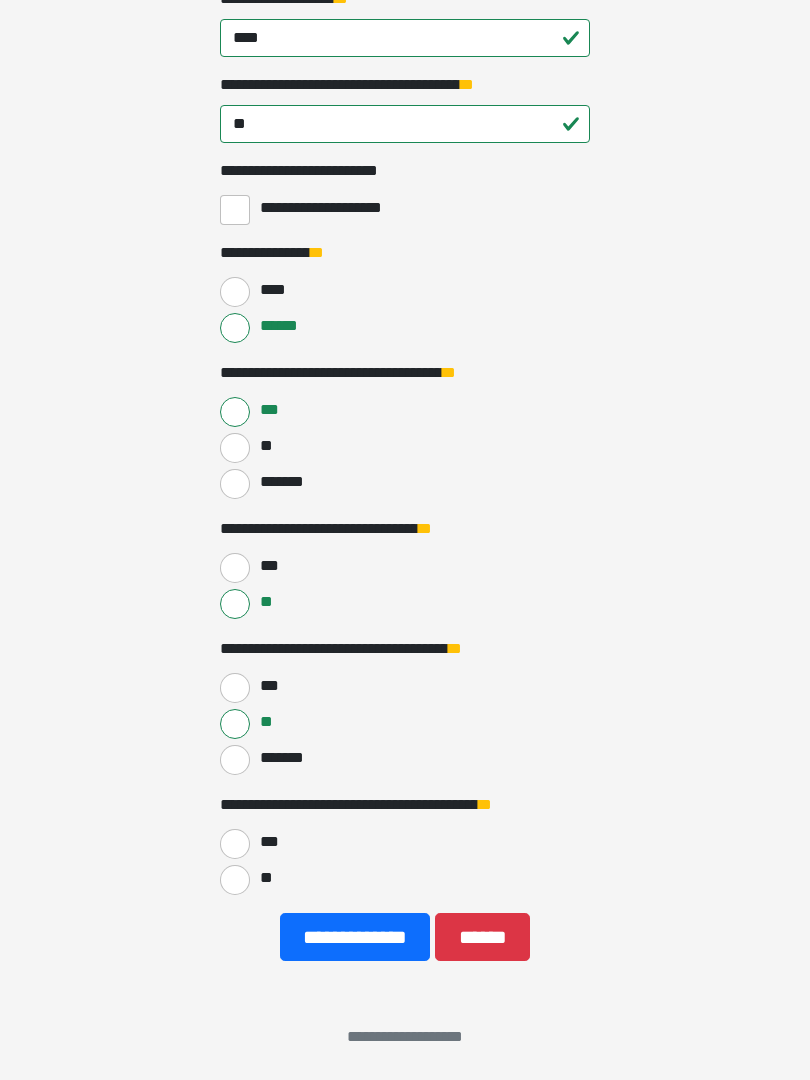 click on "**" at bounding box center (235, 880) 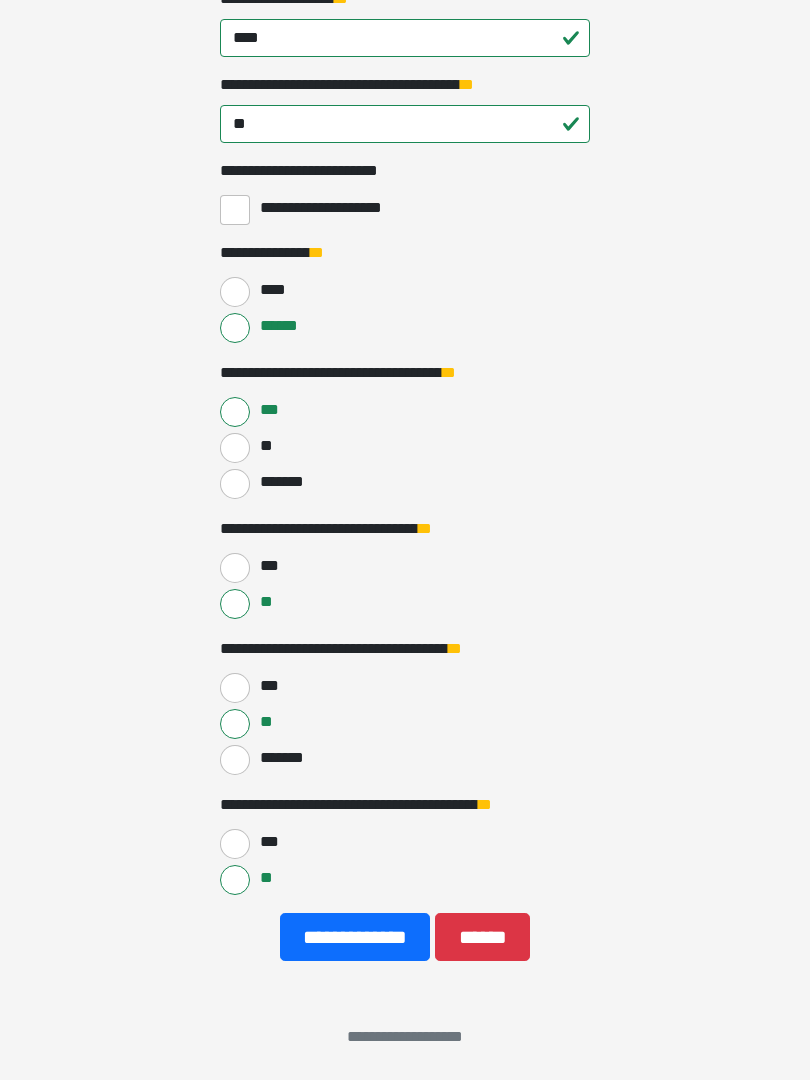 click on "**********" at bounding box center [355, 937] 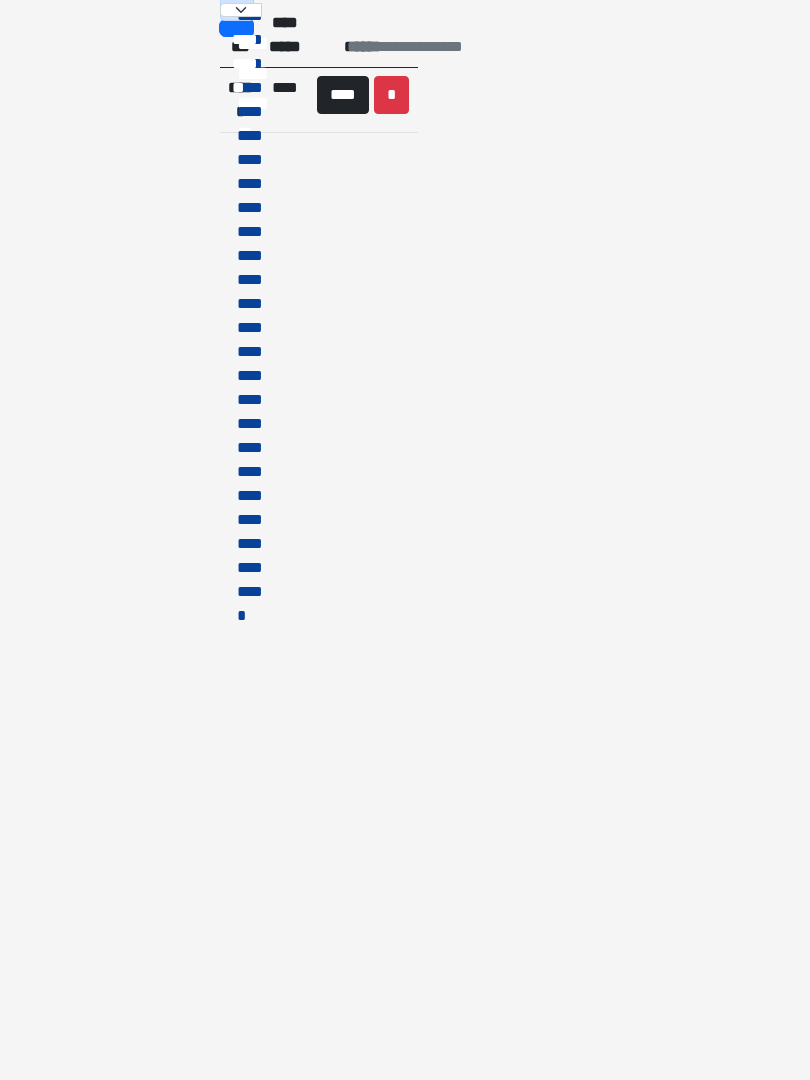 scroll, scrollTop: 0, scrollLeft: 0, axis: both 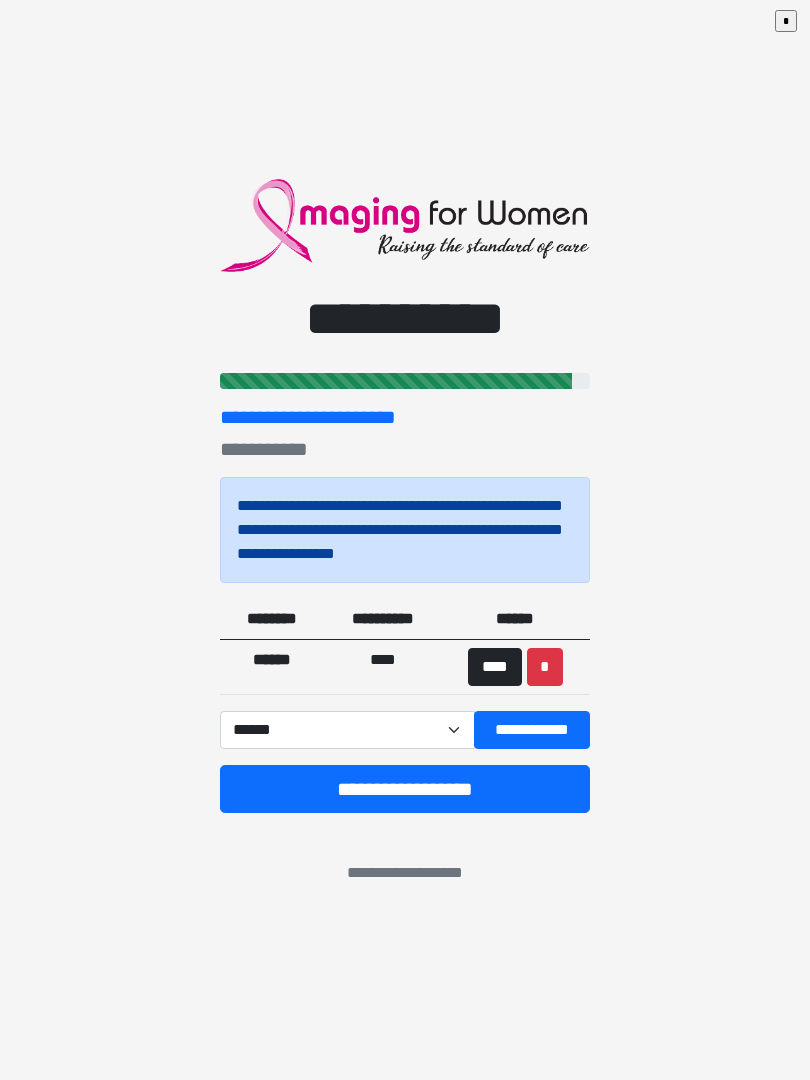 click on "**********" at bounding box center [405, 789] 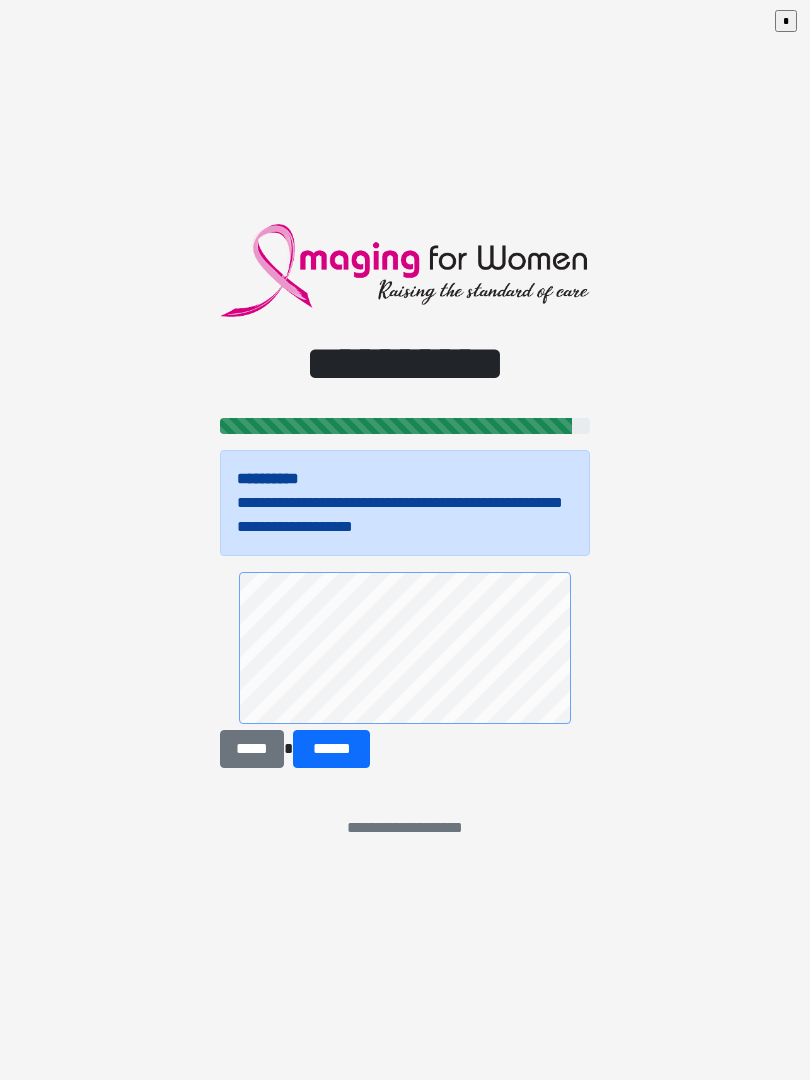 click on "******" at bounding box center (331, 749) 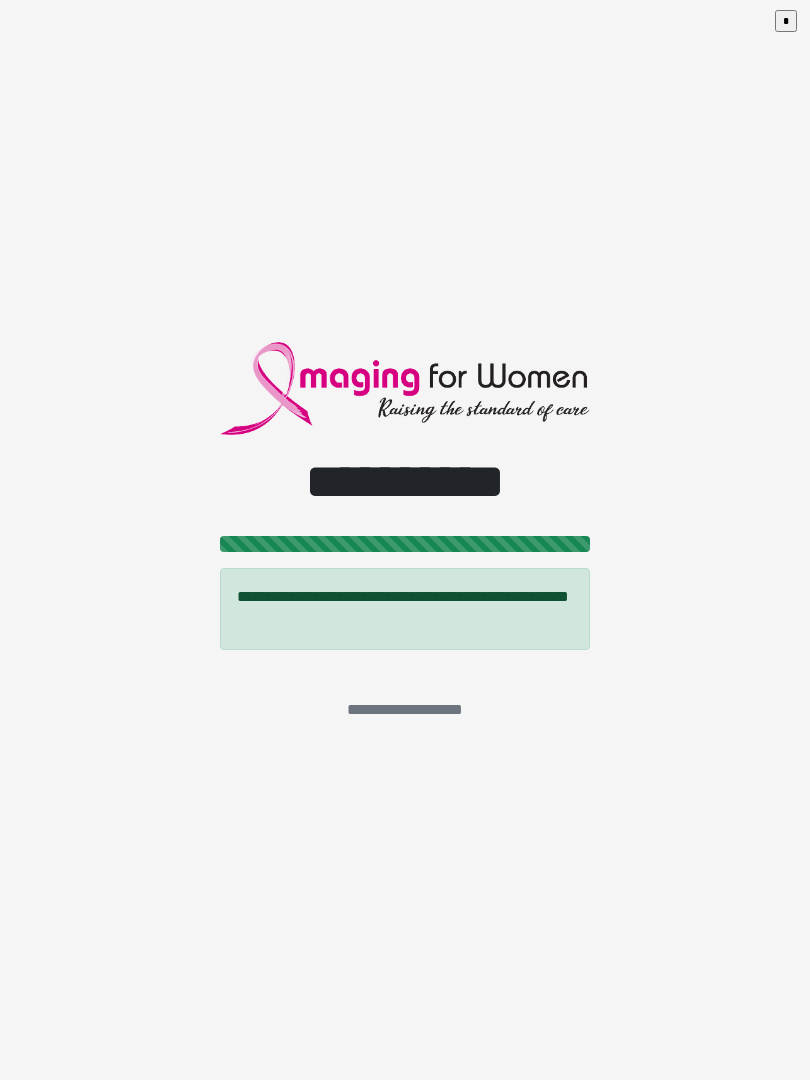 click on "*" at bounding box center (790, 25) 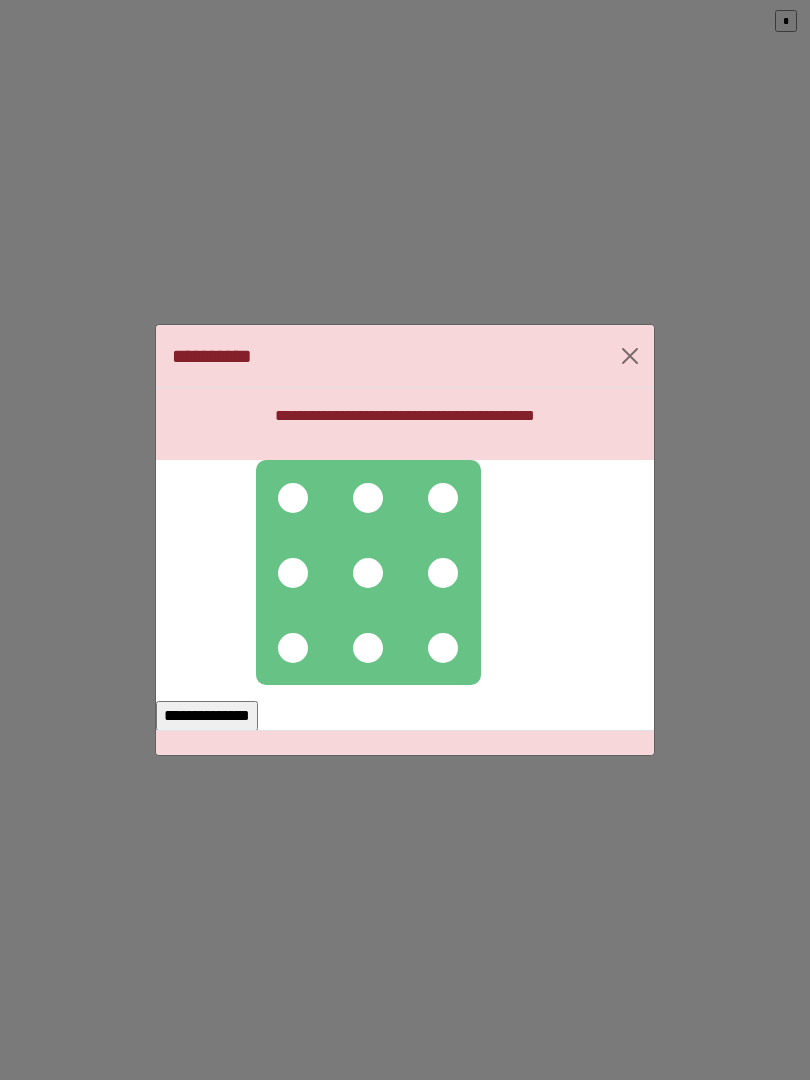 click at bounding box center [368, 572] 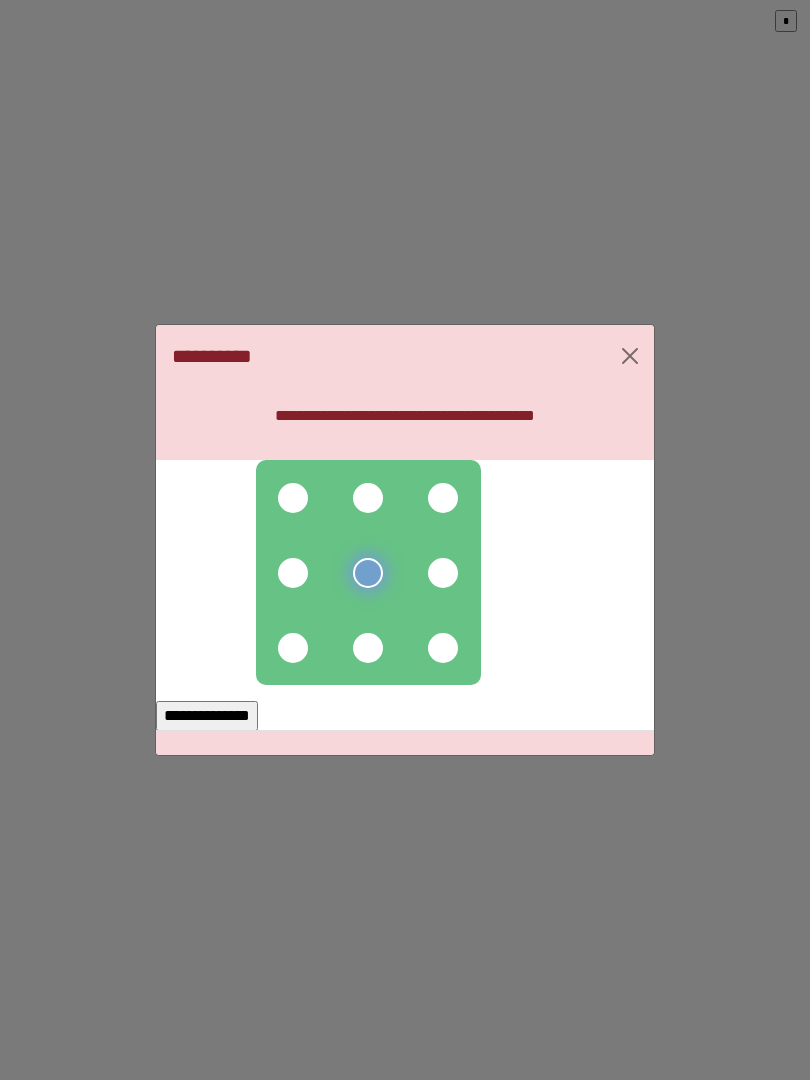 click at bounding box center [368, 498] 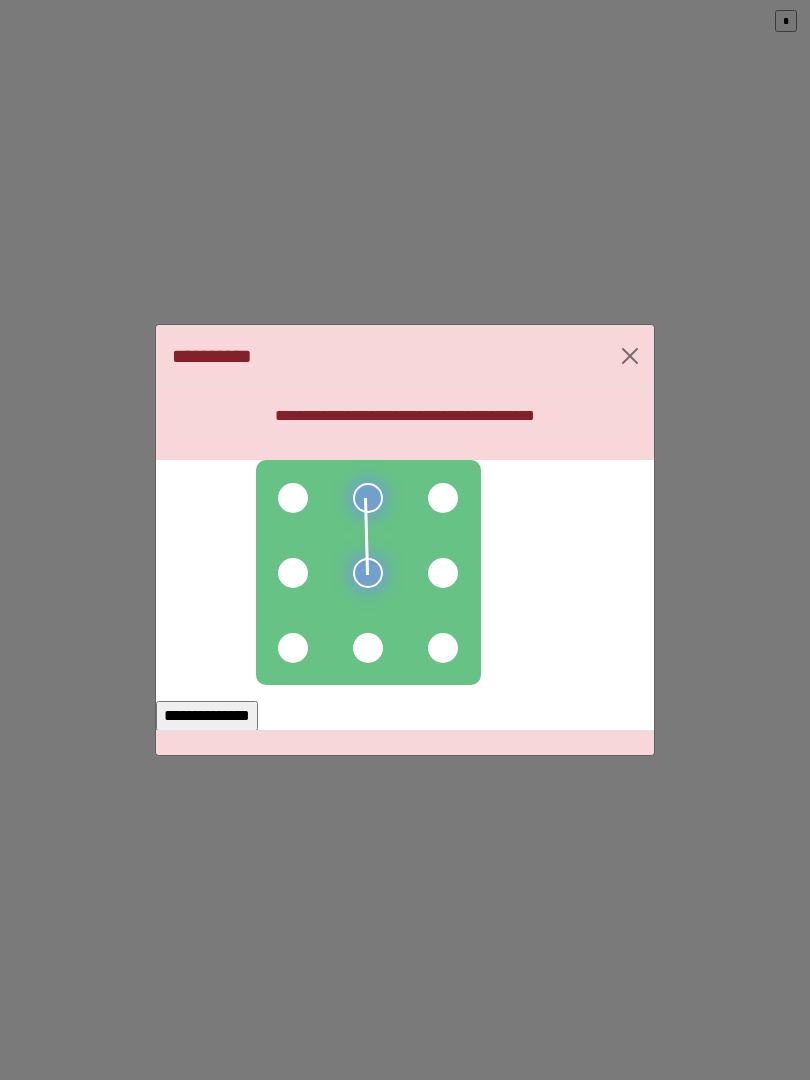 click at bounding box center [293, 498] 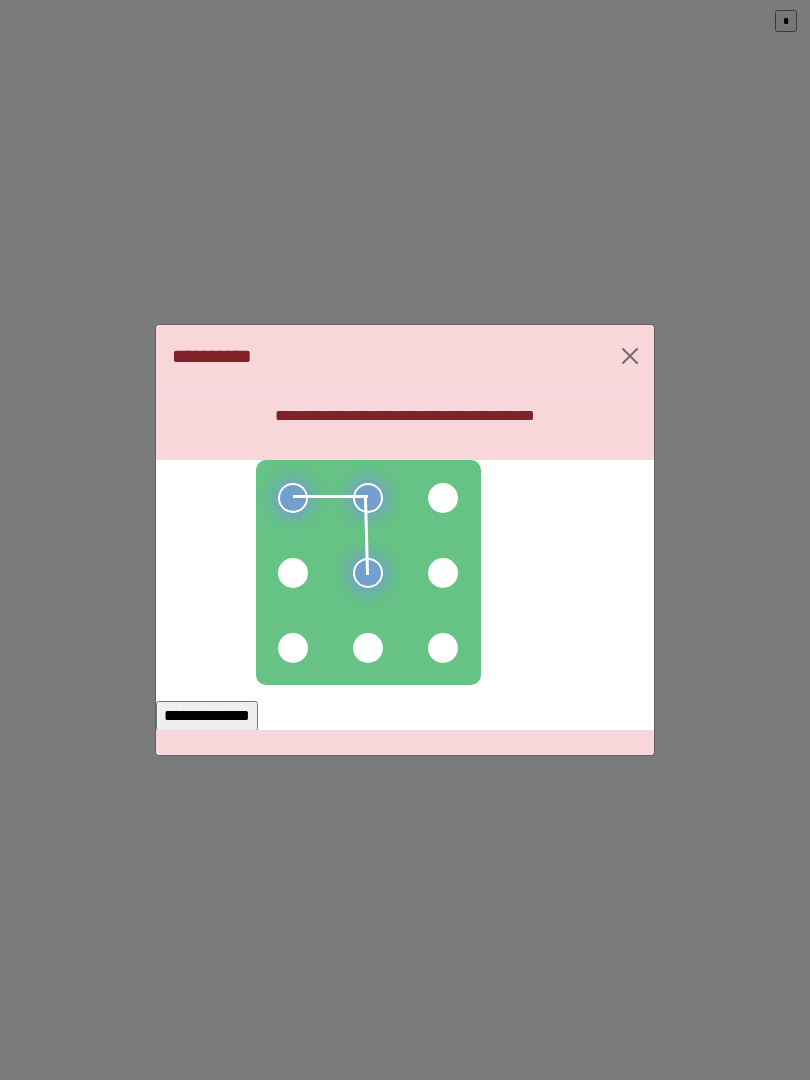 click at bounding box center (293, 573) 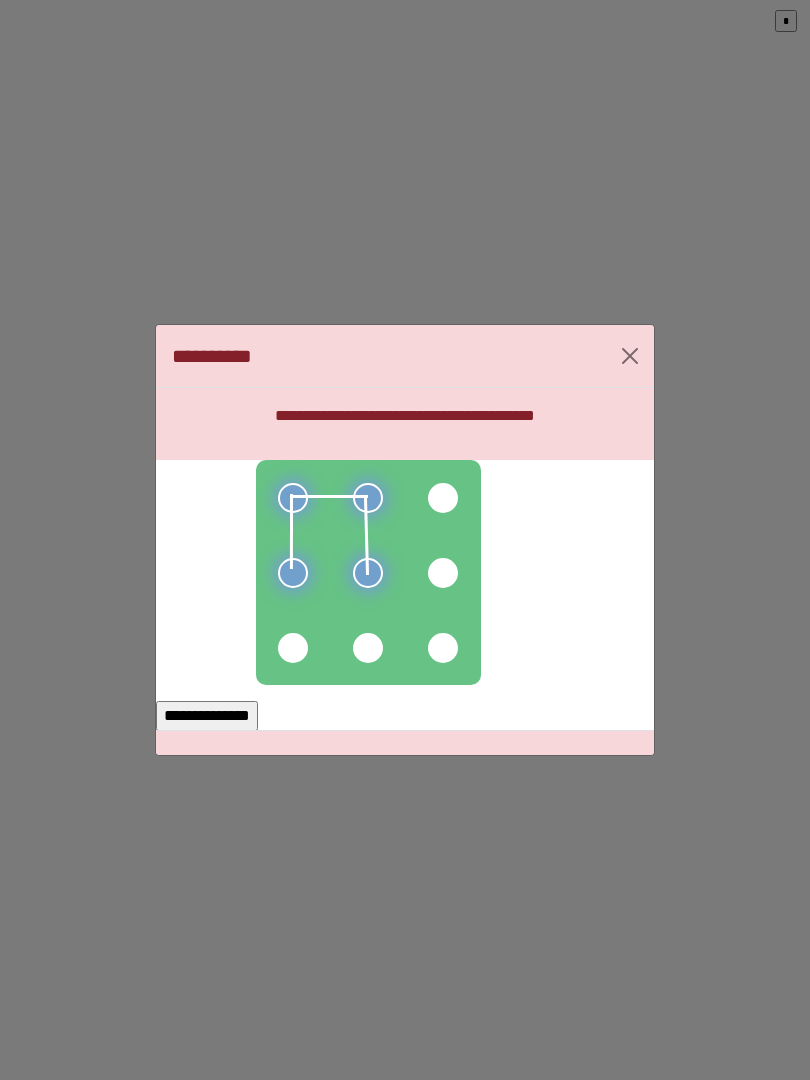 click at bounding box center (293, 648) 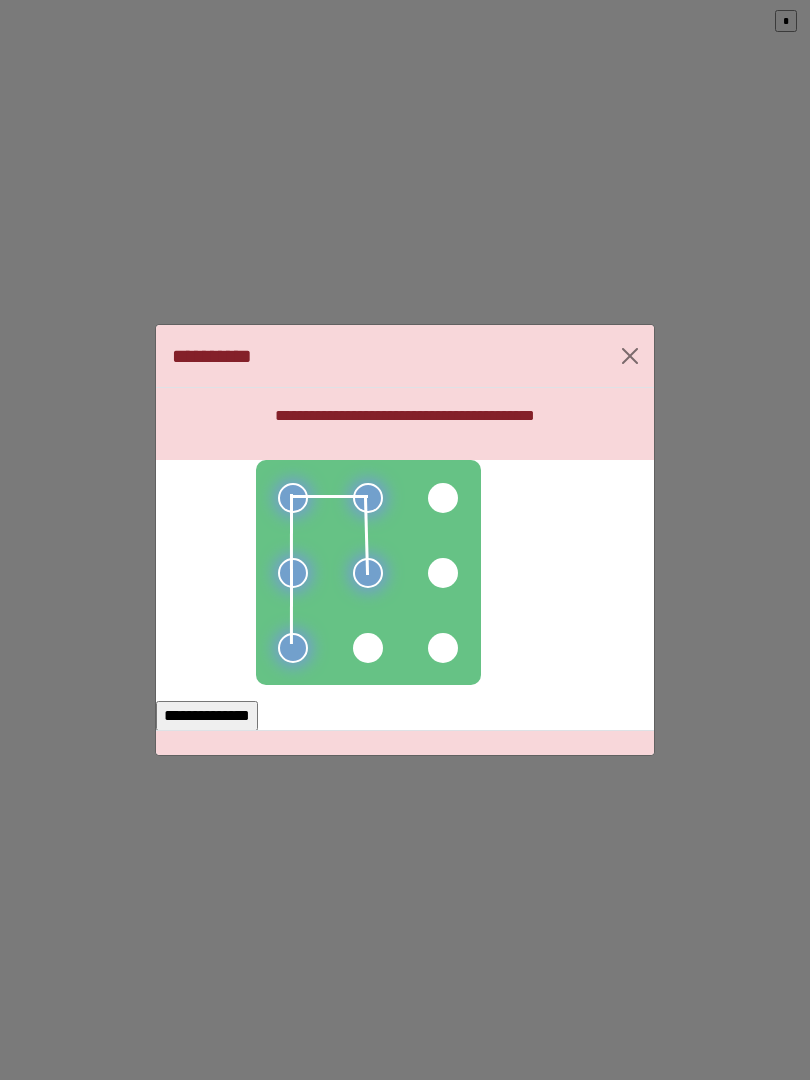 click on "**********" at bounding box center [207, 716] 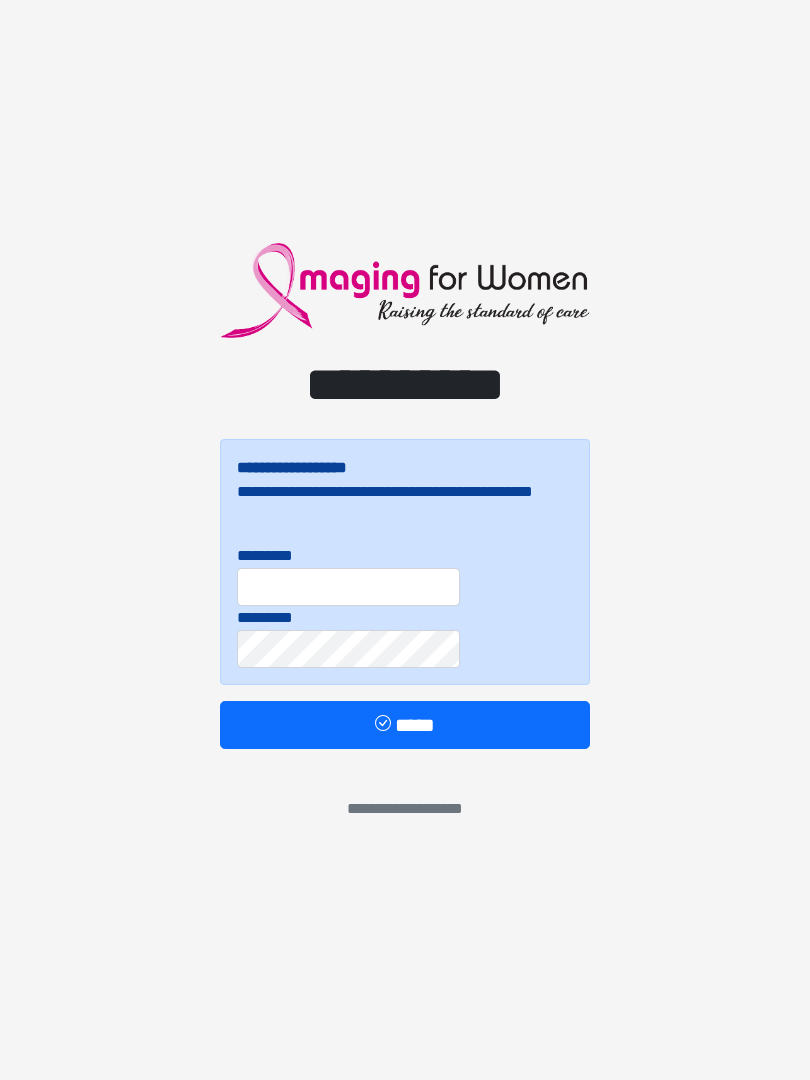 scroll, scrollTop: 0, scrollLeft: 0, axis: both 